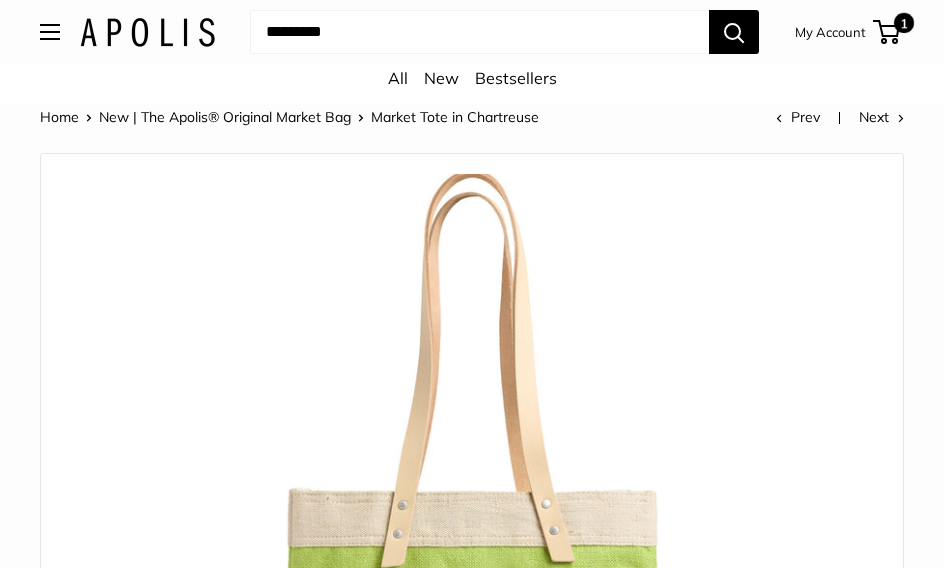 scroll, scrollTop: 474, scrollLeft: 0, axis: vertical 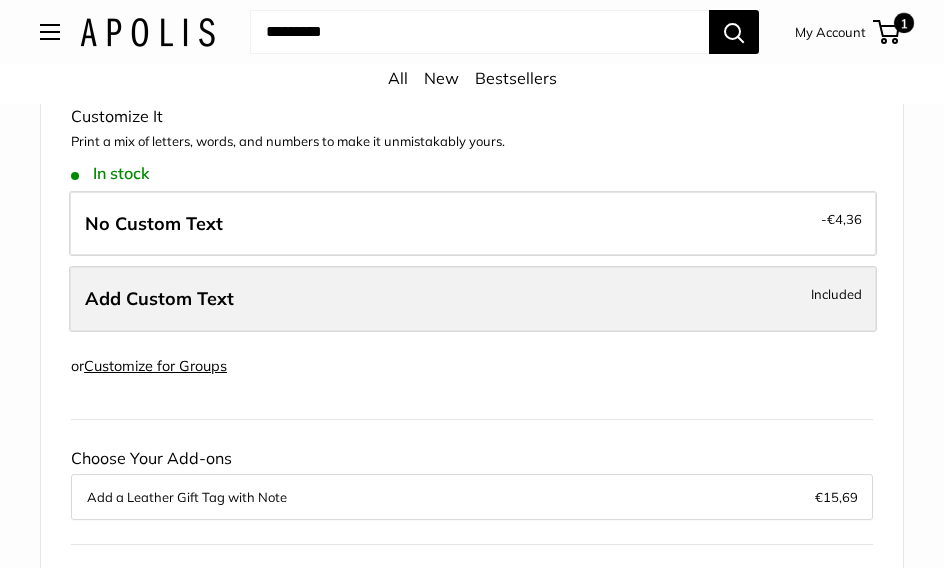 click on "Add Custom Text
Included" at bounding box center (473, 299) 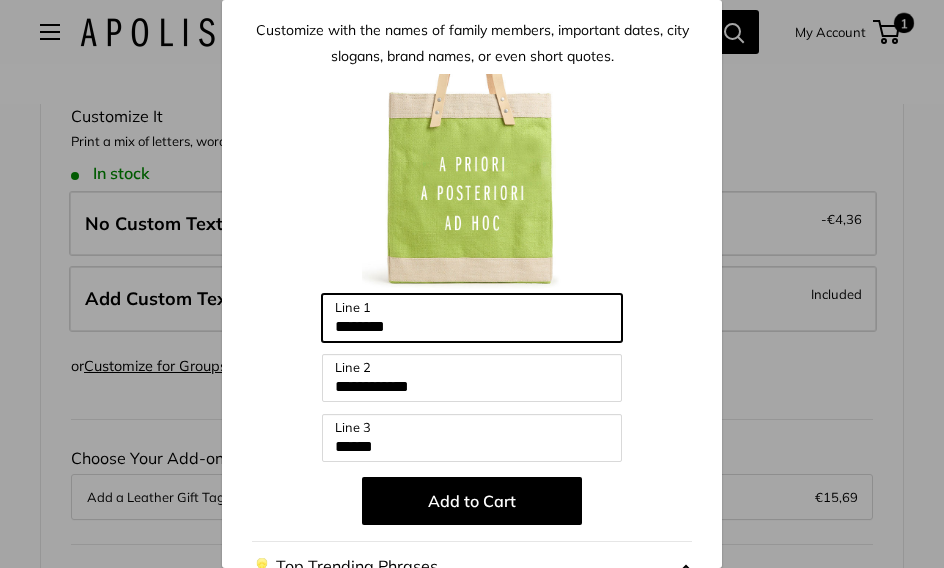click on "********" at bounding box center (472, 318) 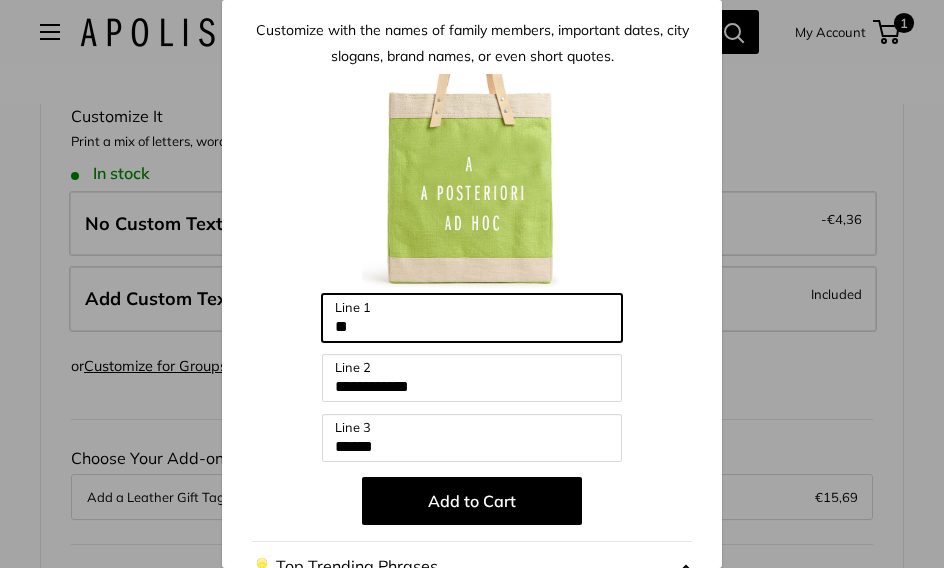 type on "*" 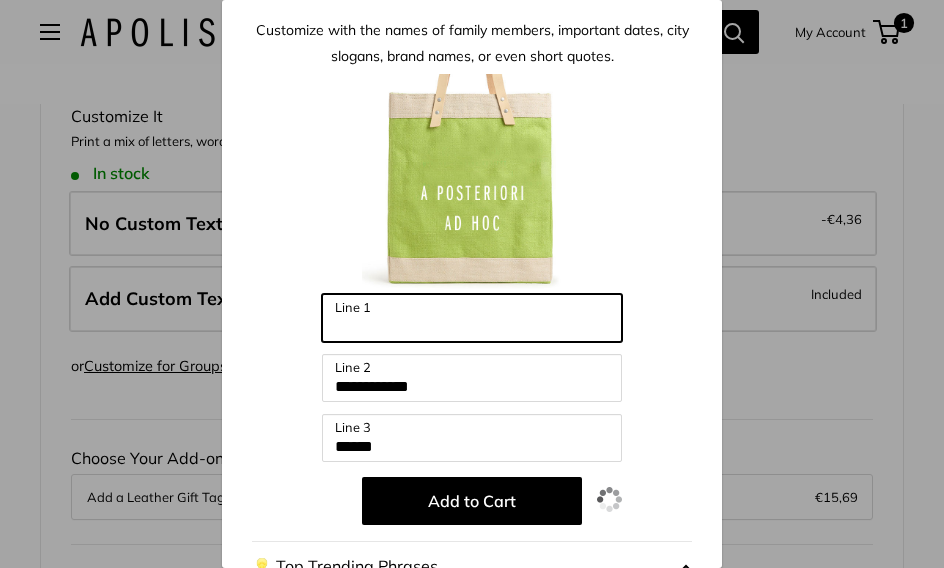 type 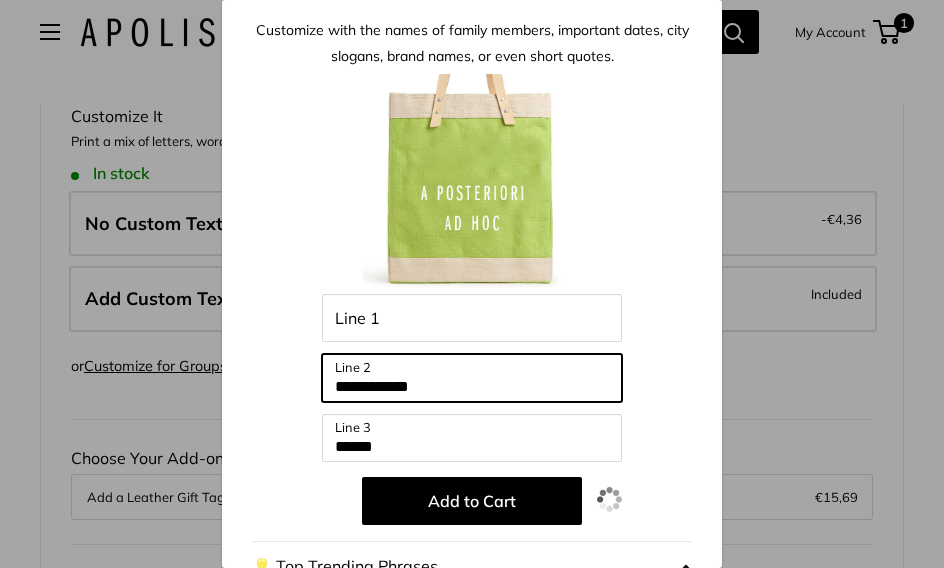 click on "**********" at bounding box center [472, 378] 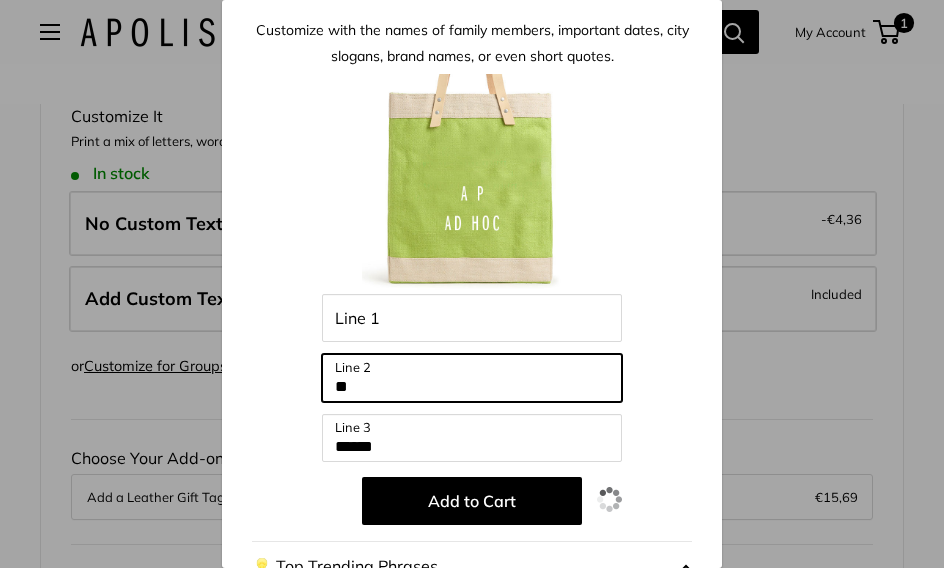 type on "*" 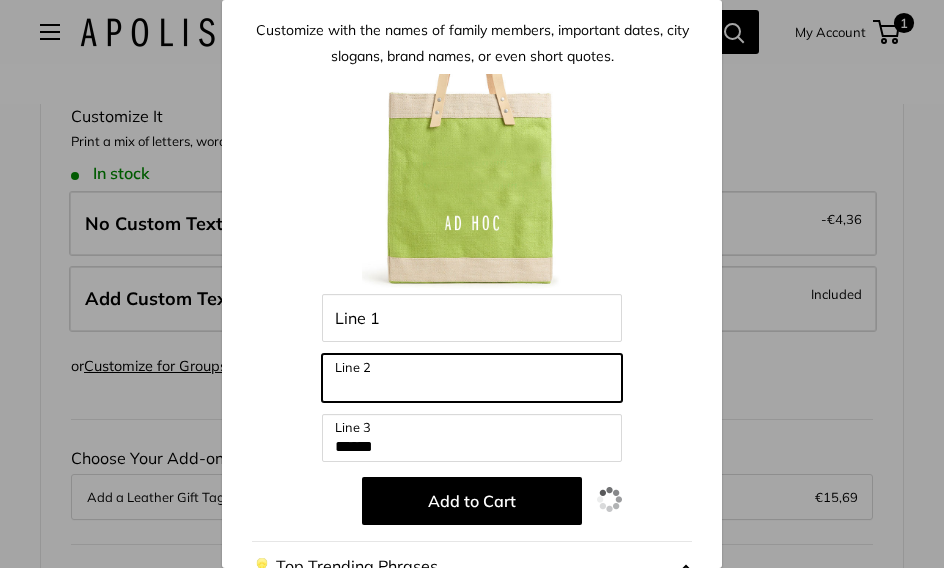 type 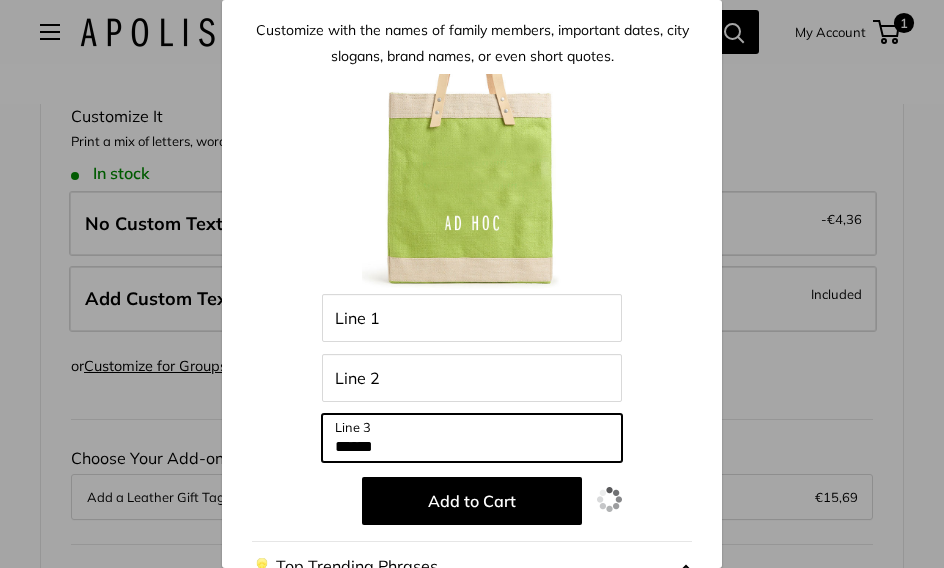 click on "******" at bounding box center [472, 438] 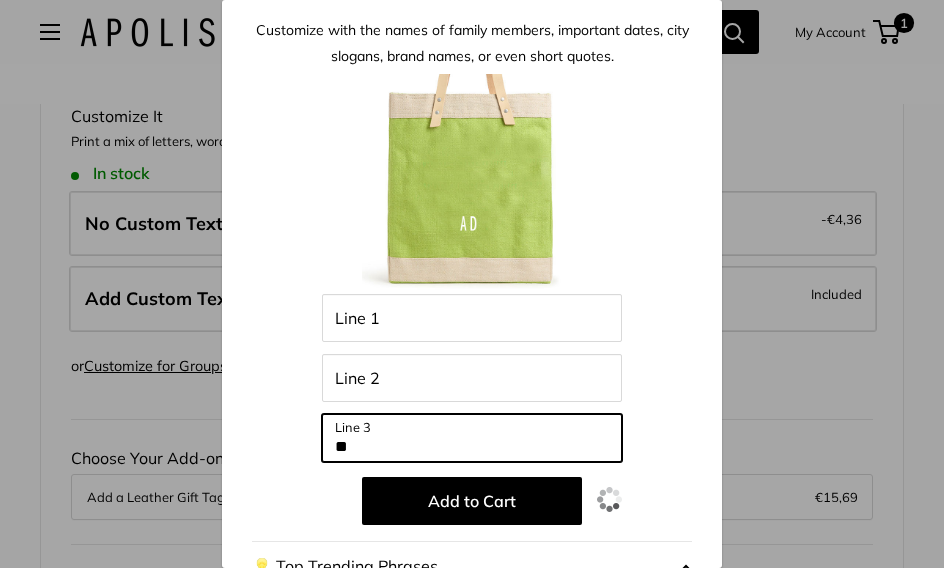 type on "*" 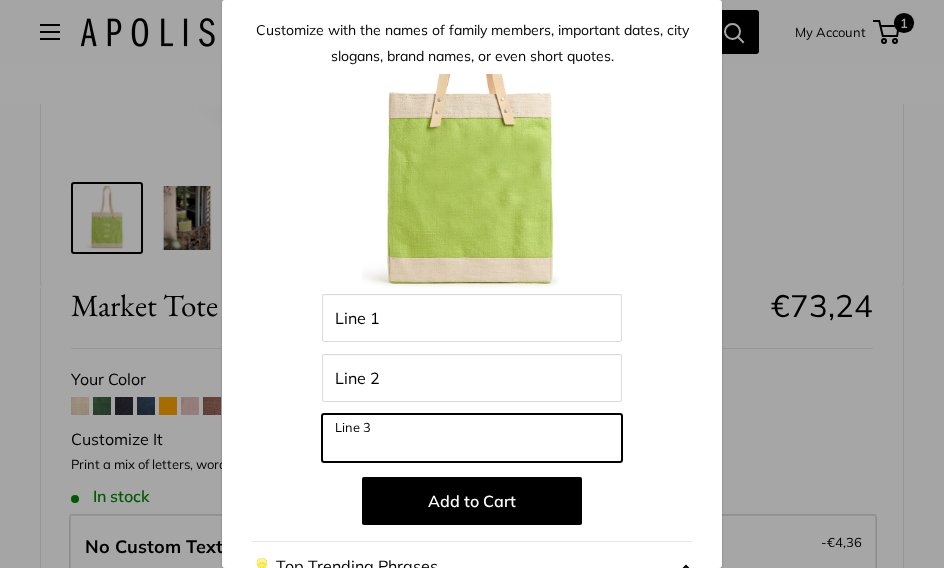 scroll, scrollTop: 775, scrollLeft: 0, axis: vertical 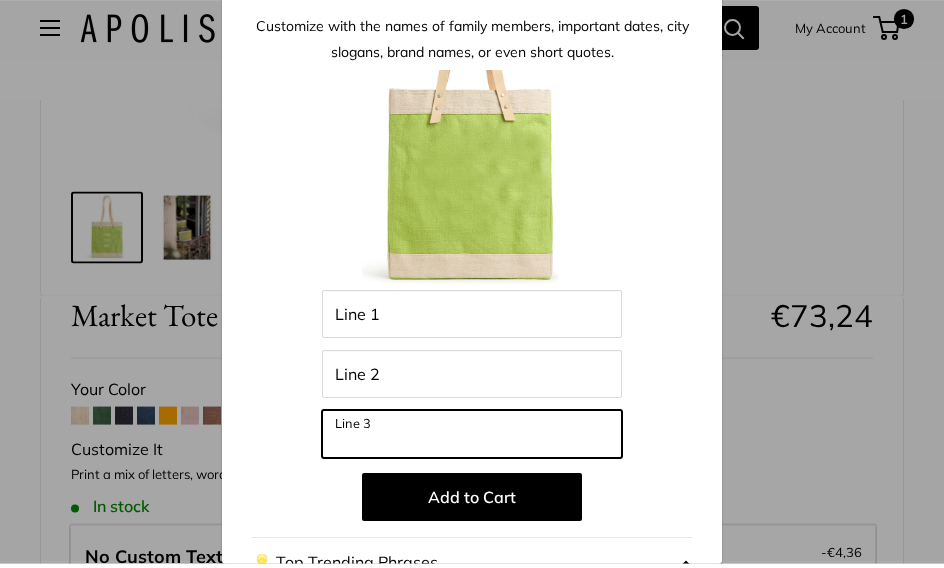 type 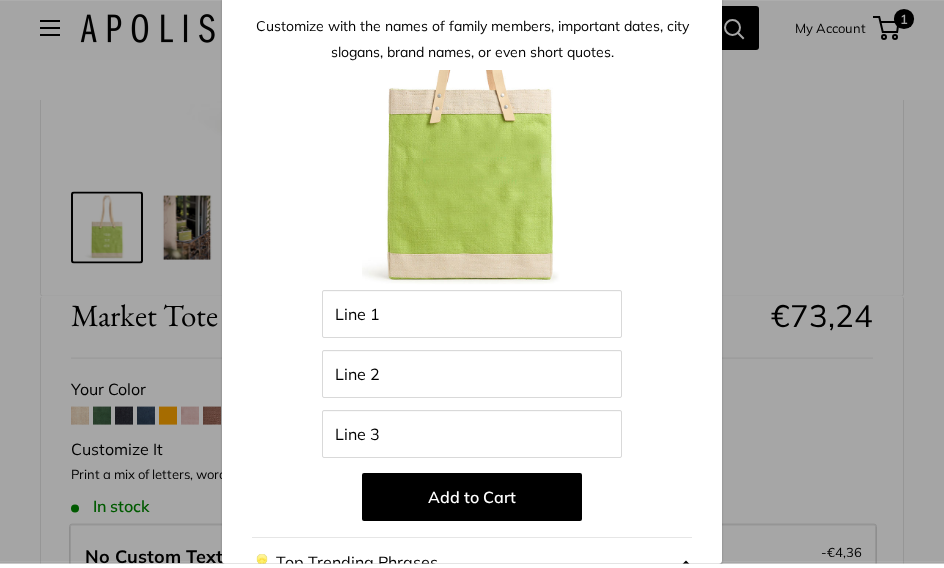 click on "Customize It
Customize with the names of family members, important dates, city slogans, brand names, or even short quotes.
Enter 39 letters
Line 1
Line 2
Line 3
Add to Cart
💡 Top Trending Phrases
Looking for inspiration? Select one of these: My Serotonin Levels Are Low" at bounding box center (472, 284) 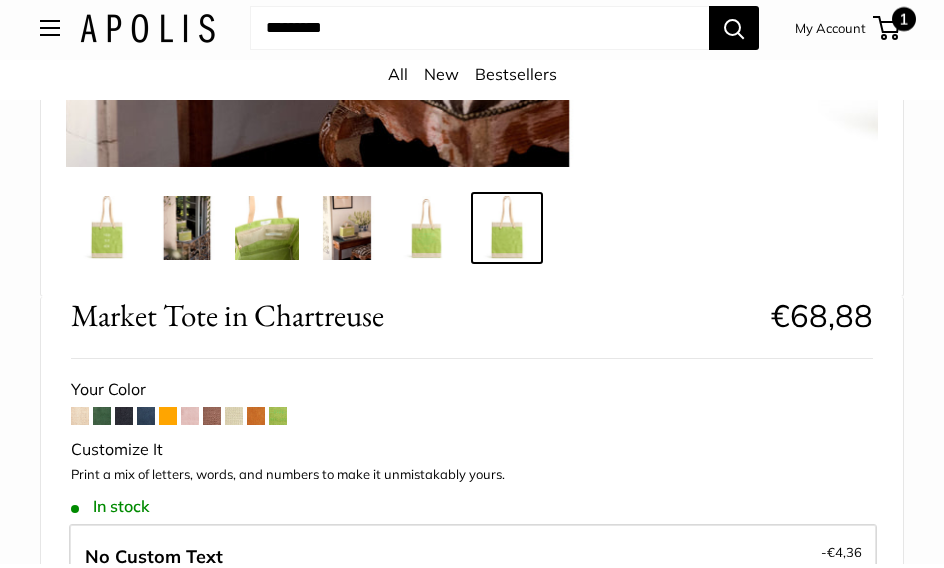 click on "1" at bounding box center [886, 32] 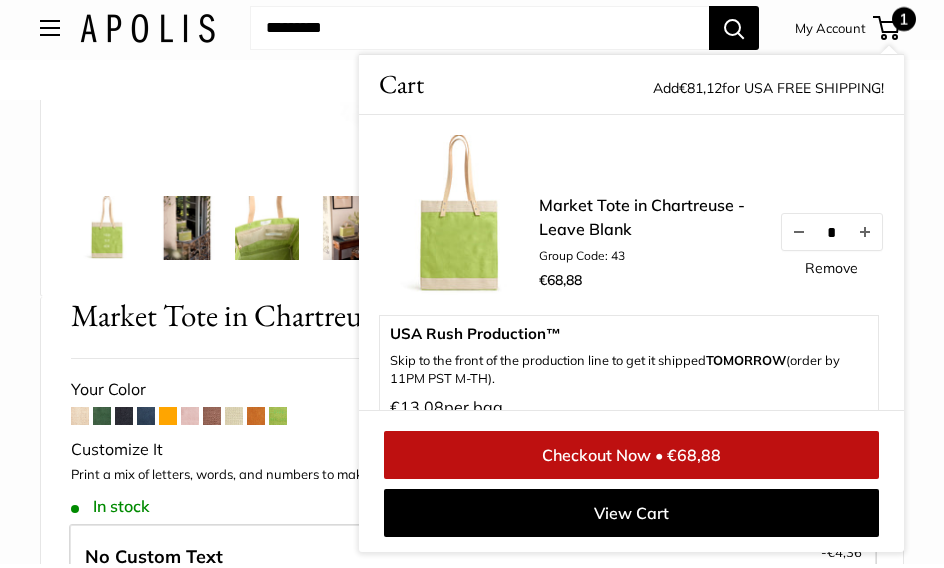 scroll, scrollTop: 780, scrollLeft: 0, axis: vertical 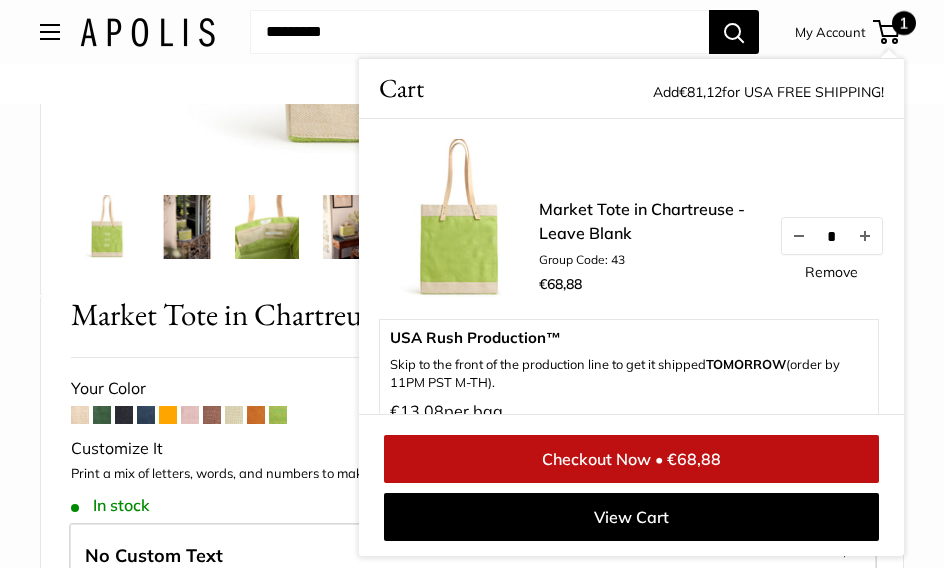 click on "Remove" at bounding box center (831, 272) 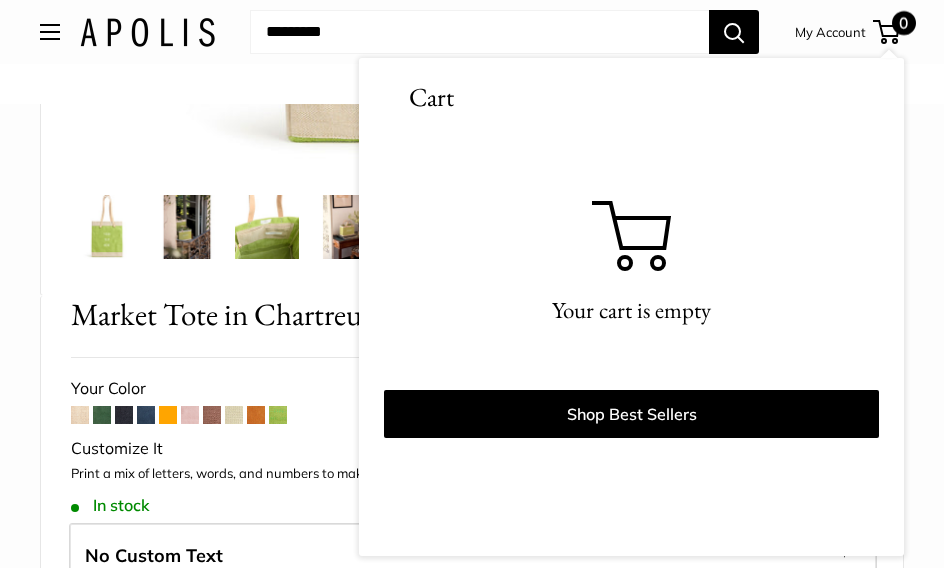 click at bounding box center [472, -220] 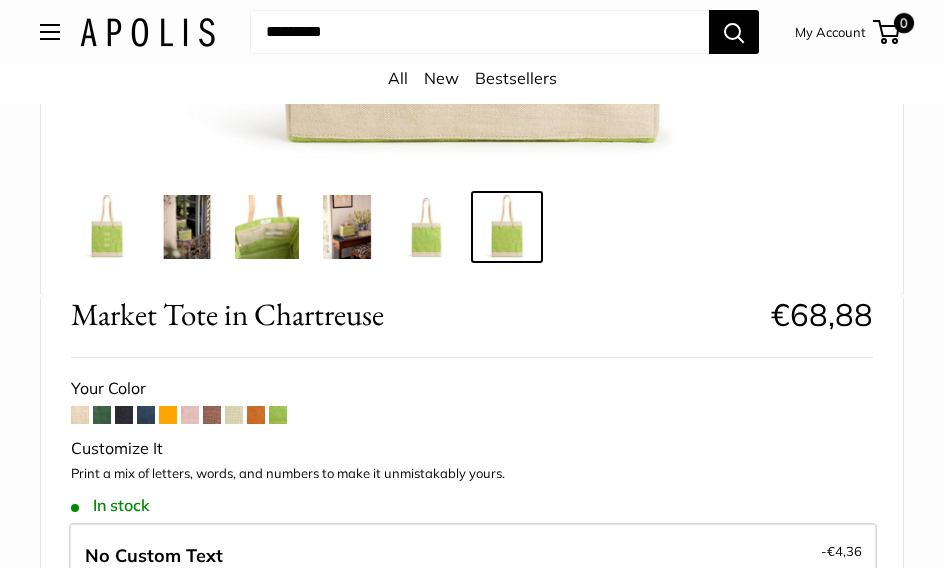 scroll, scrollTop: 1075, scrollLeft: 0, axis: vertical 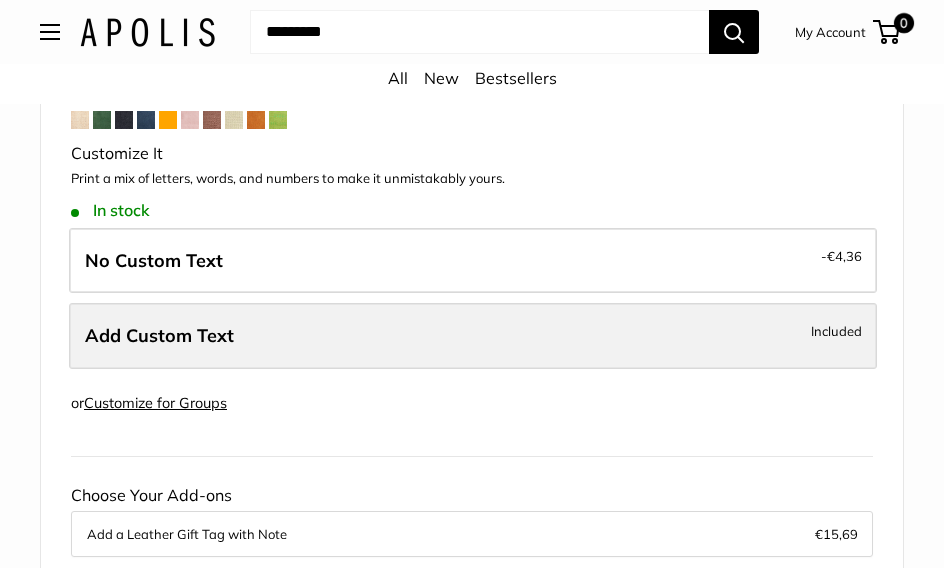 click on "Add Custom Text
Included" at bounding box center (473, 336) 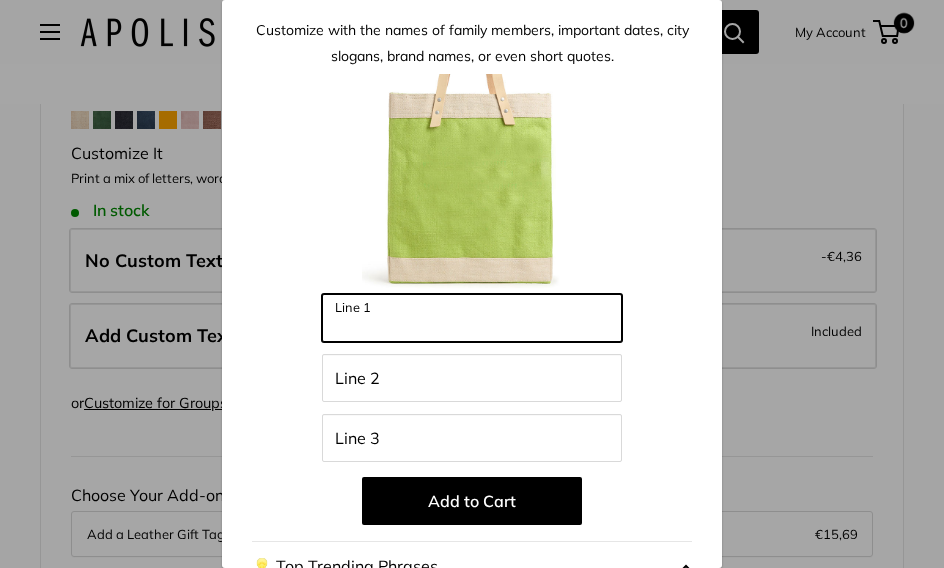 click on "Line 1" at bounding box center [472, 318] 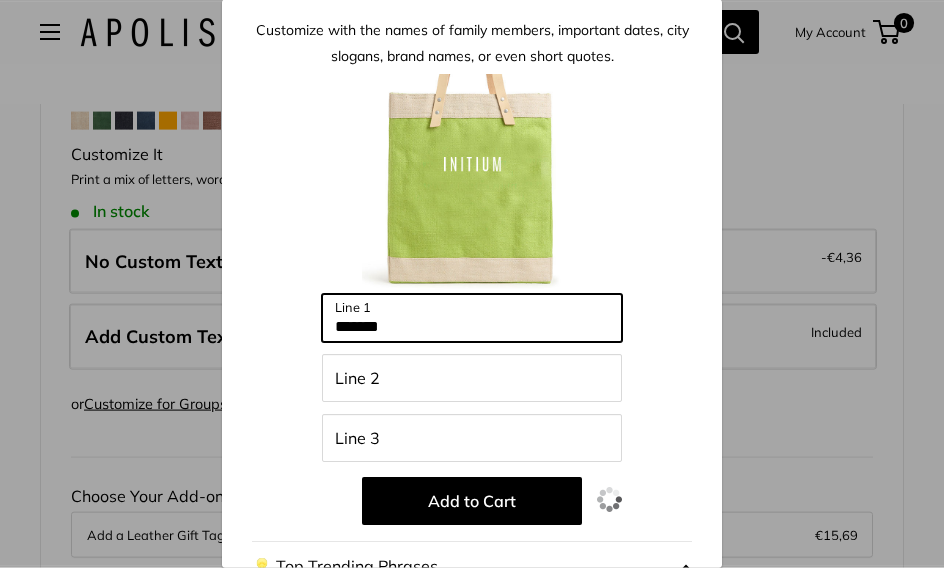type on "*******" 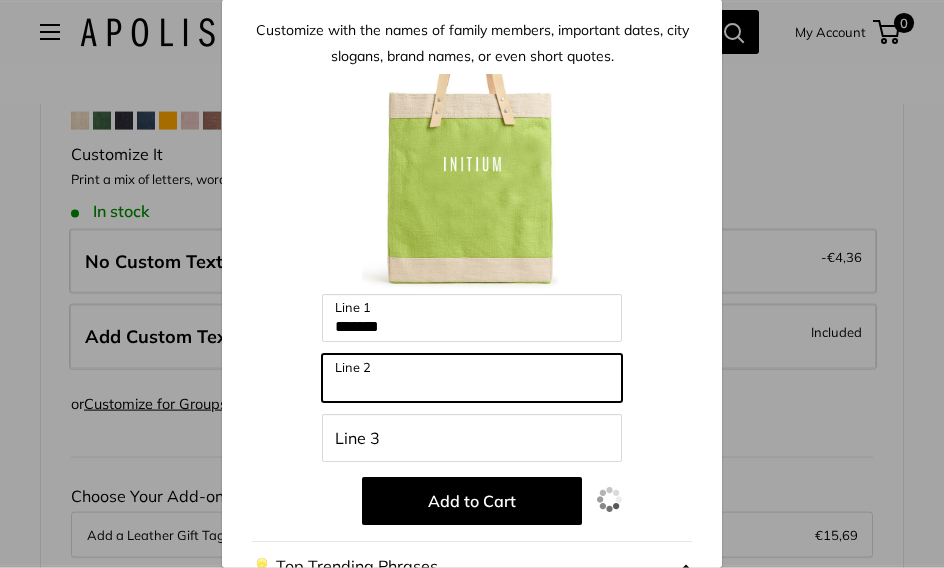 click on "Line 2" at bounding box center [472, 378] 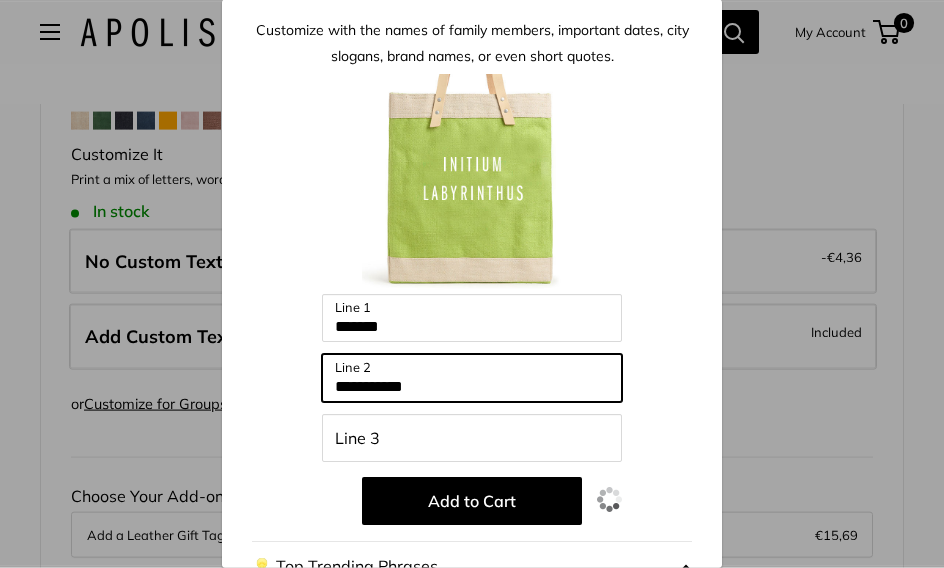 type on "**********" 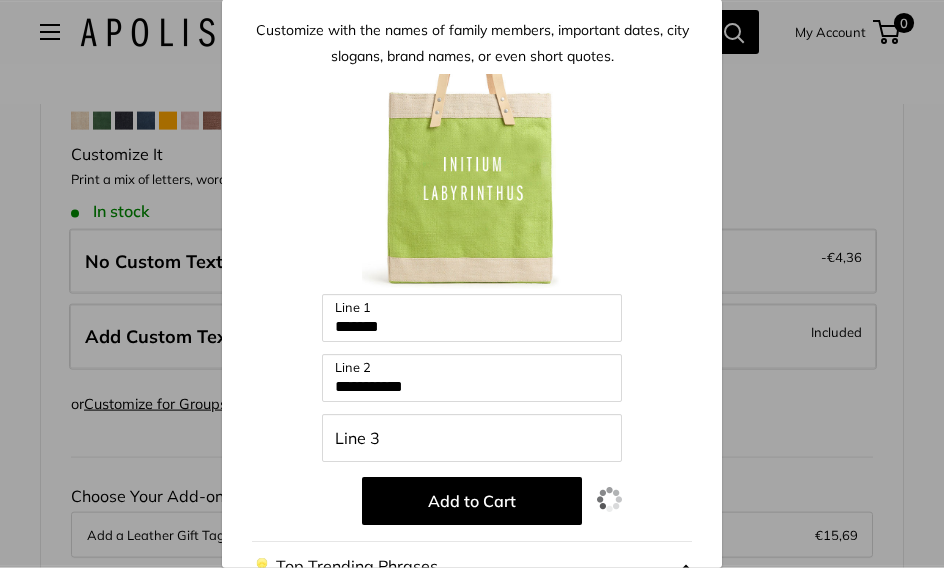 click on "Customize with the names of family members, important dates, city slogans, brand names, or even short quotes." at bounding box center [472, 43] 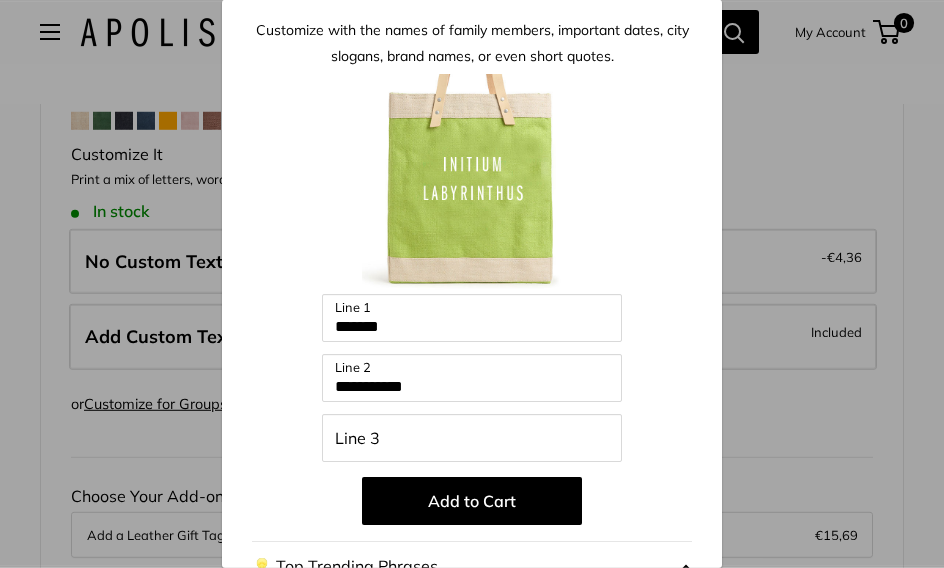 scroll, scrollTop: 1075, scrollLeft: 0, axis: vertical 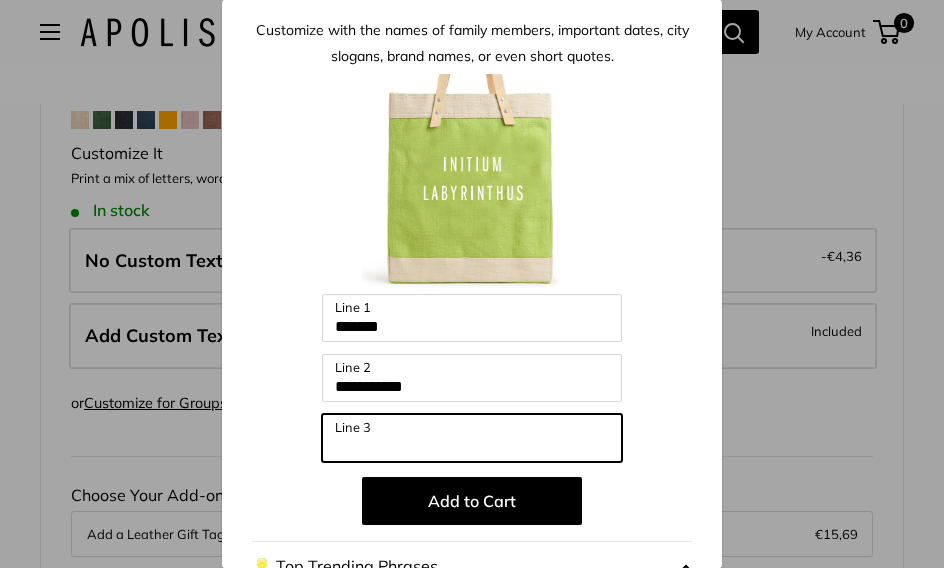 click on "Line 3" at bounding box center [472, 438] 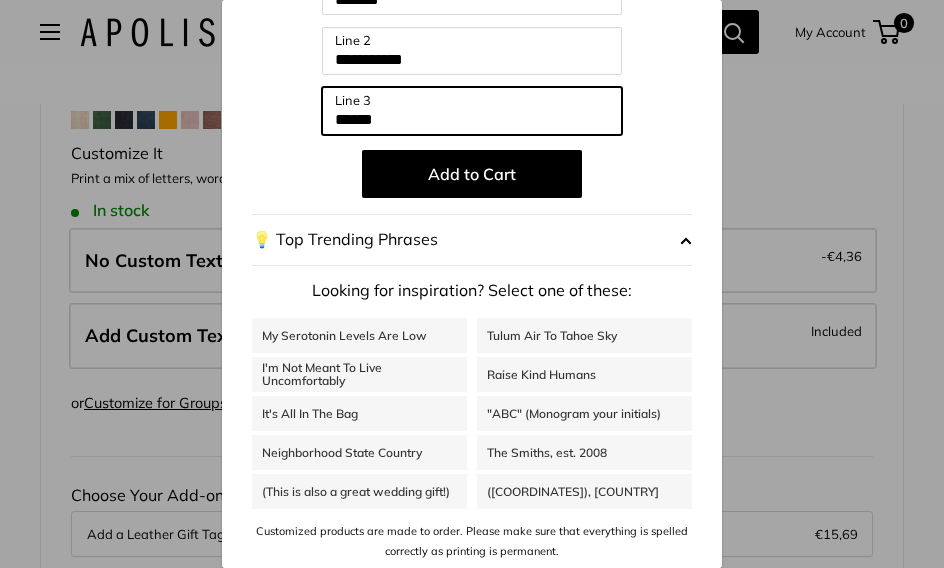 scroll, scrollTop: 381, scrollLeft: 0, axis: vertical 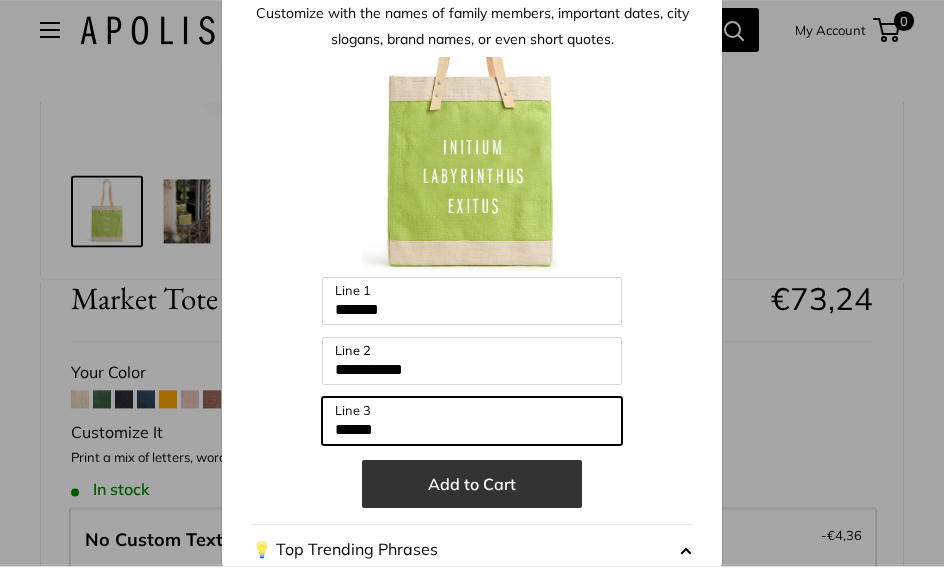 type on "******" 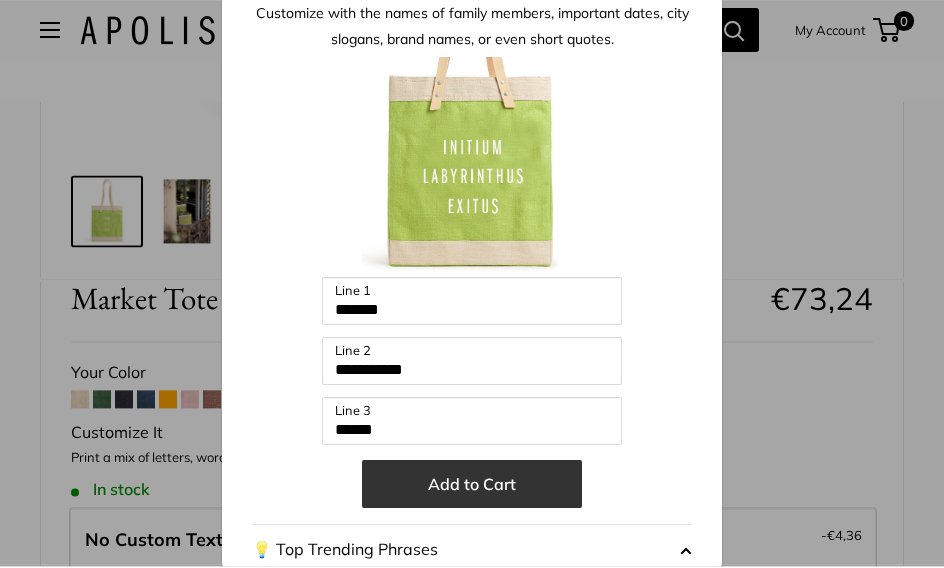 click on "Add to Cart" at bounding box center [472, 486] 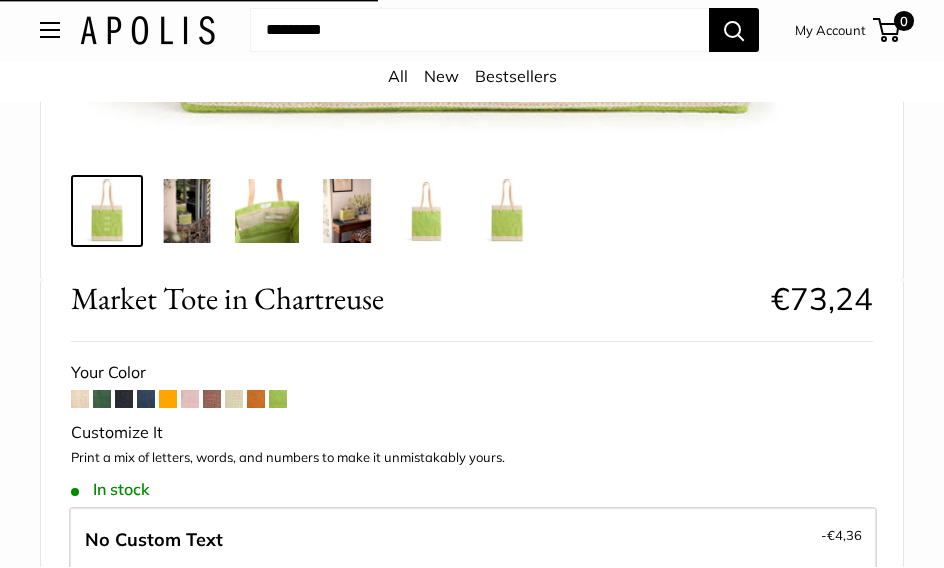 scroll, scrollTop: 796, scrollLeft: 0, axis: vertical 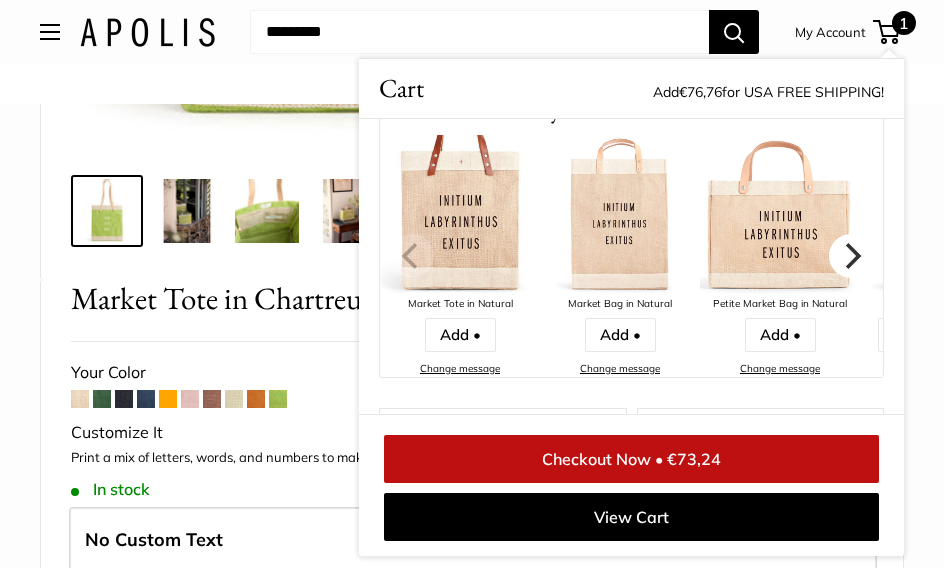 click 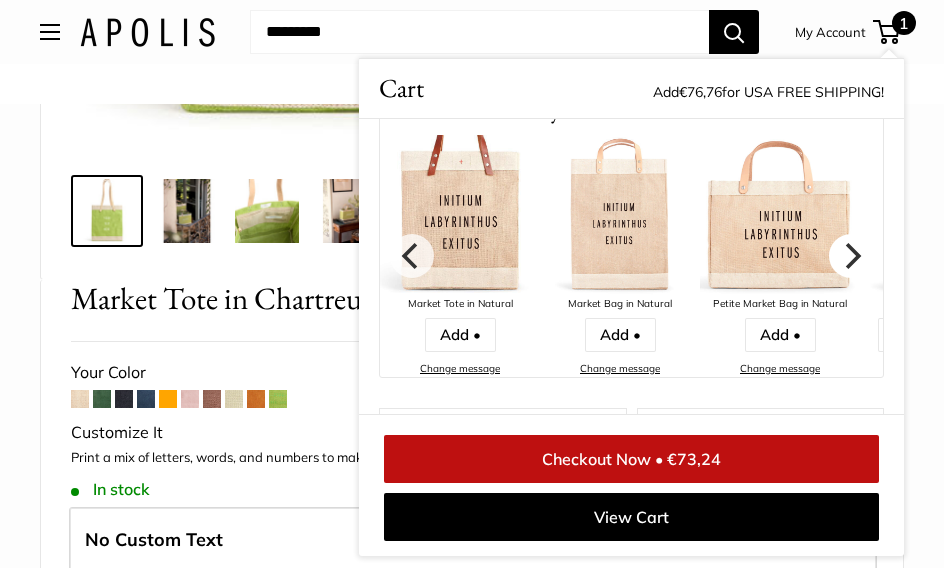 click 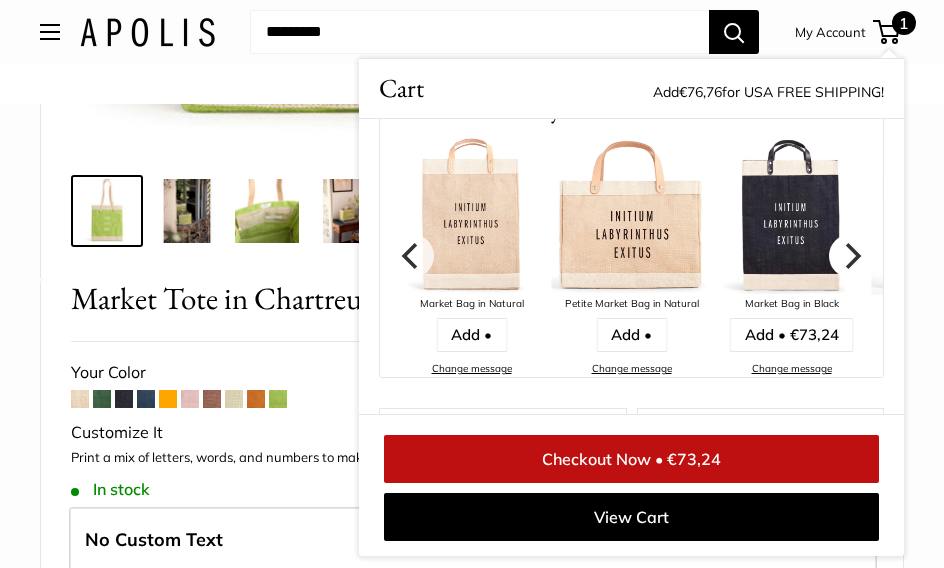 click 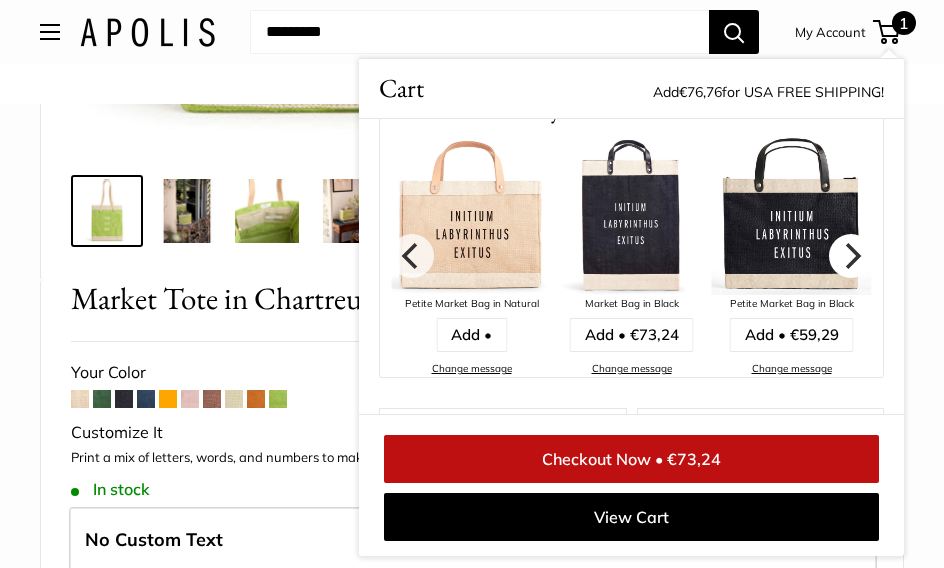 click 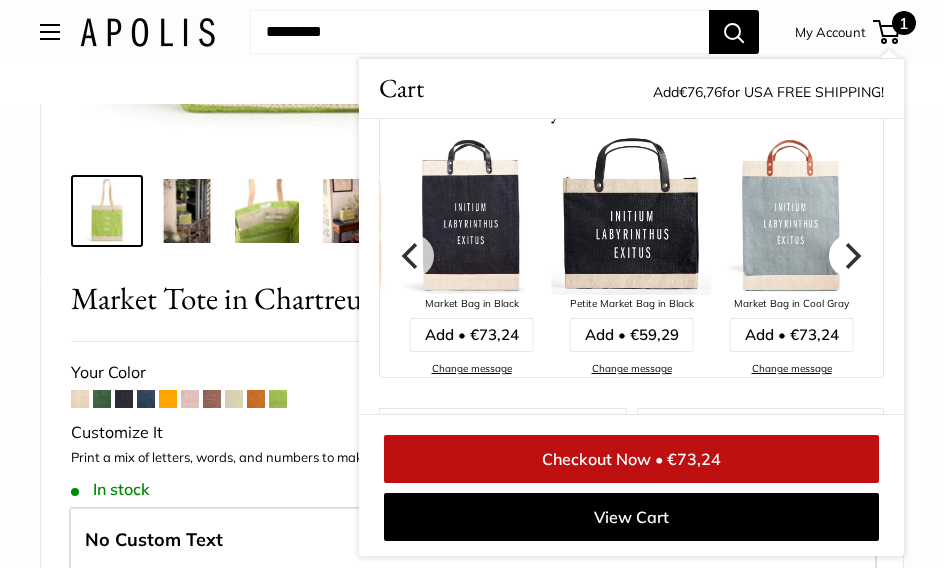 click 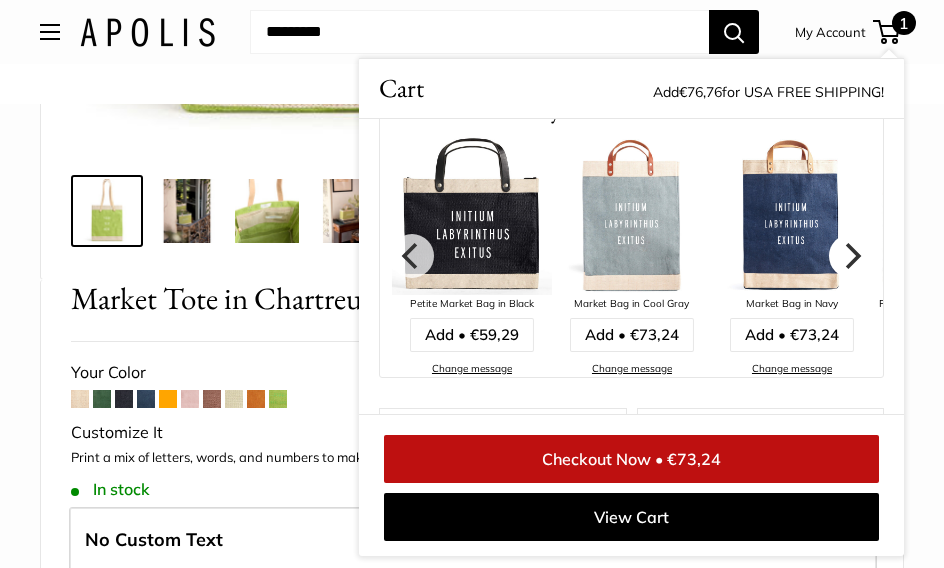 click 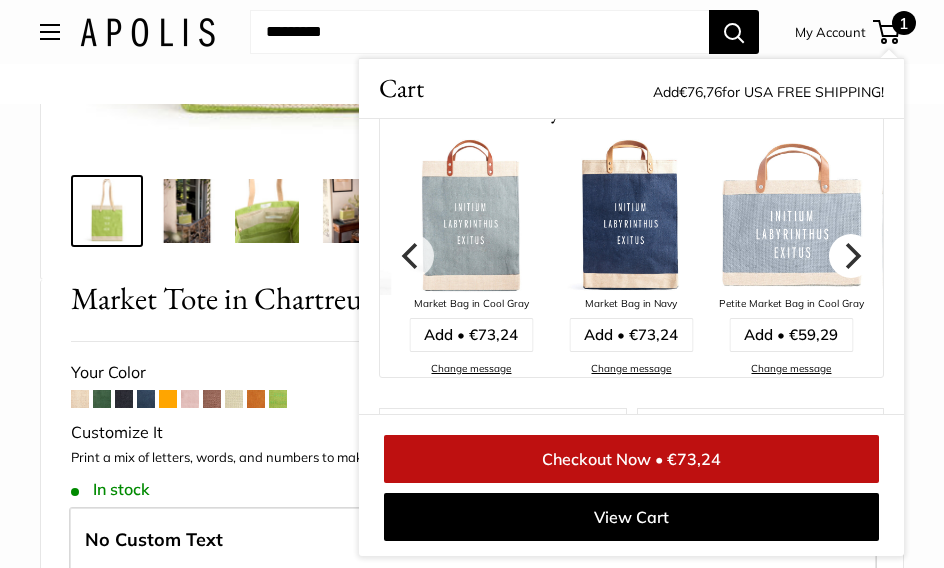 click 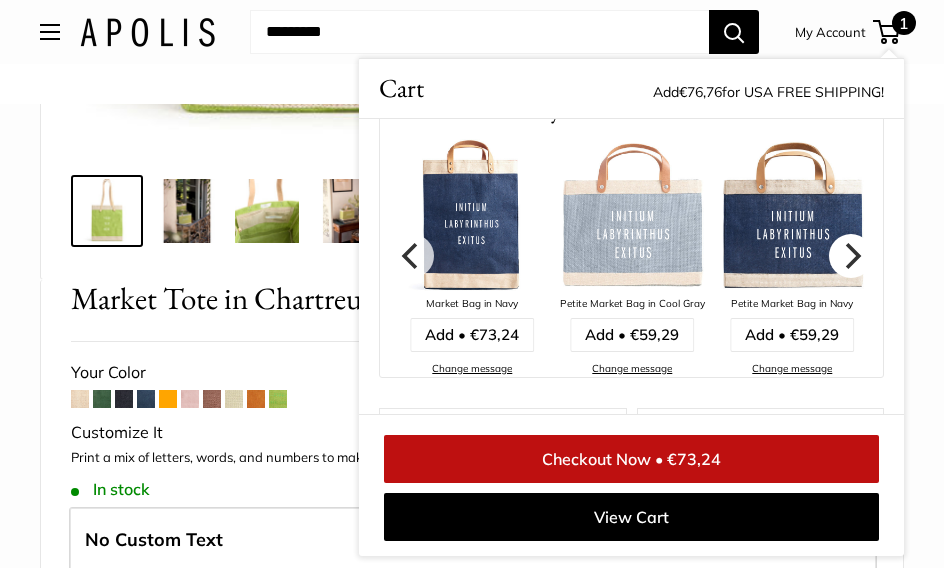 click at bounding box center [851, 256] 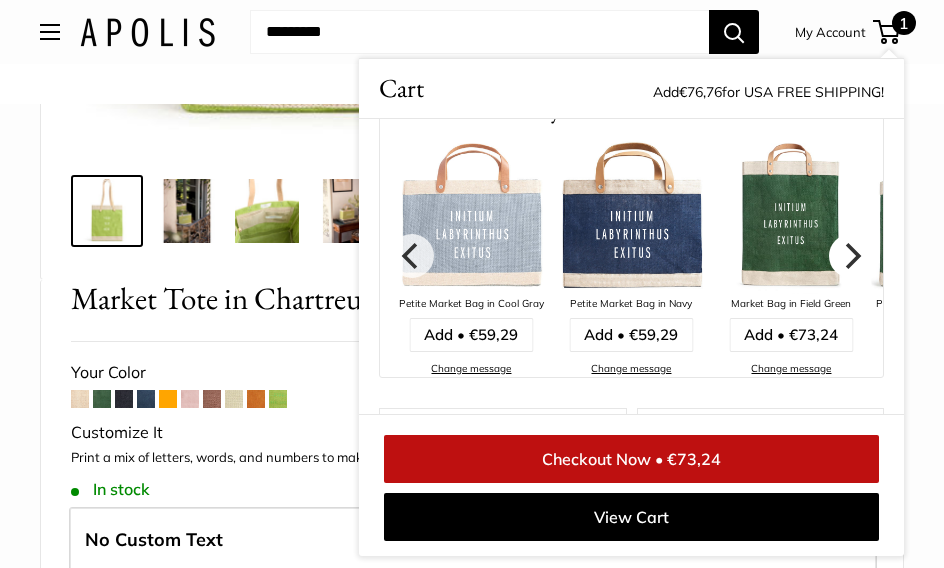 click 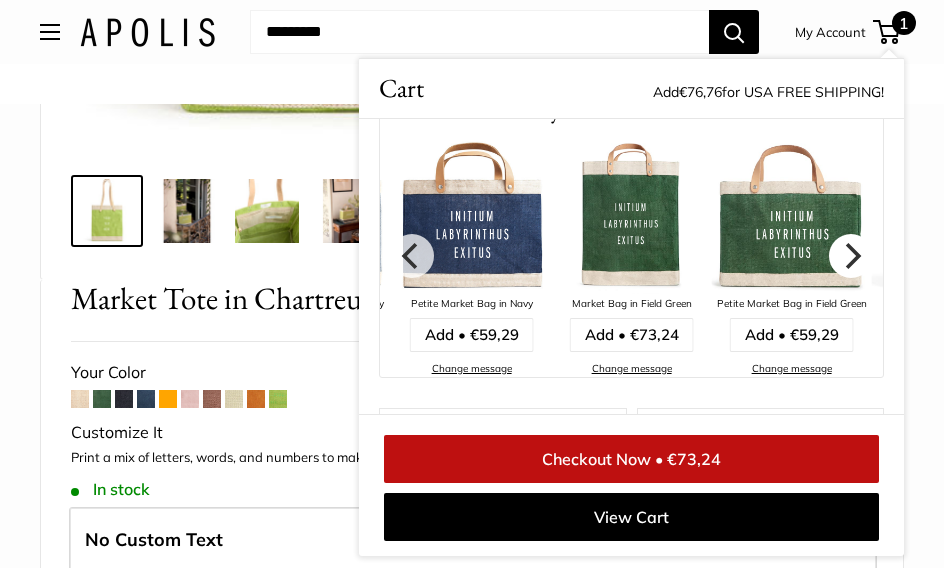 click at bounding box center (851, 256) 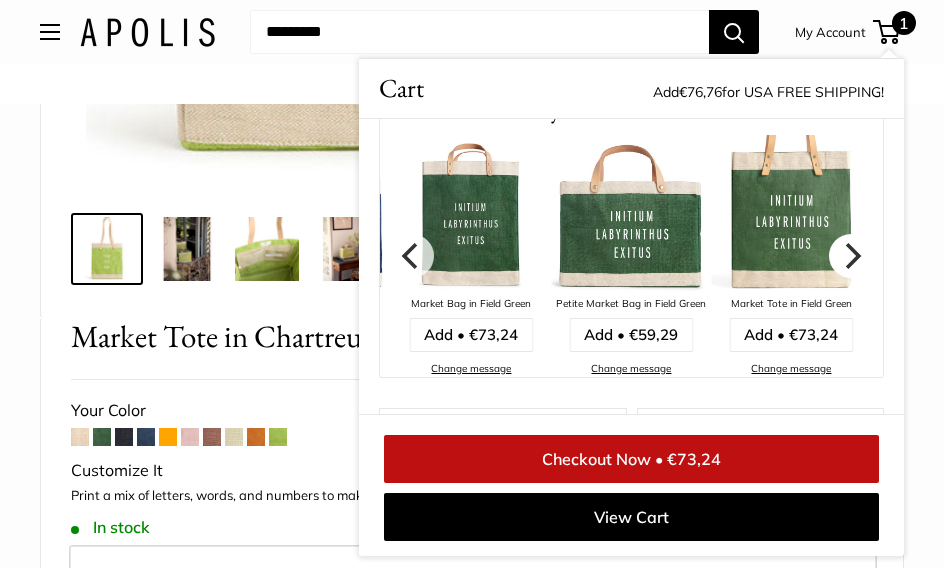 scroll, scrollTop: 669, scrollLeft: 0, axis: vertical 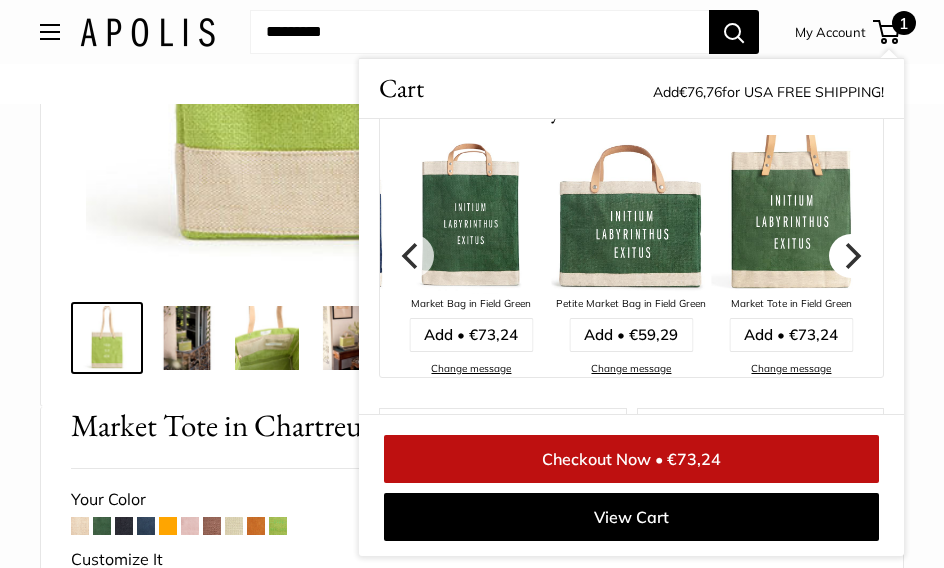 click 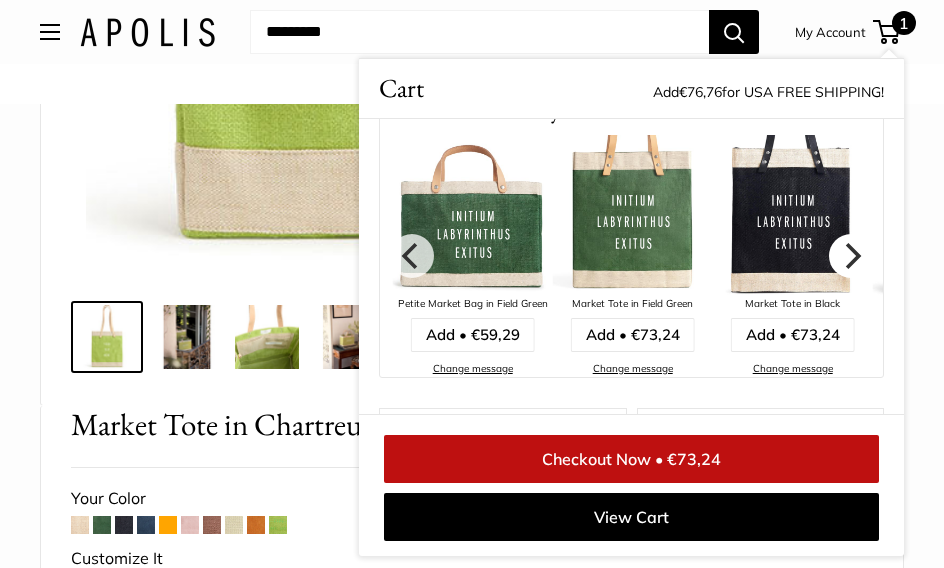 click 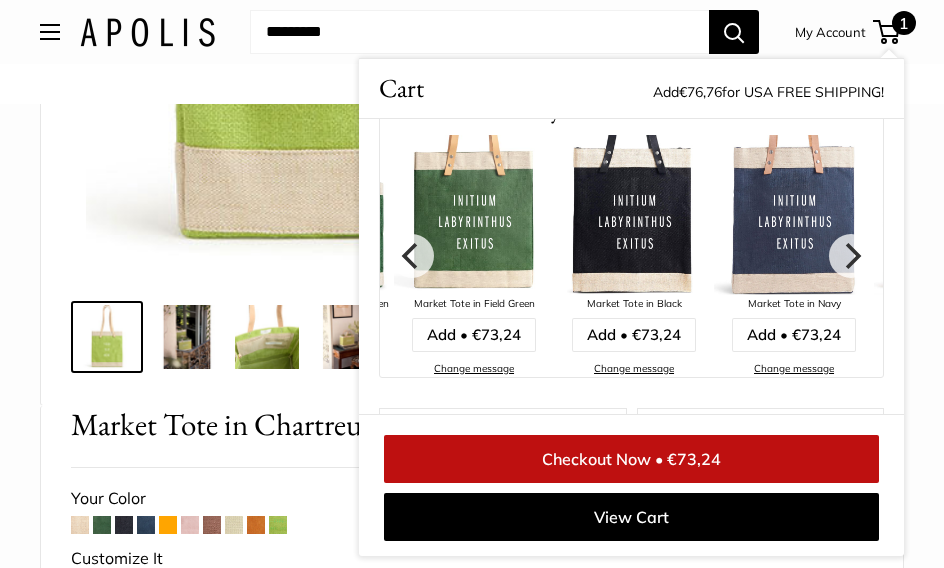 click at bounding box center [794, 215] 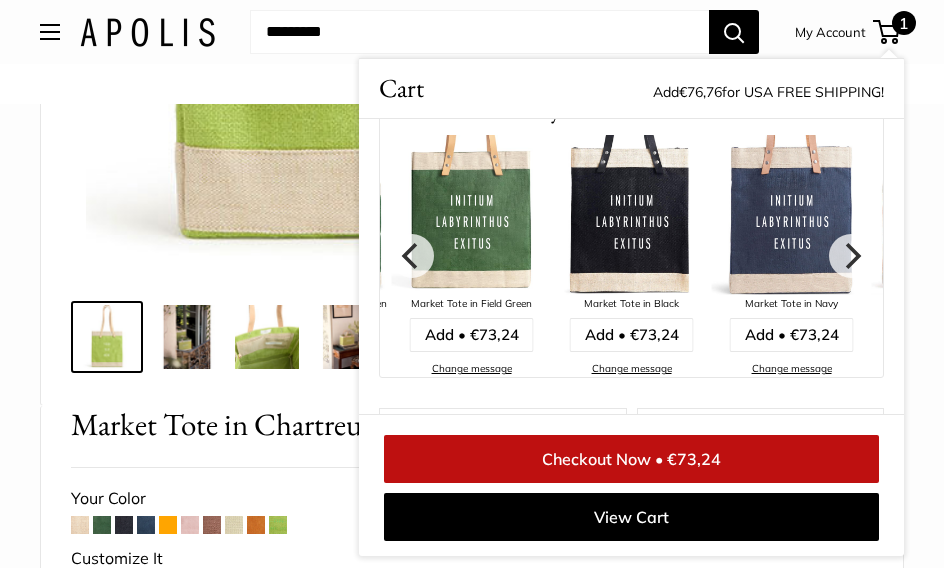 click at bounding box center (792, 215) 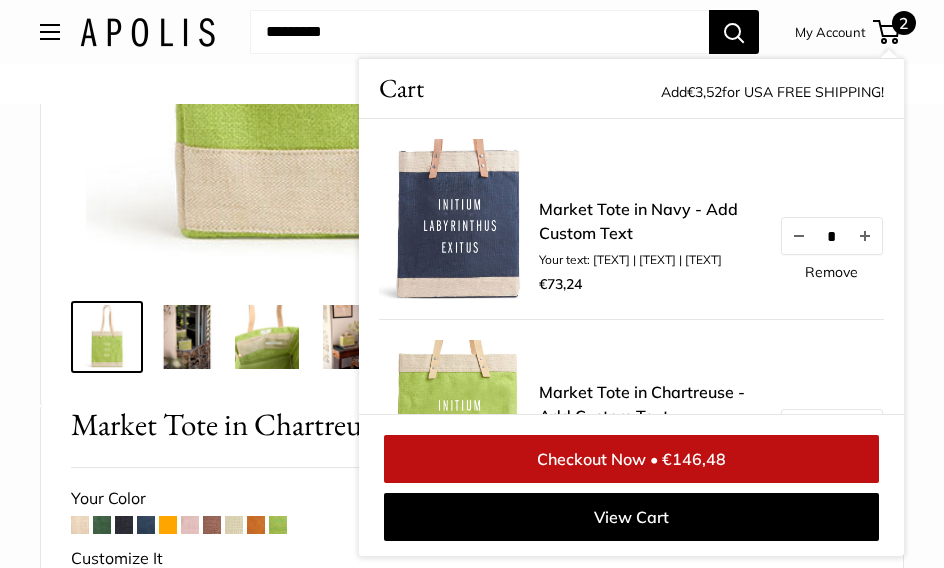 scroll, scrollTop: 684, scrollLeft: 0, axis: vertical 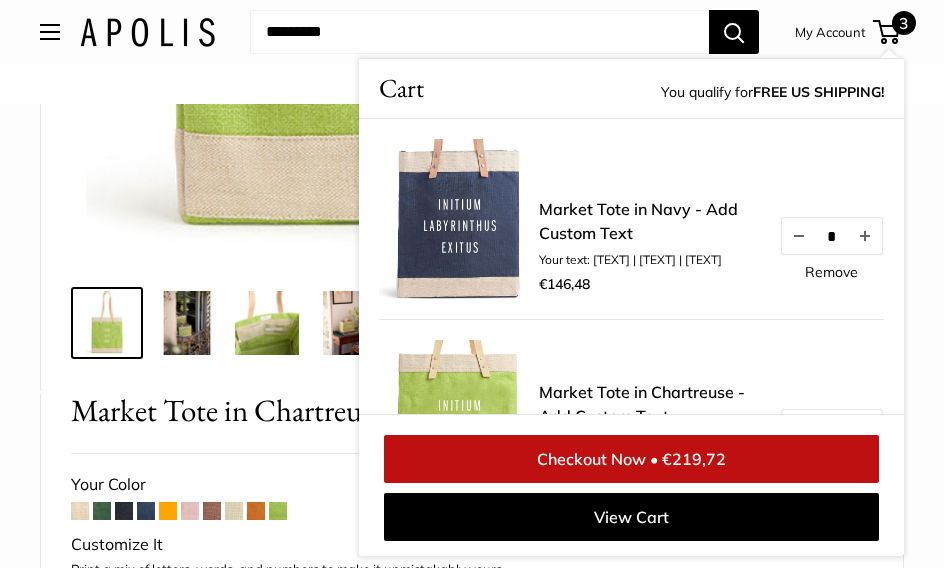 click on "Remove" at bounding box center [831, 272] 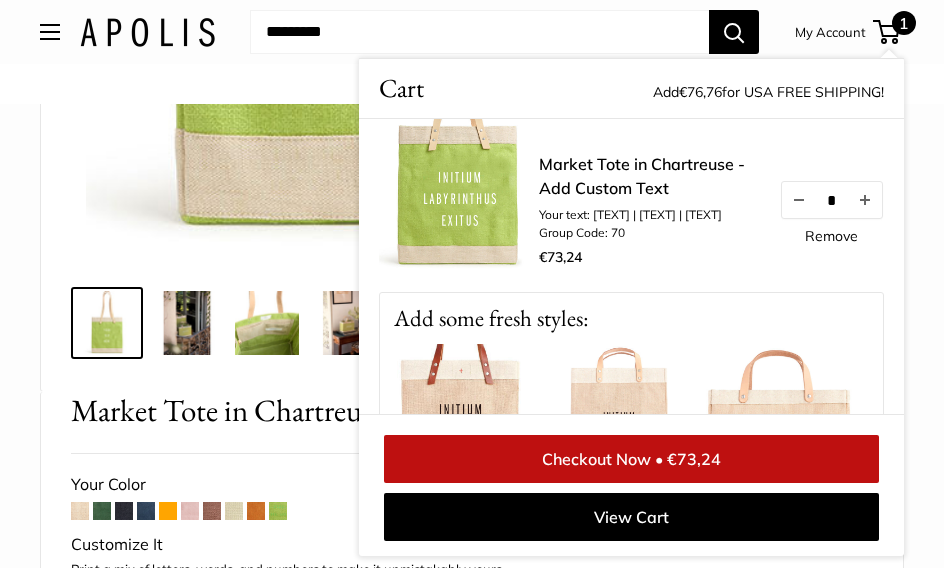 scroll, scrollTop: 0, scrollLeft: 0, axis: both 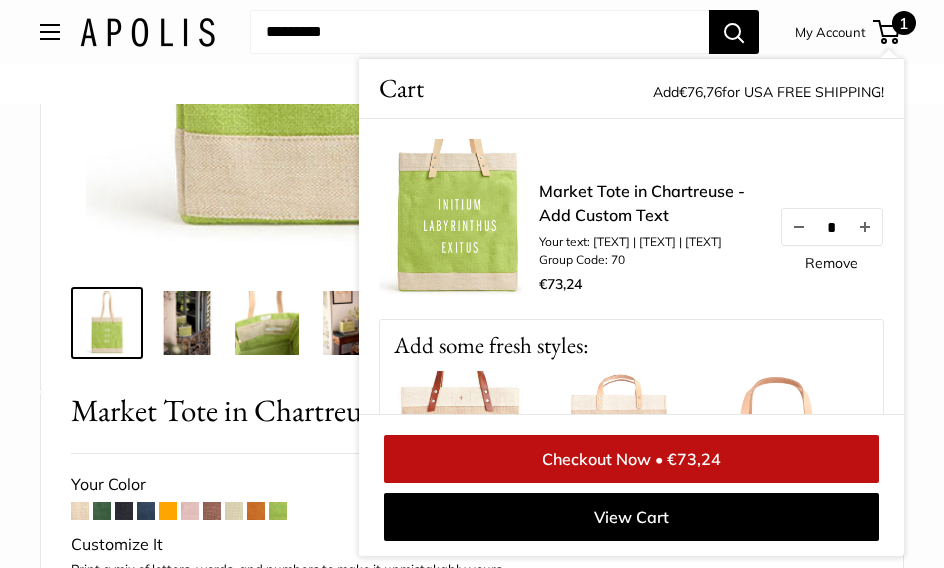 click at bounding box center (102, 511) 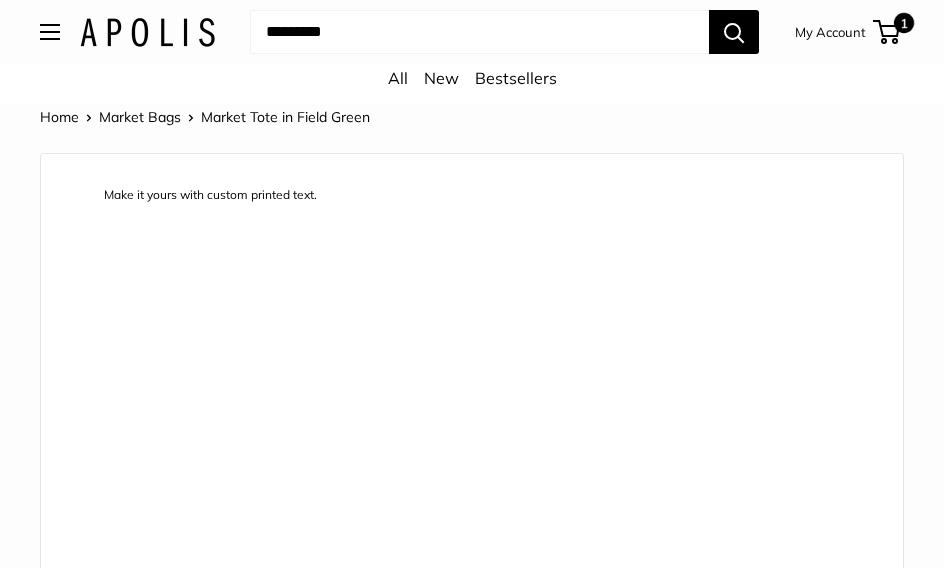 scroll, scrollTop: 0, scrollLeft: 0, axis: both 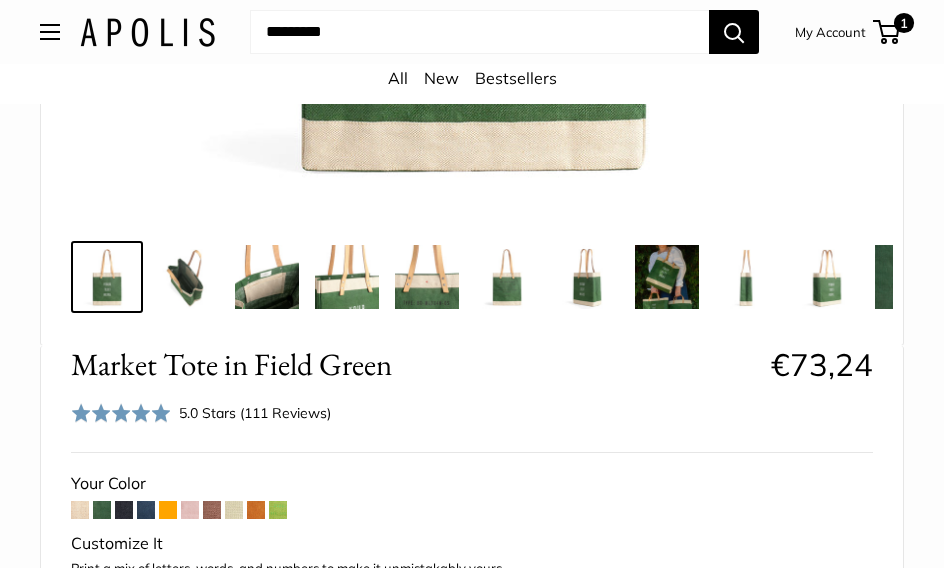 click at bounding box center [667, 277] 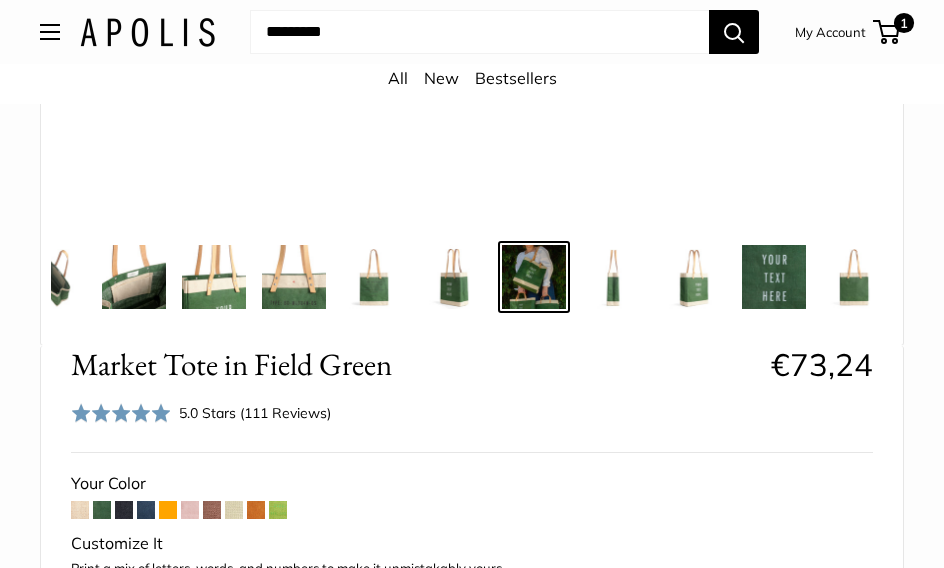 scroll, scrollTop: 0, scrollLeft: 150, axis: horizontal 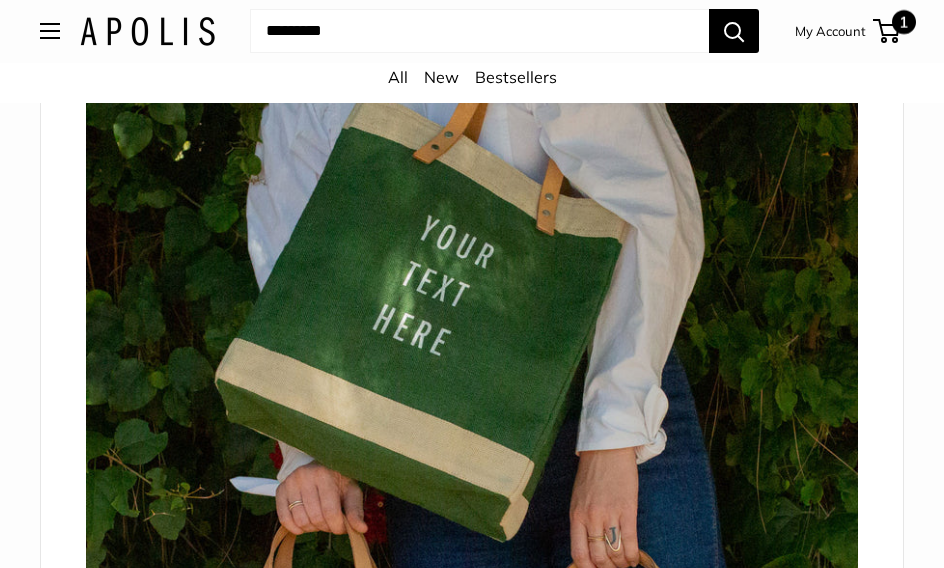 click on "1" at bounding box center [886, 32] 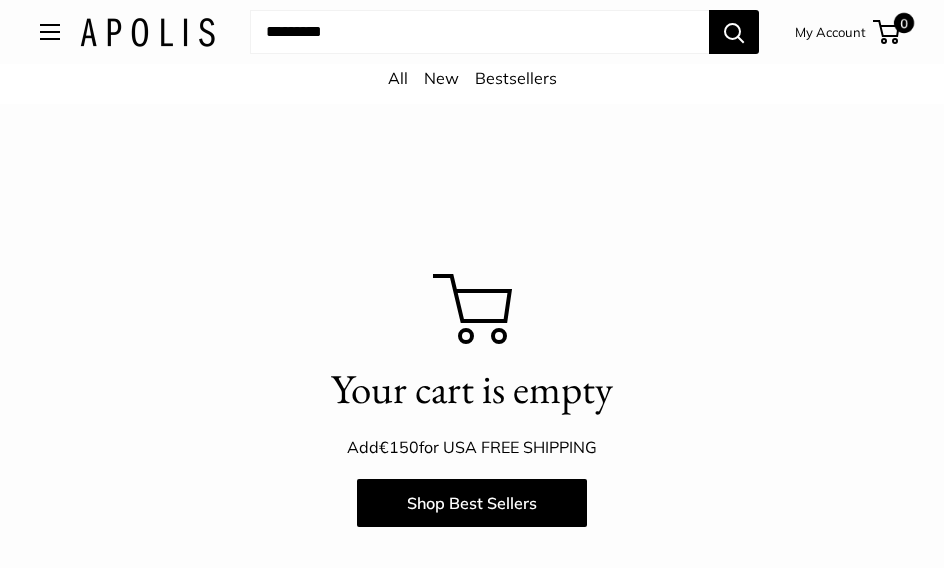scroll, scrollTop: 0, scrollLeft: 0, axis: both 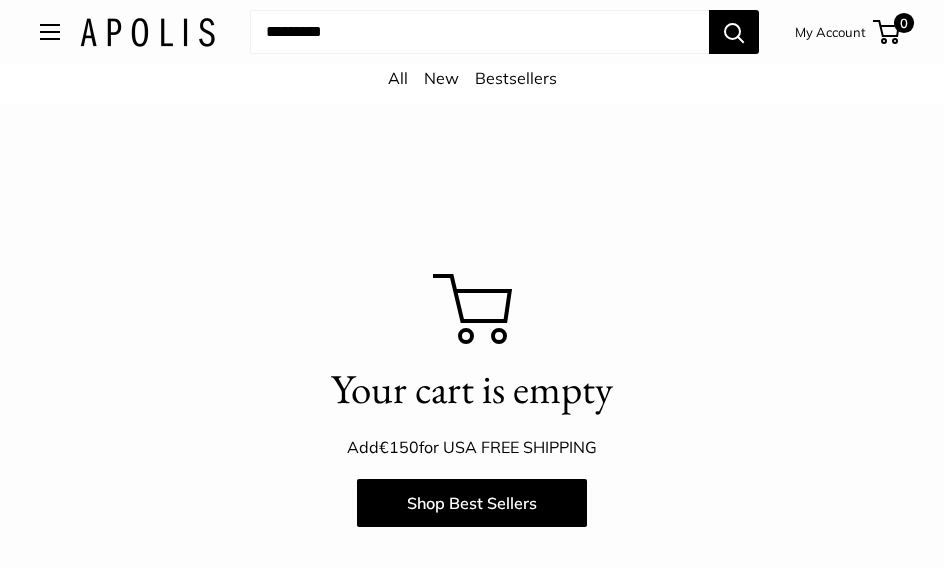 click at bounding box center (50, 32) 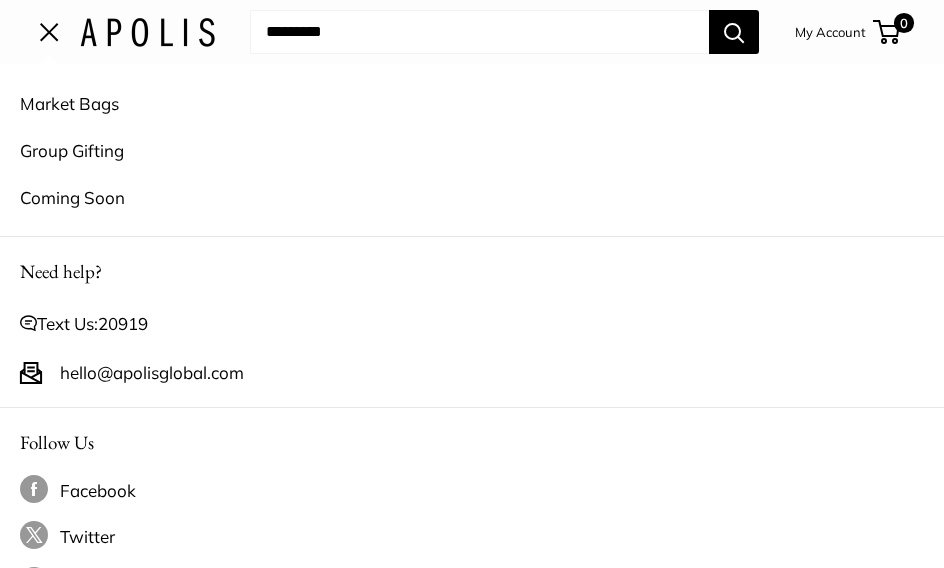click on "Market Bags" at bounding box center [472, 103] 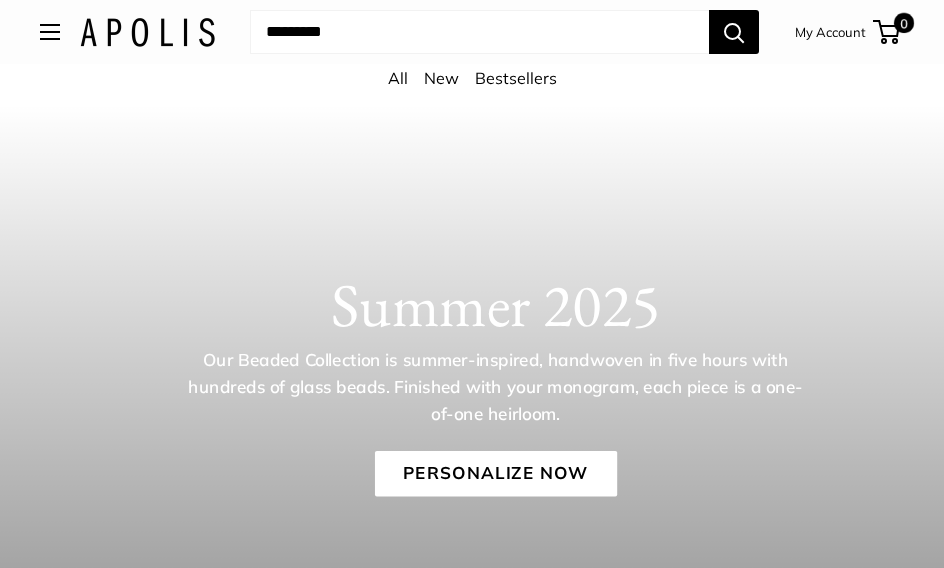 scroll, scrollTop: 0, scrollLeft: 0, axis: both 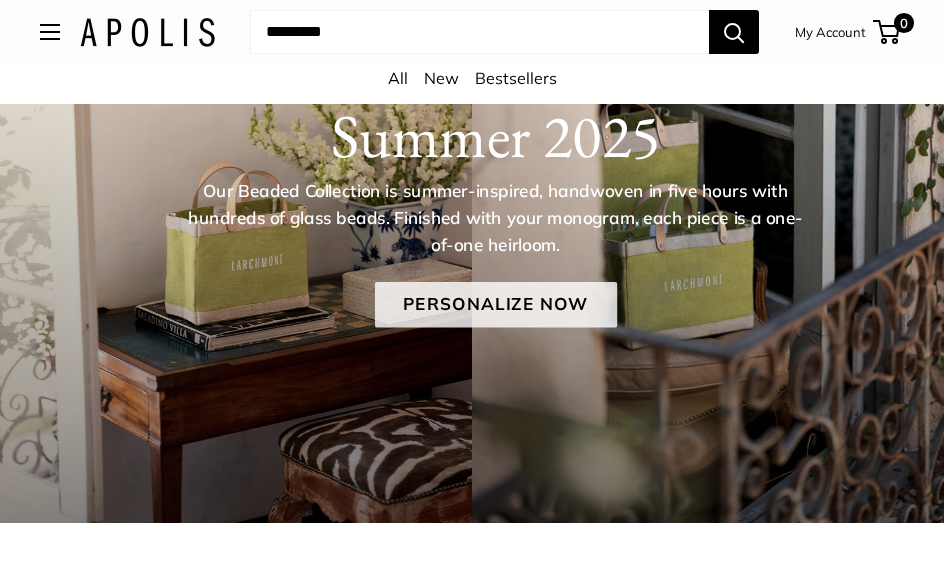 click on "Personalize Now" at bounding box center (495, 304) 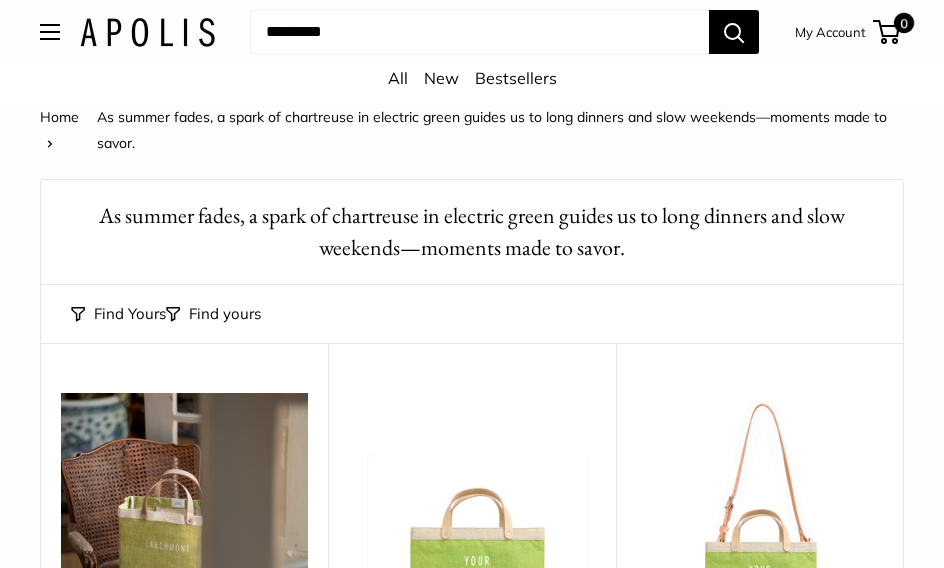scroll, scrollTop: 0, scrollLeft: 0, axis: both 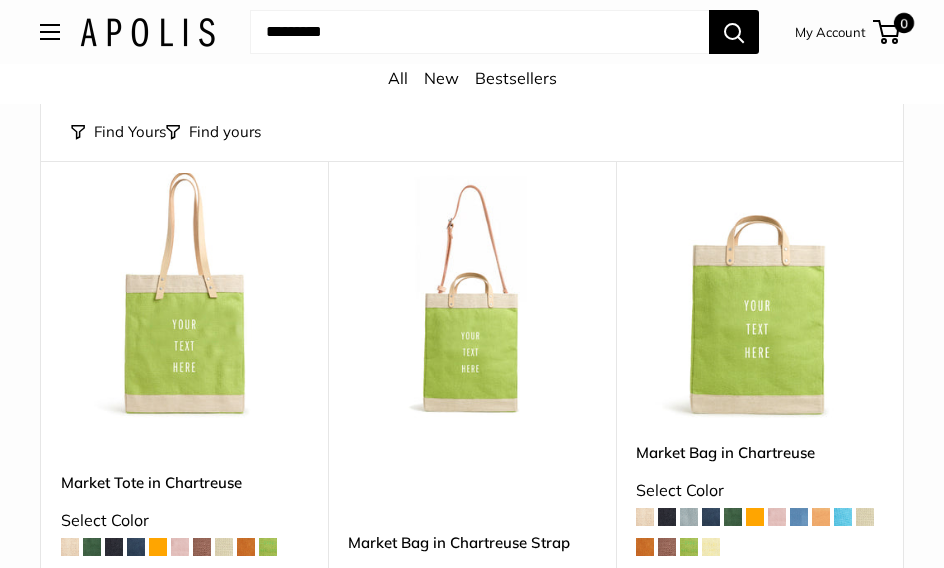 click at bounding box center (92, 547) 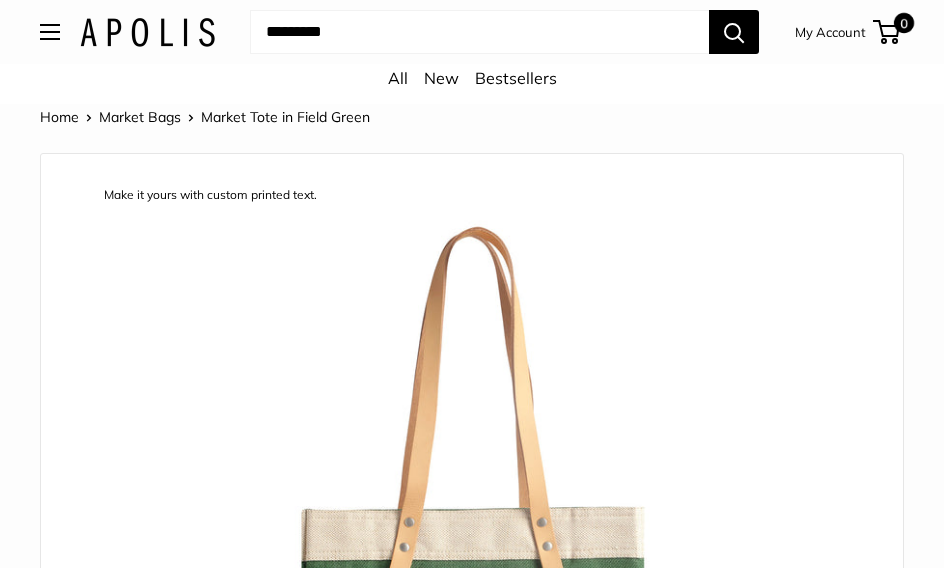 scroll, scrollTop: 0, scrollLeft: 0, axis: both 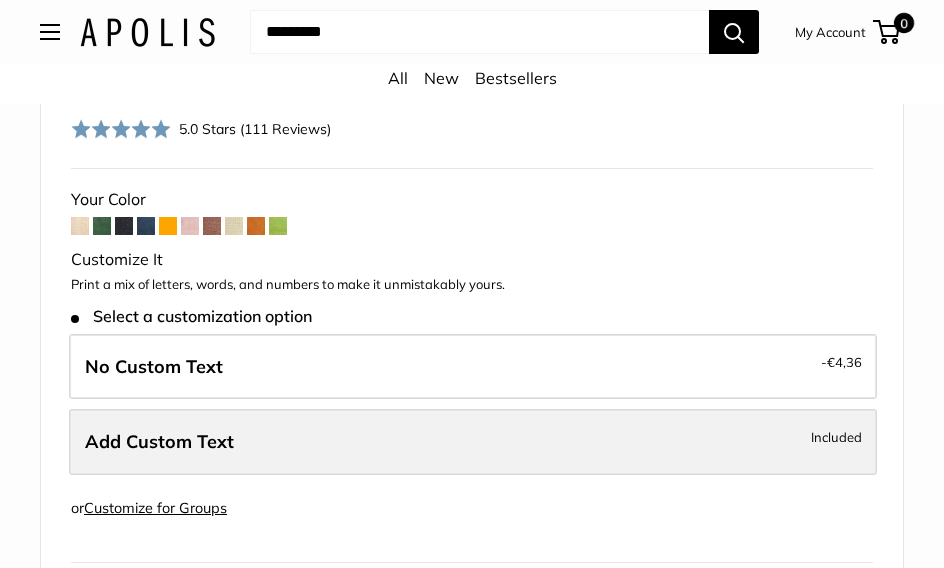 click on "Add Custom Text
Included" at bounding box center [473, 442] 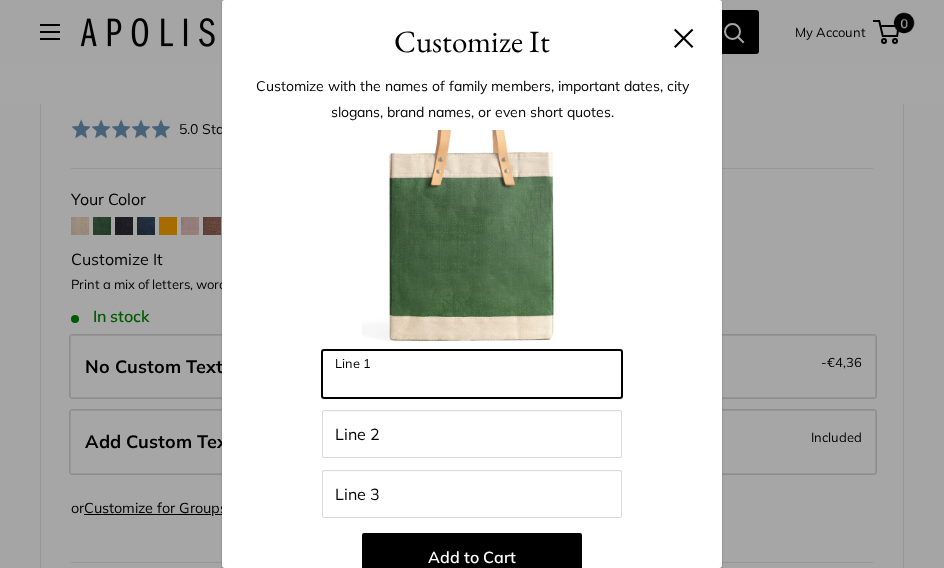 click on "Line 1" at bounding box center [472, 374] 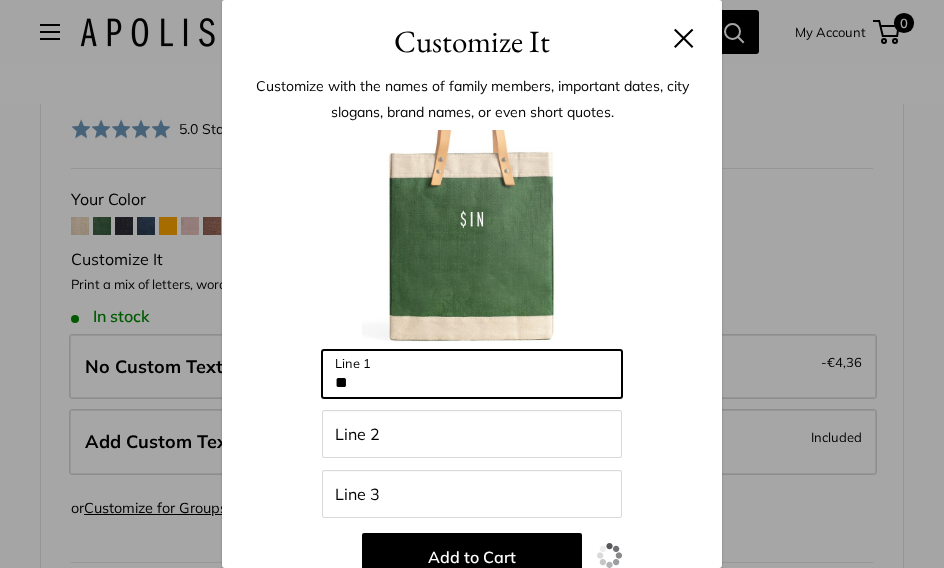 type on "*" 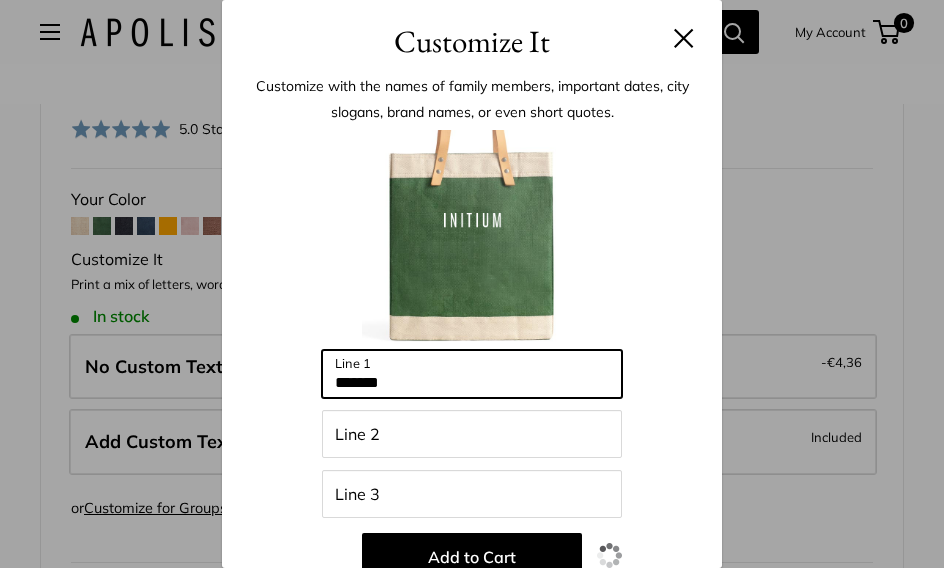 type on "*******" 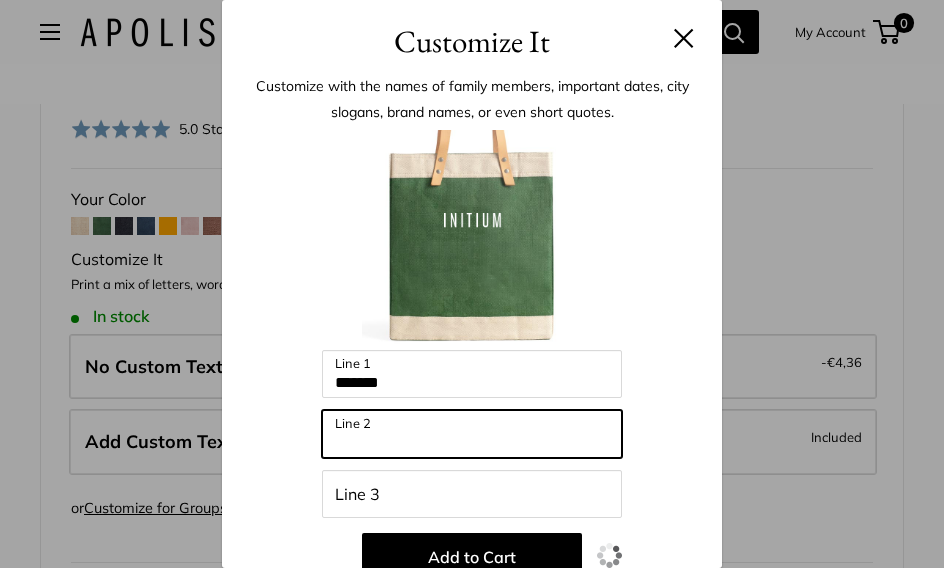 click on "Line 2" at bounding box center [472, 434] 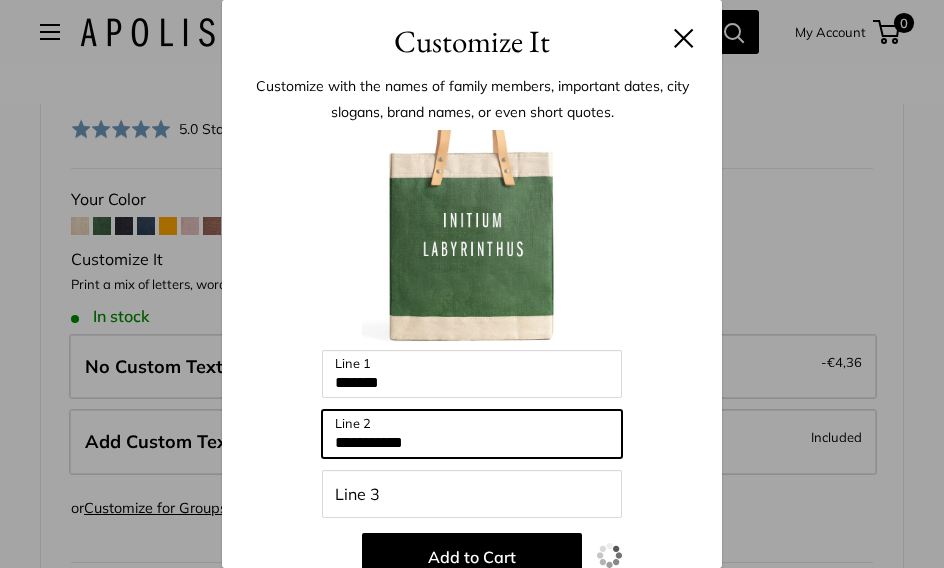 type on "**********" 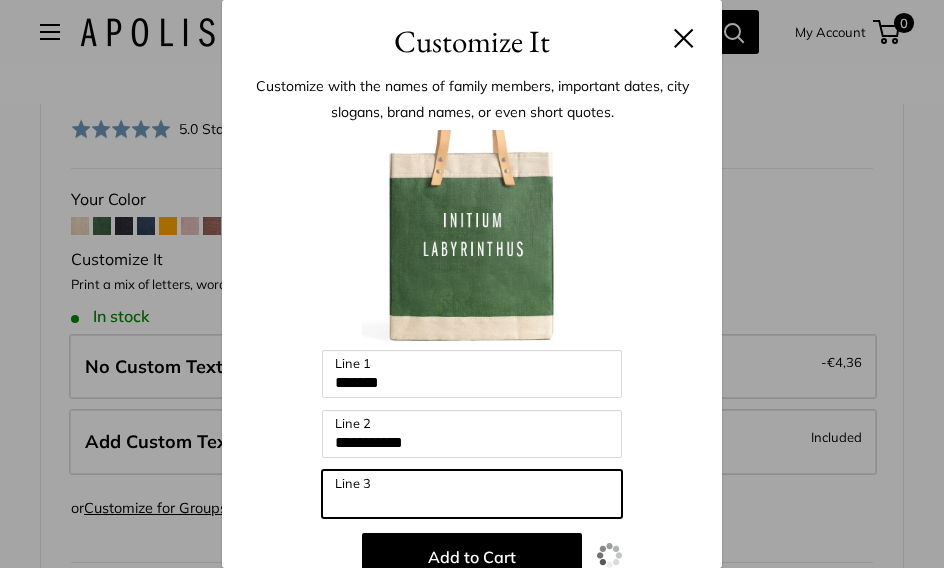 click on "Line 3" at bounding box center (472, 494) 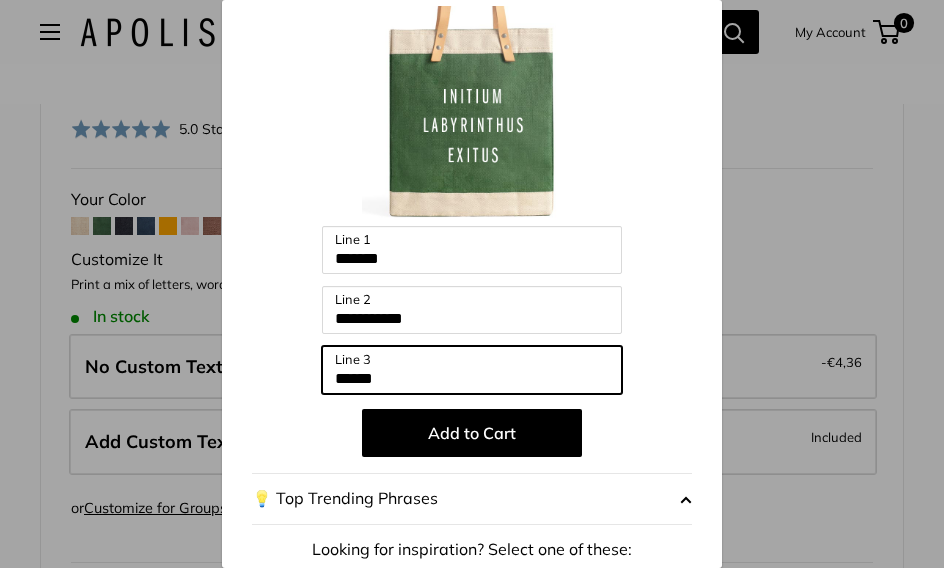 scroll, scrollTop: 166, scrollLeft: 0, axis: vertical 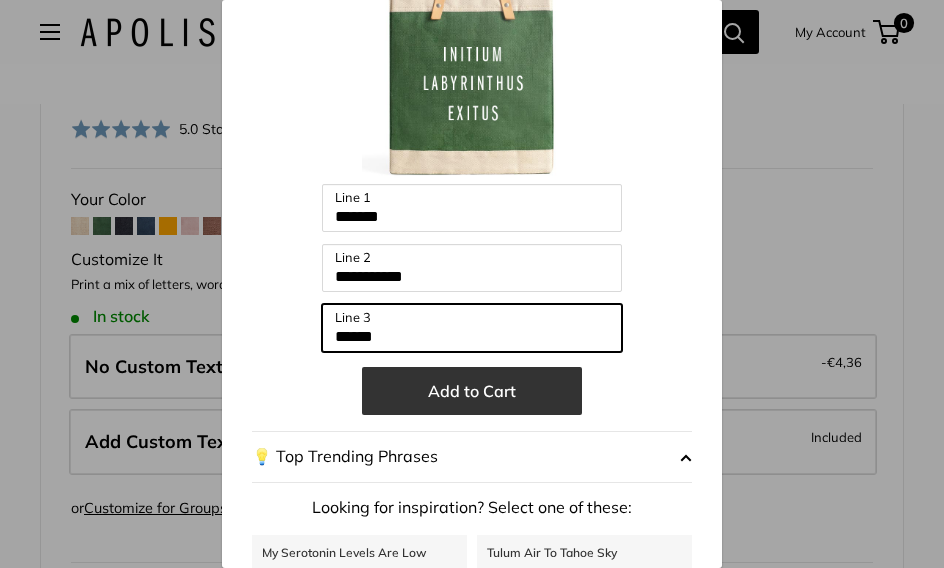 type on "******" 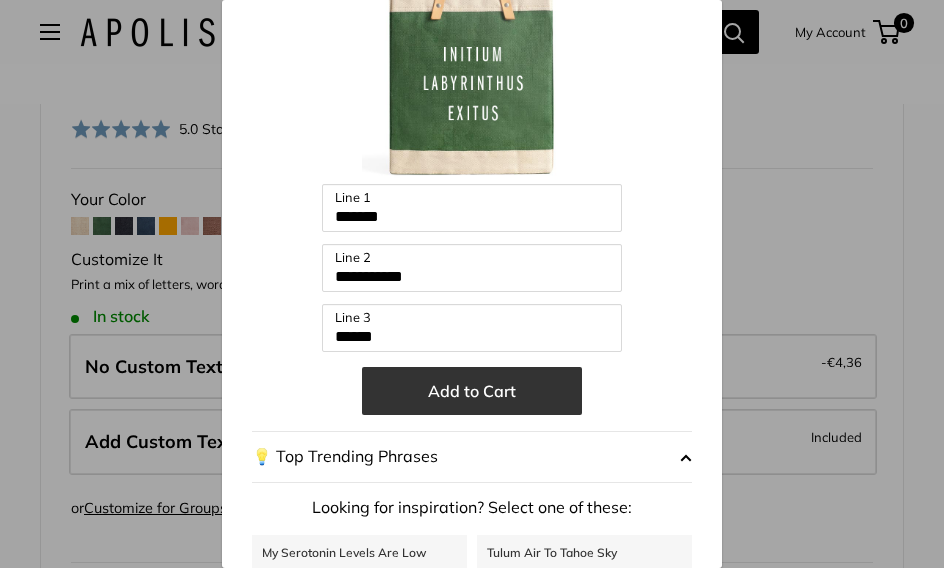 click on "Add to Cart" at bounding box center (472, 391) 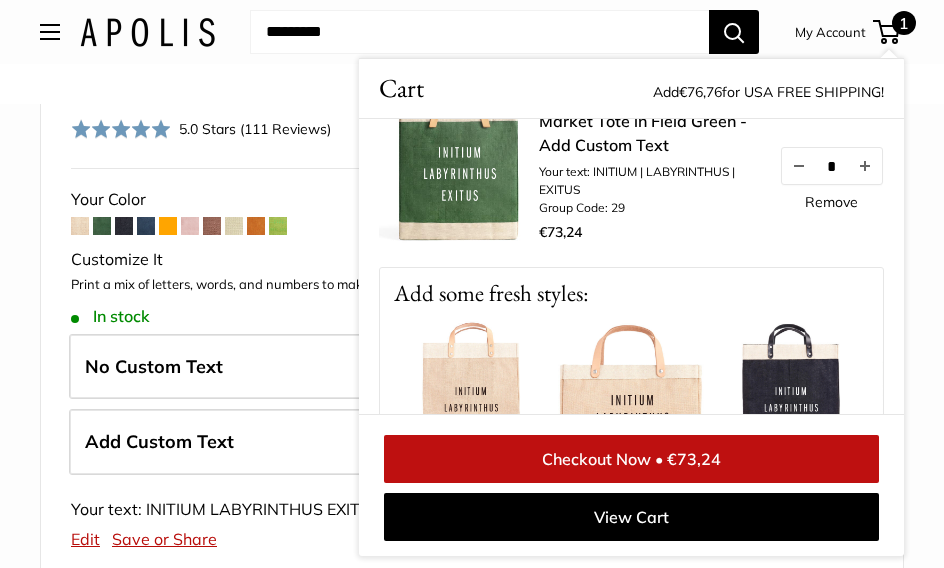 scroll, scrollTop: 48, scrollLeft: 0, axis: vertical 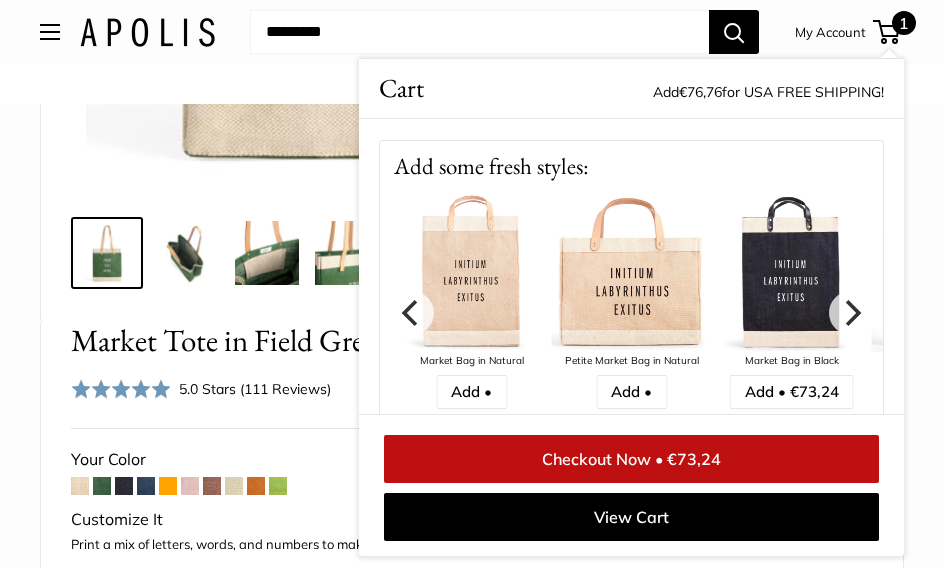 click at bounding box center (212, 486) 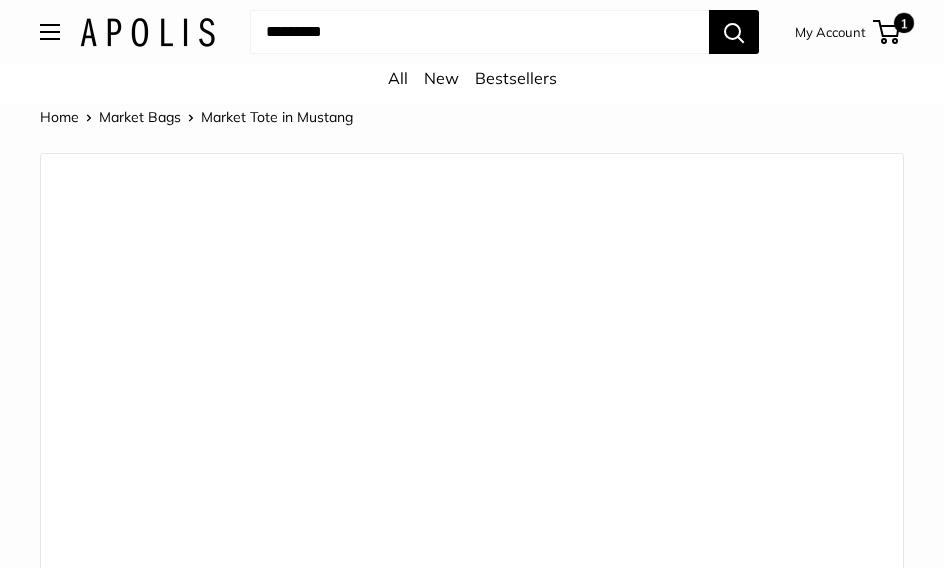 scroll, scrollTop: 0, scrollLeft: 0, axis: both 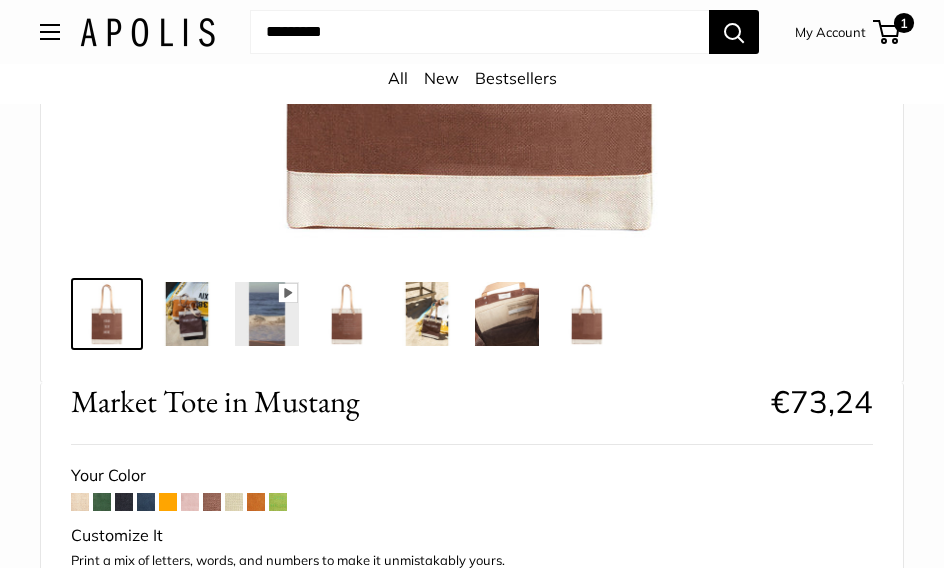 click at bounding box center (146, 502) 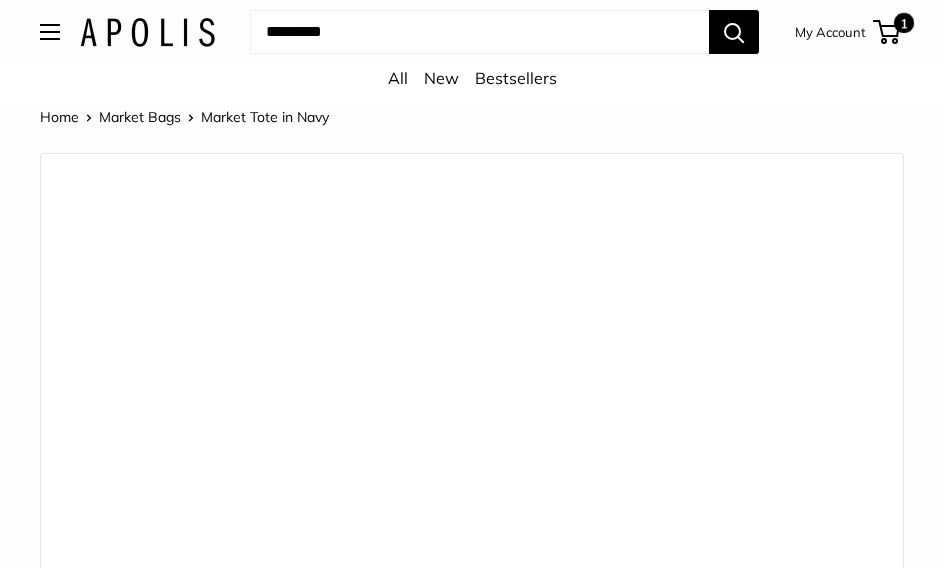 scroll, scrollTop: 0, scrollLeft: 0, axis: both 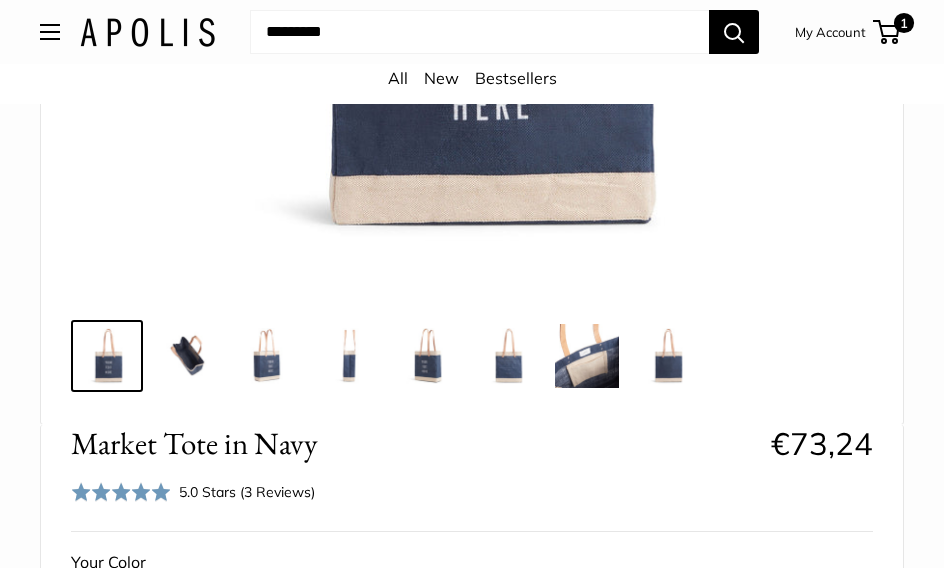 click at bounding box center (587, 356) 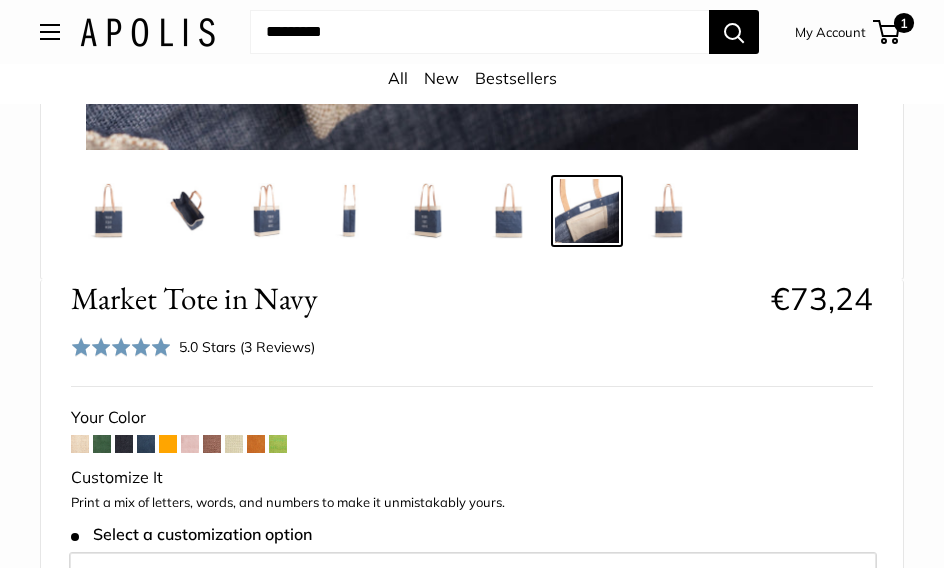 scroll, scrollTop: 797, scrollLeft: 0, axis: vertical 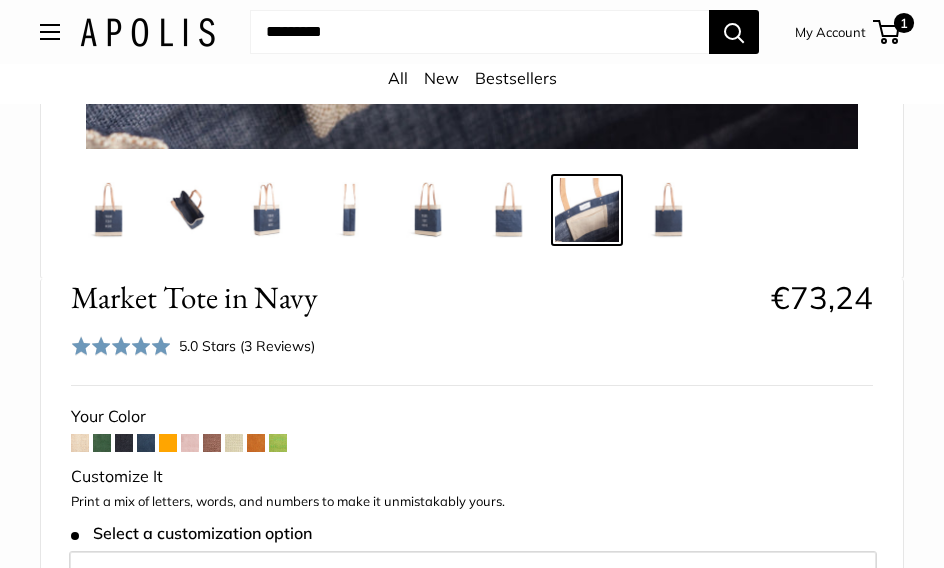click at bounding box center [278, 443] 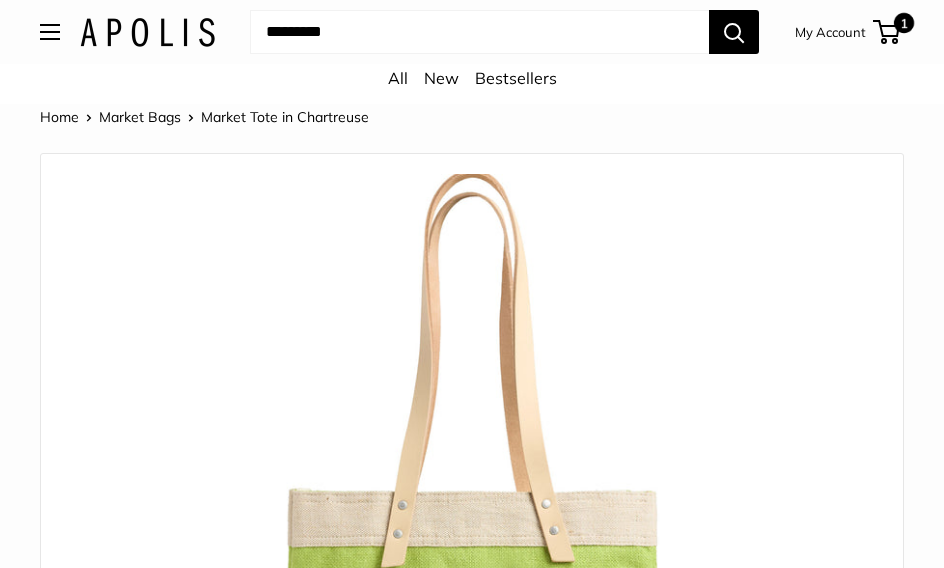 scroll, scrollTop: 0, scrollLeft: 0, axis: both 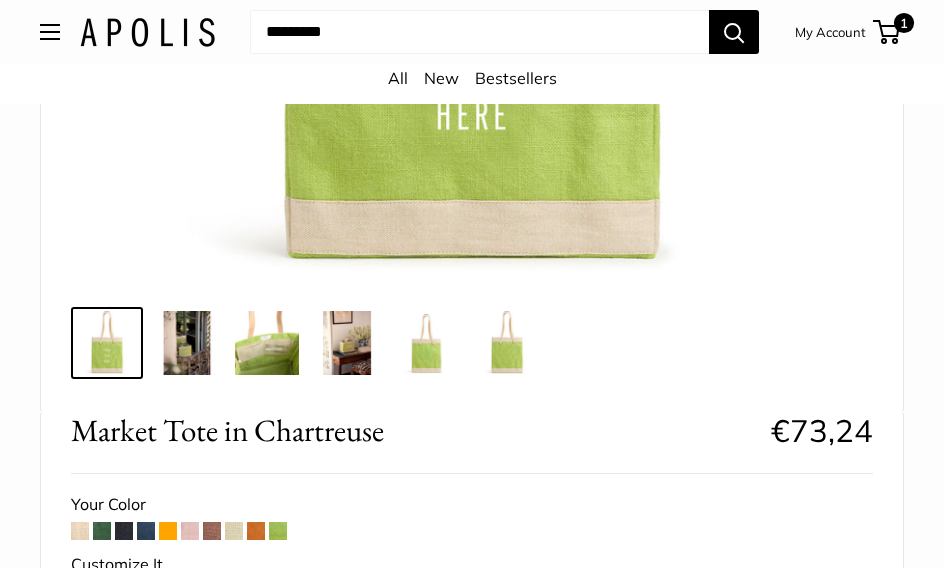 click at bounding box center [267, 343] 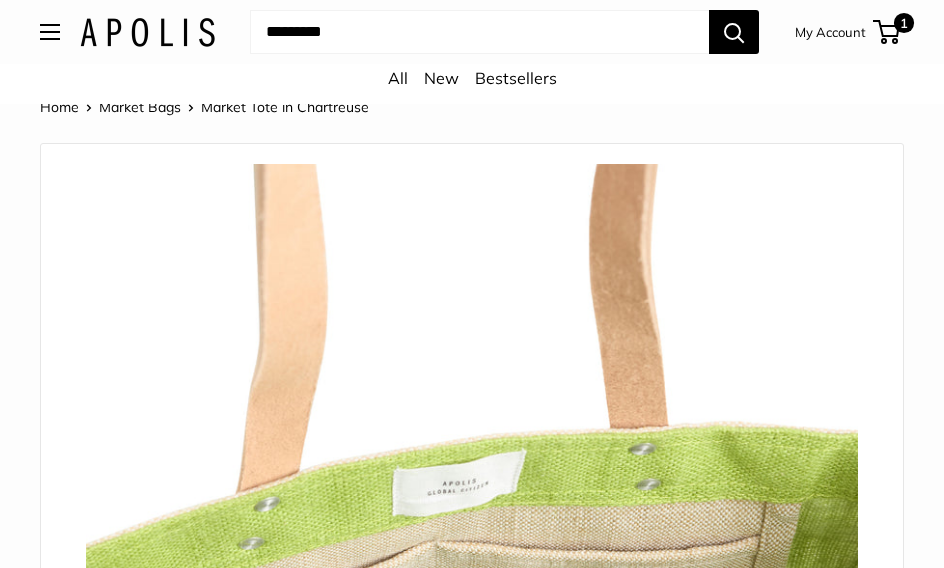 scroll, scrollTop: 0, scrollLeft: 0, axis: both 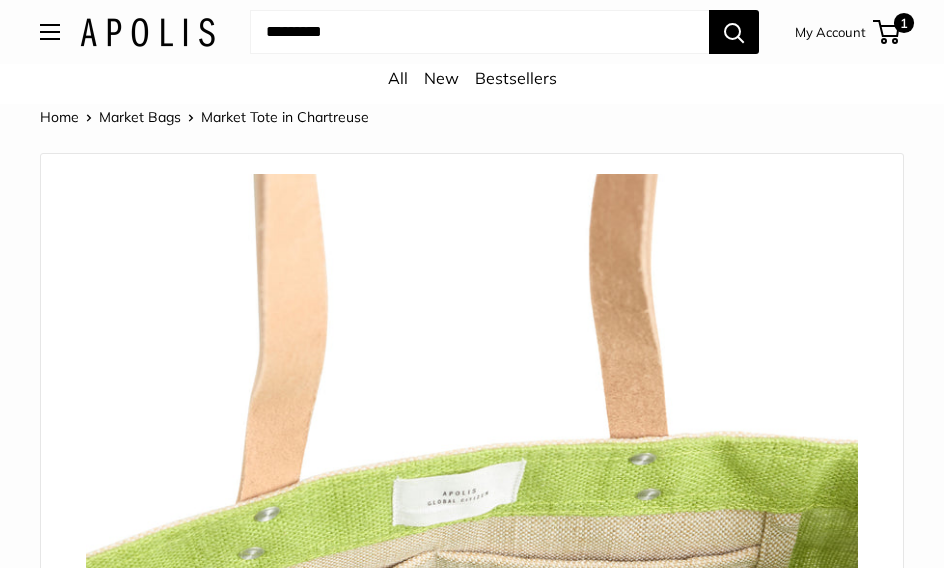 click on "All" at bounding box center (398, 78) 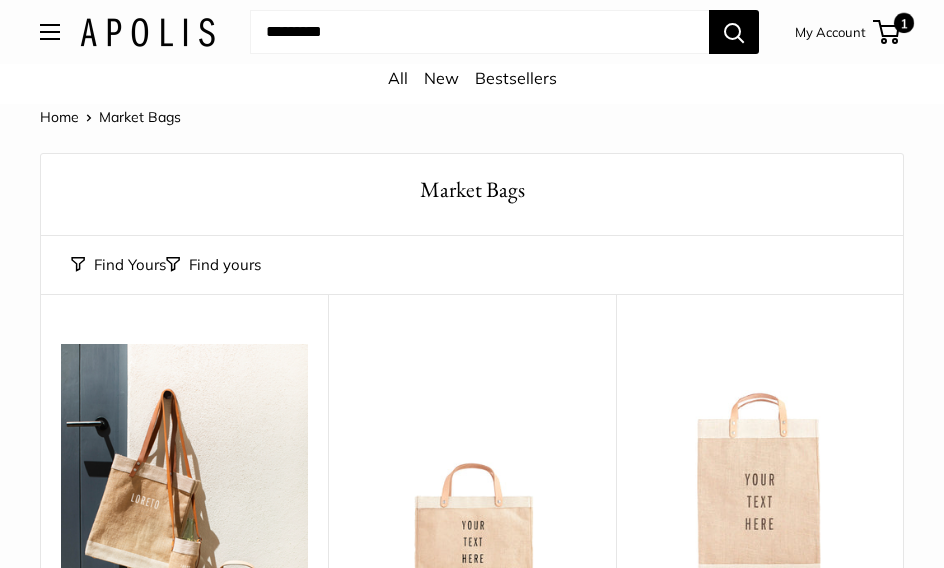 scroll, scrollTop: 0, scrollLeft: 0, axis: both 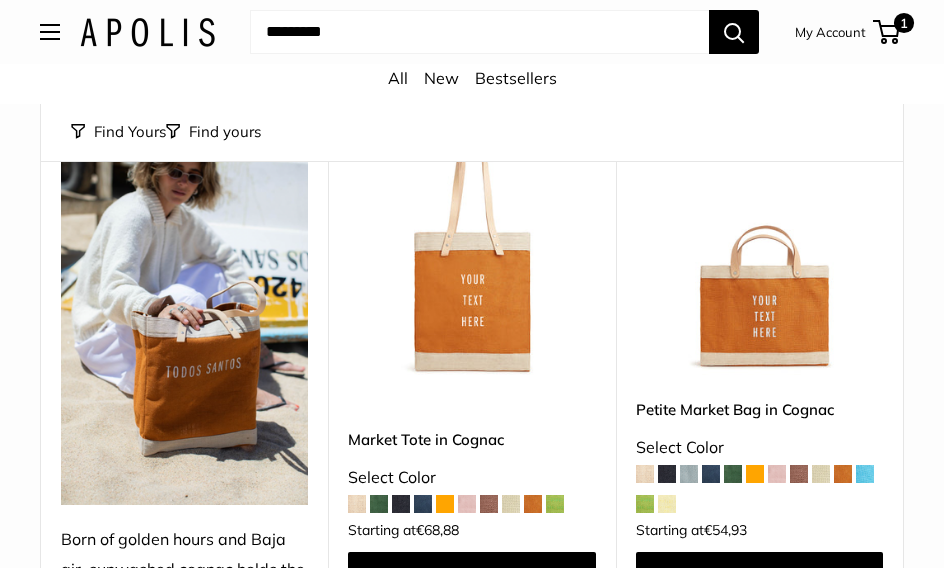click at bounding box center (471, 253) 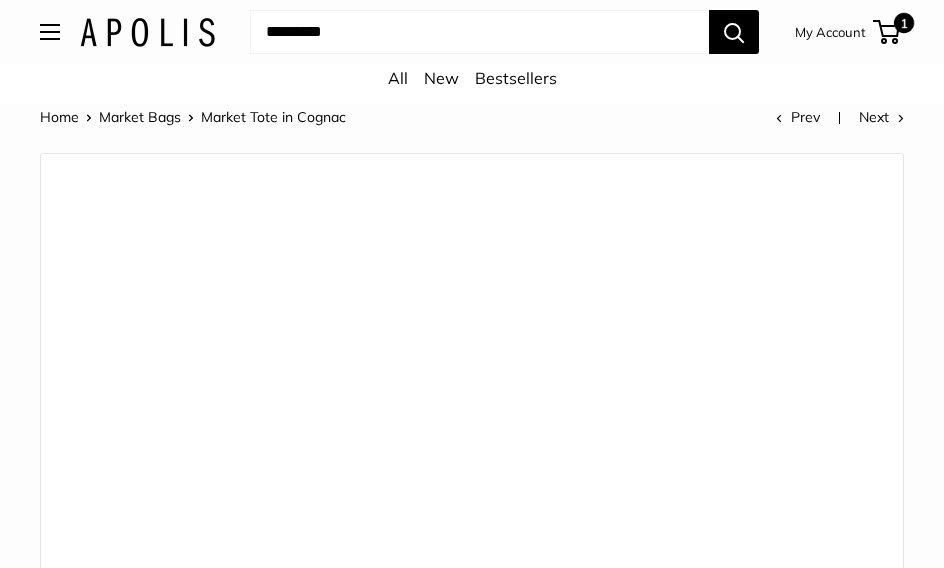 scroll, scrollTop: 0, scrollLeft: 0, axis: both 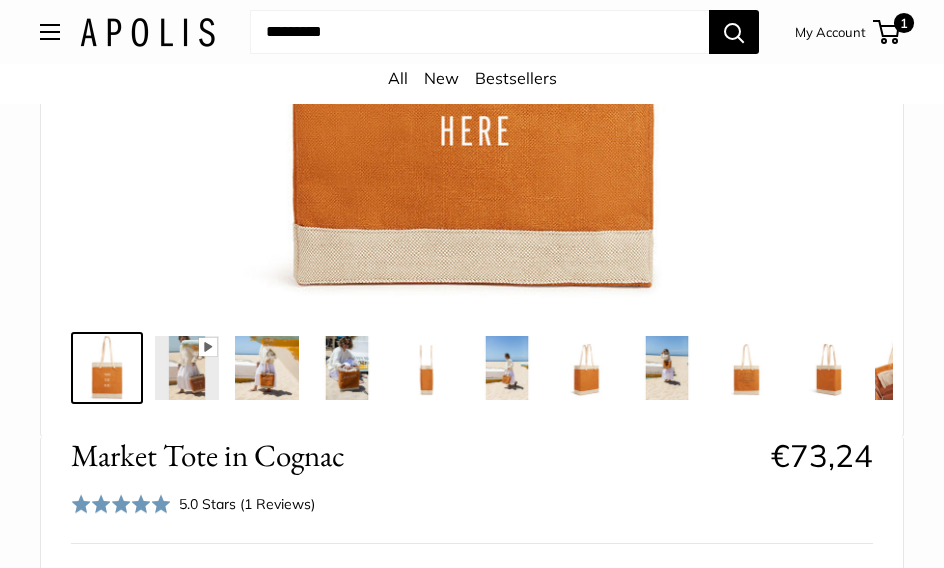click at bounding box center (267, 368) 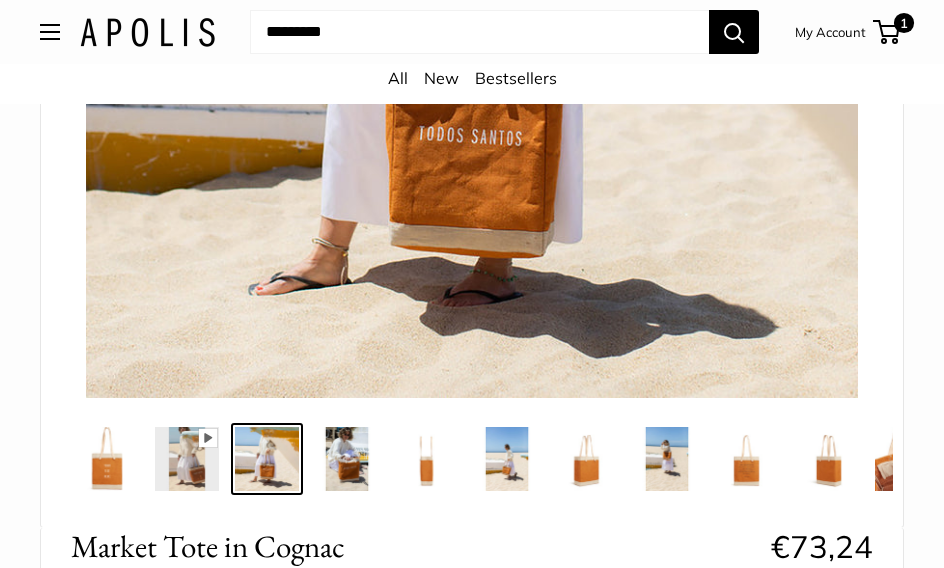 scroll, scrollTop: 548, scrollLeft: 0, axis: vertical 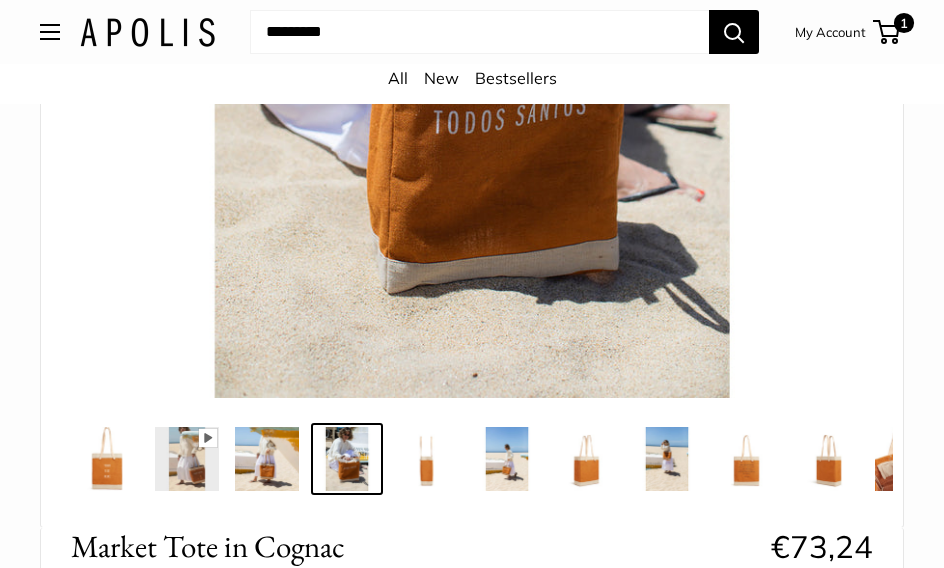 click at bounding box center [427, 459] 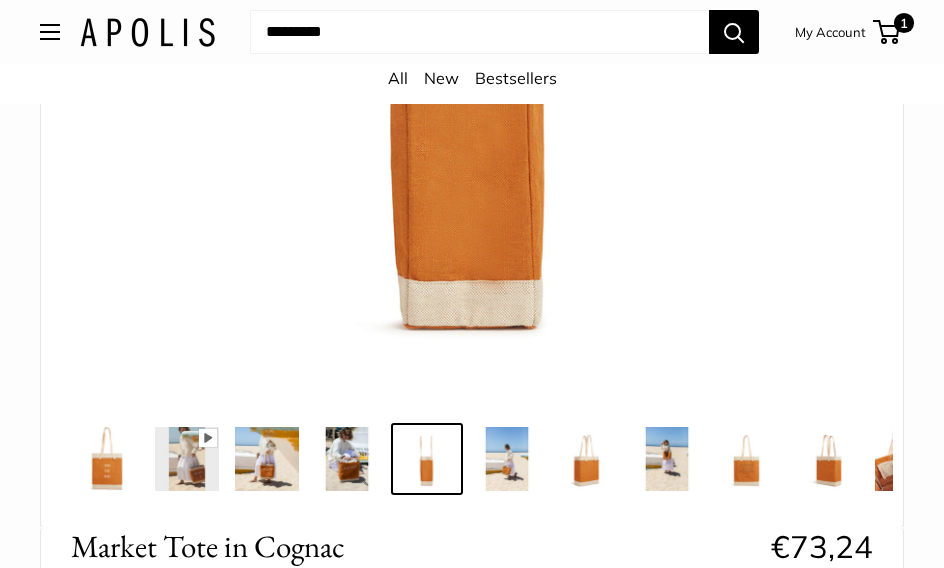 click at bounding box center [507, 459] 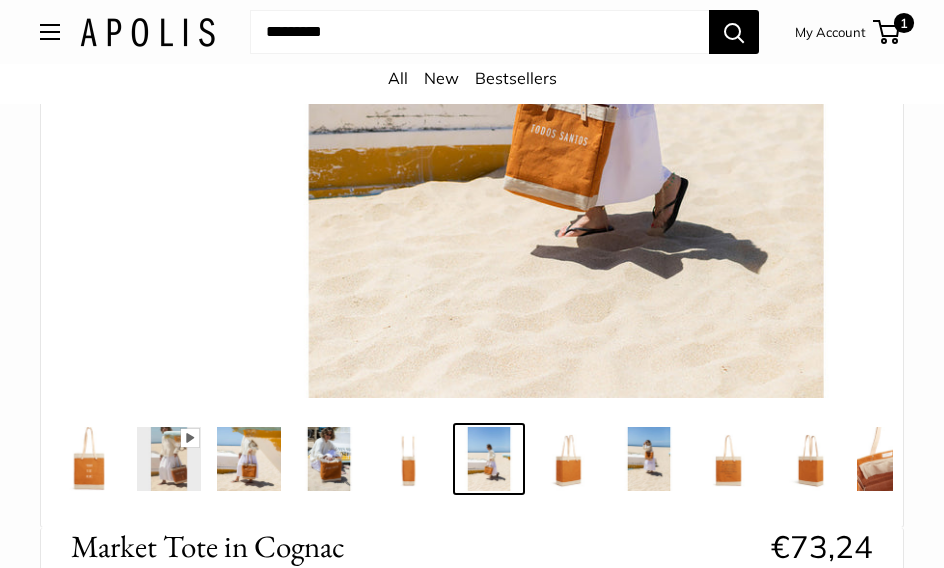 scroll, scrollTop: 0, scrollLeft: 18, axis: horizontal 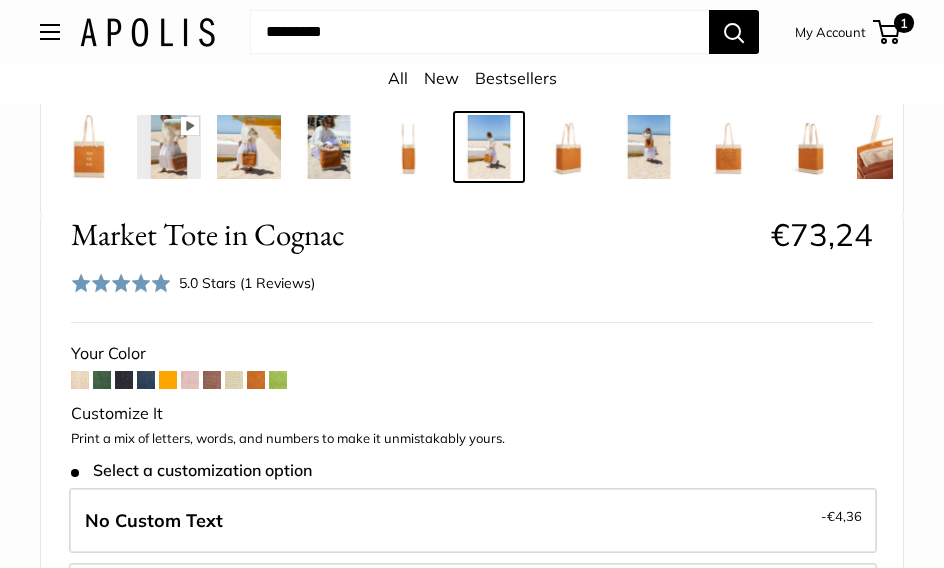 click at bounding box center [168, 380] 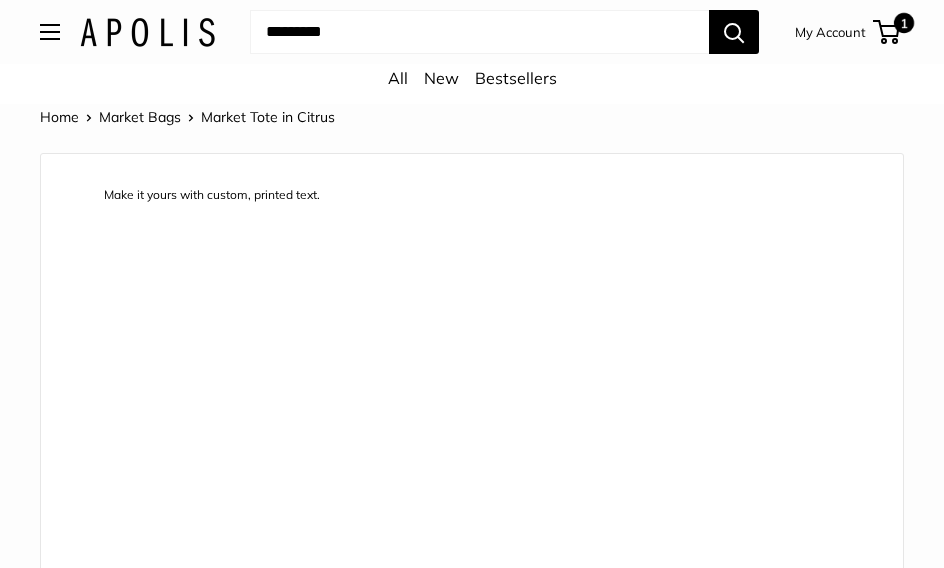 scroll, scrollTop: 0, scrollLeft: 0, axis: both 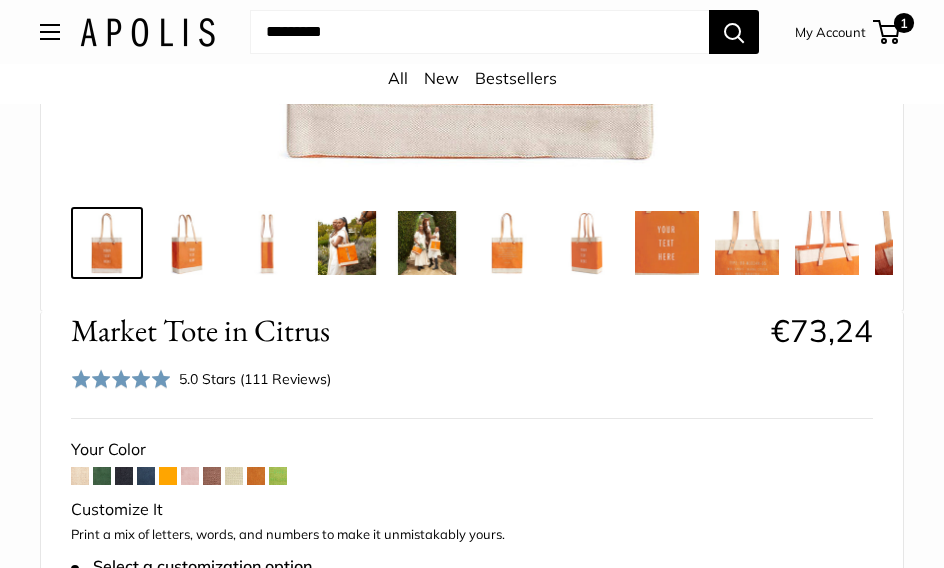 click at bounding box center [168, 476] 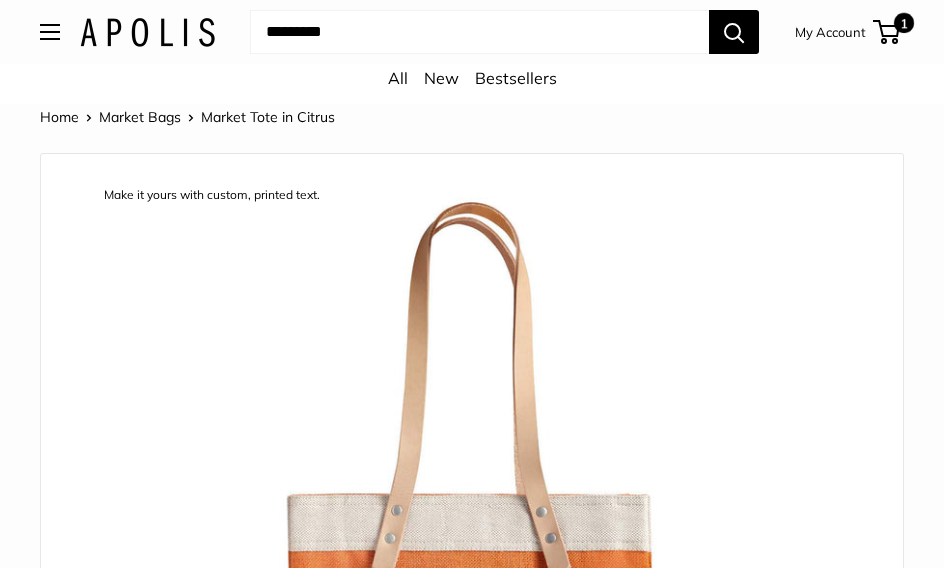 scroll, scrollTop: 0, scrollLeft: 0, axis: both 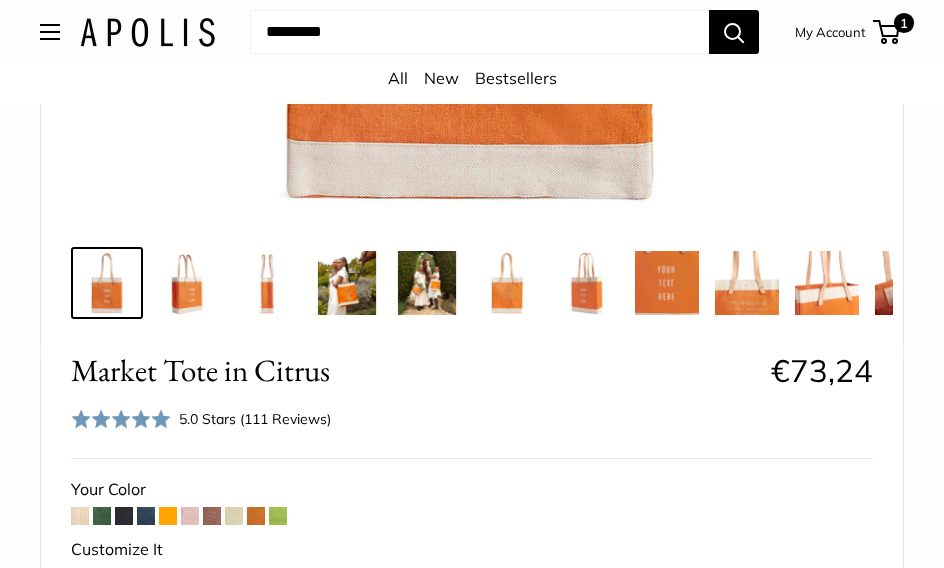 click at bounding box center [168, 516] 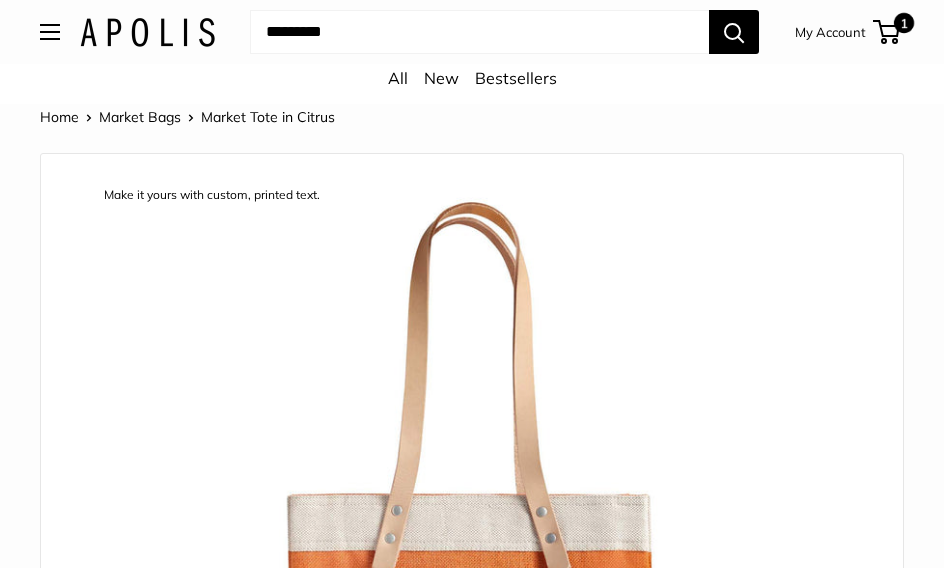 scroll, scrollTop: 0, scrollLeft: 0, axis: both 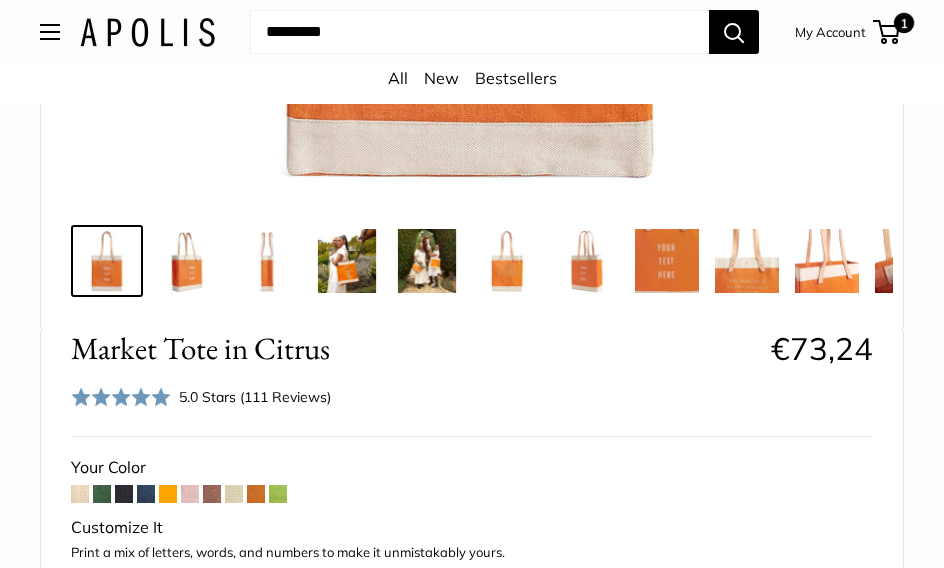 click at bounding box center (168, 494) 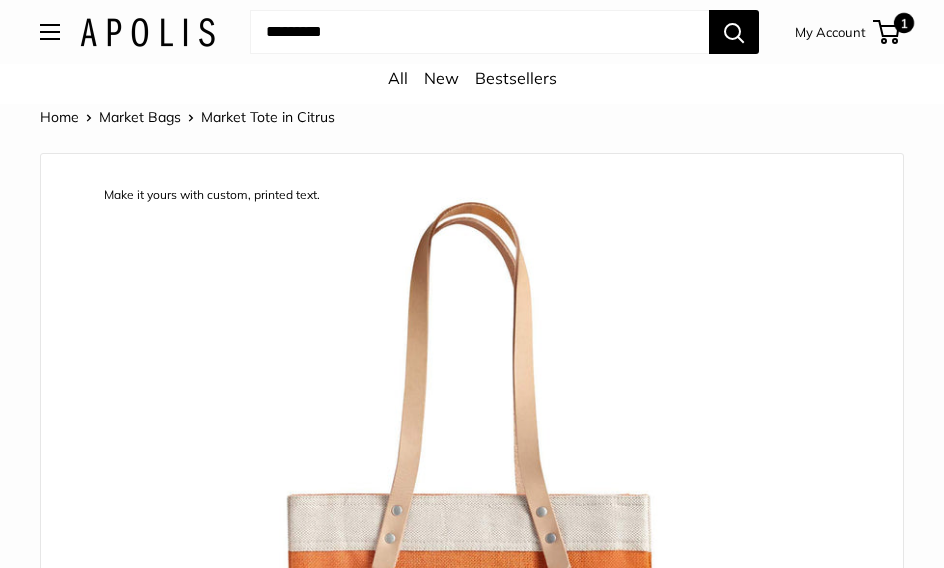 scroll, scrollTop: 75, scrollLeft: 0, axis: vertical 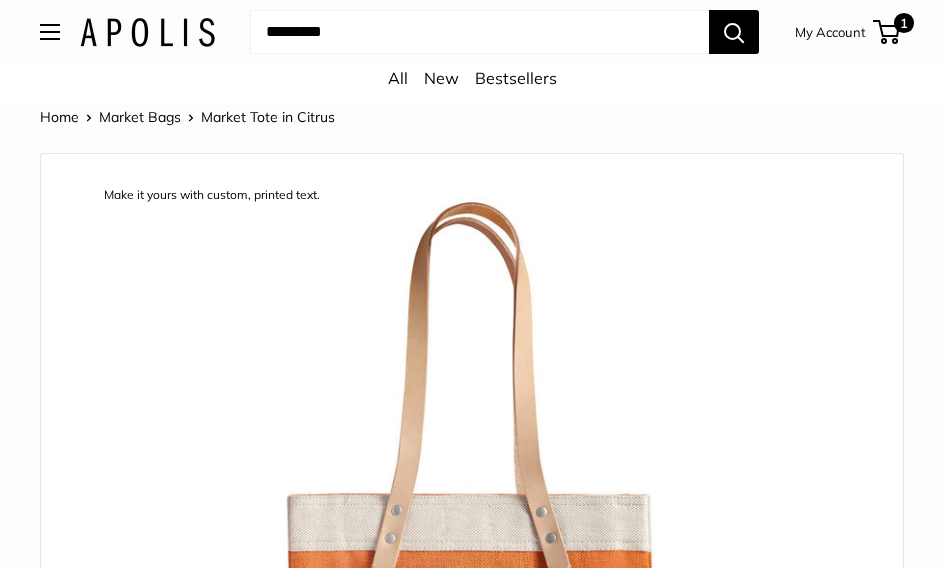 click on "All" at bounding box center (398, 78) 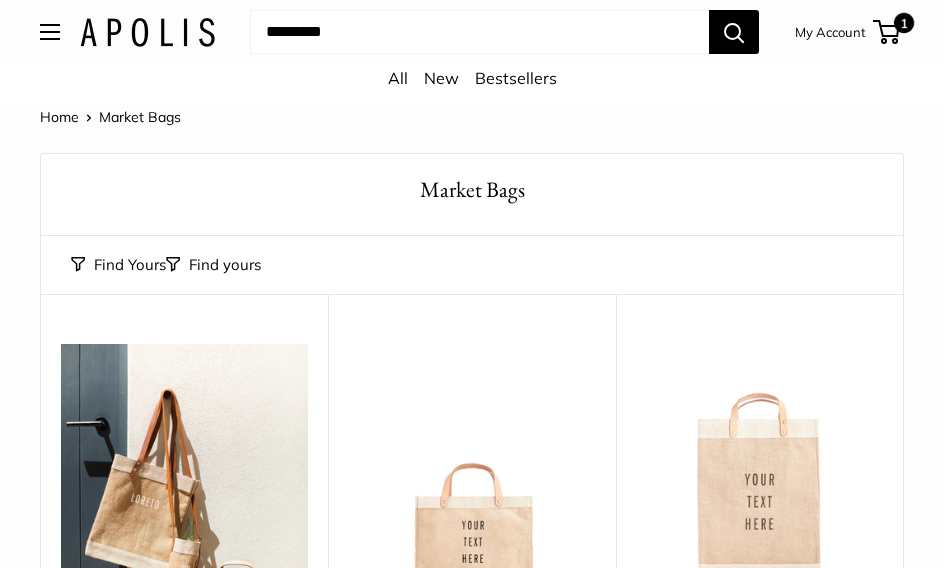scroll, scrollTop: 0, scrollLeft: 0, axis: both 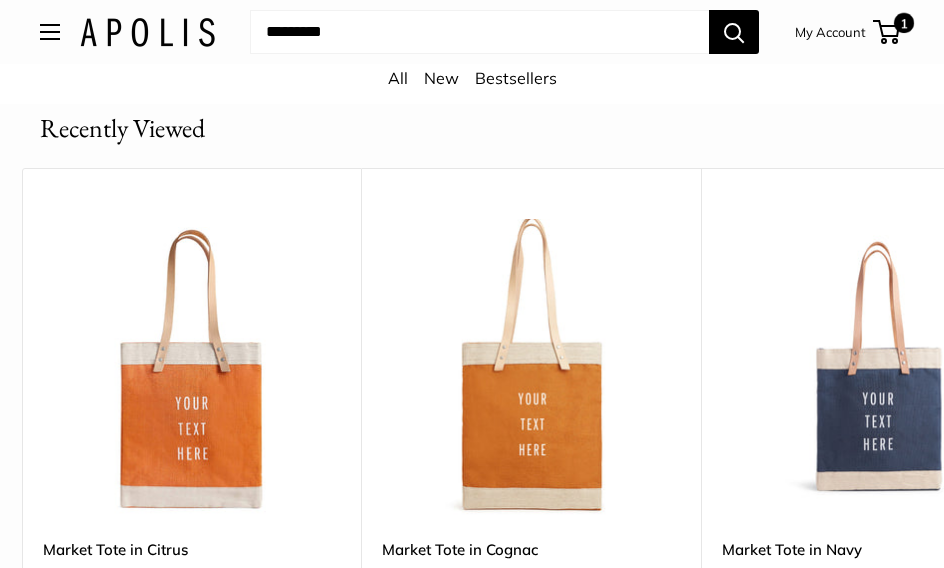 click at bounding box center [140, 614] 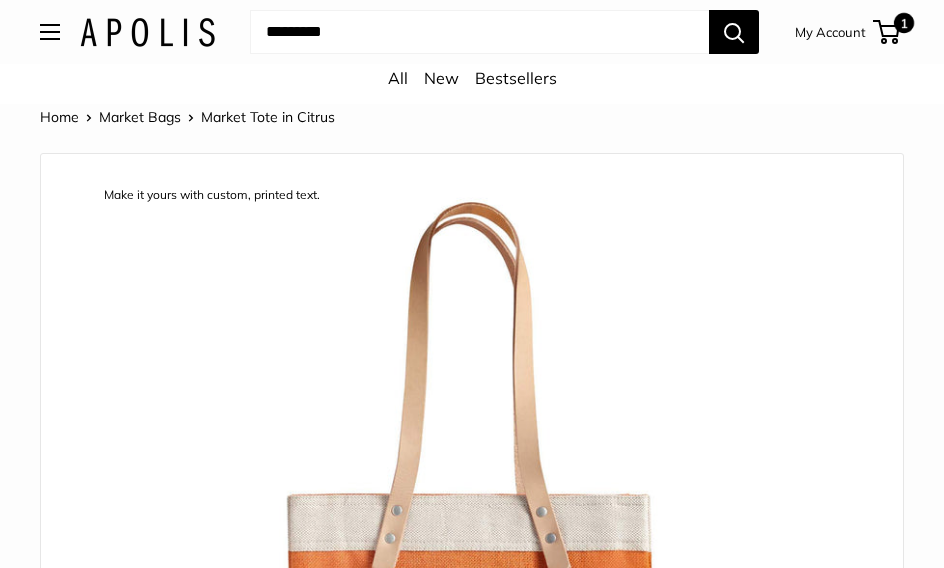 scroll, scrollTop: 0, scrollLeft: 0, axis: both 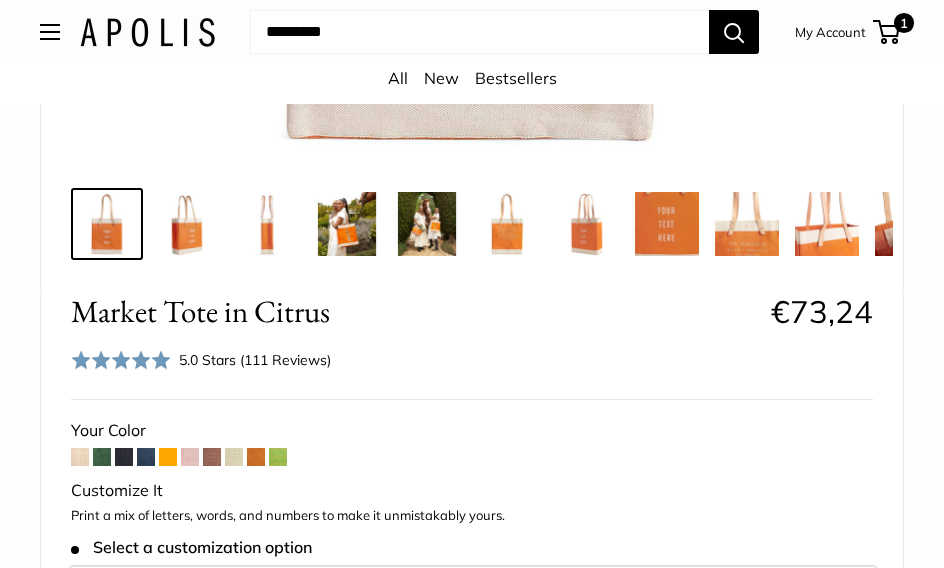 click at bounding box center [256, 457] 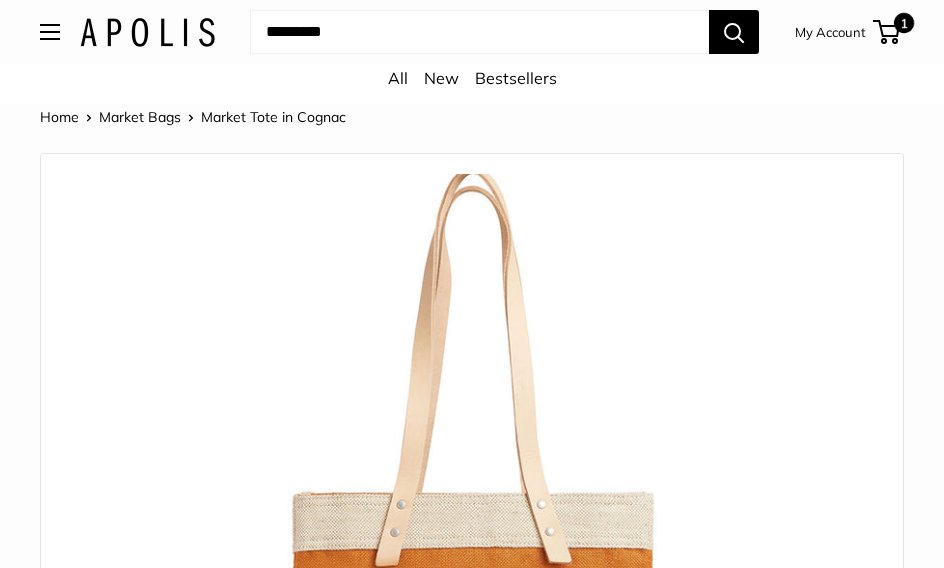 scroll, scrollTop: 0, scrollLeft: 0, axis: both 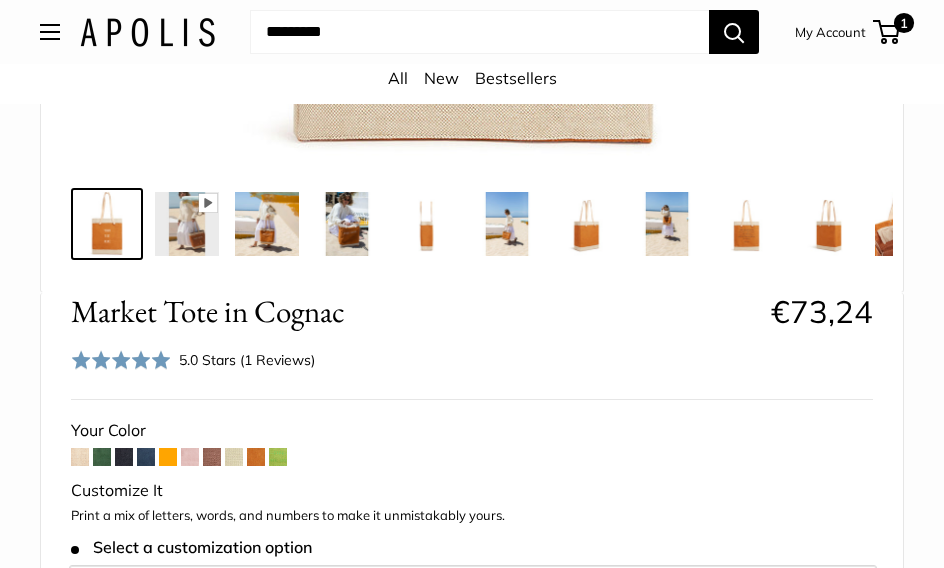 click at bounding box center (168, 457) 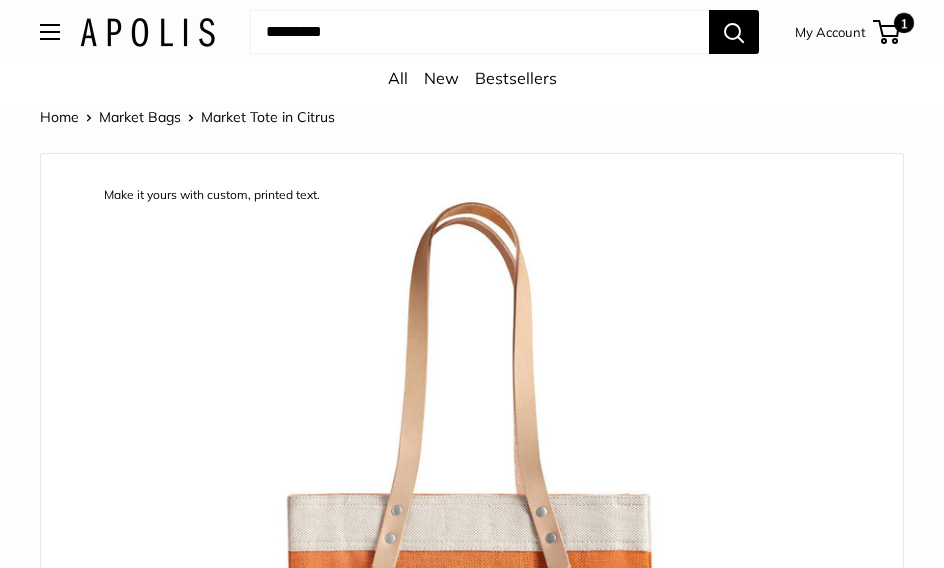 scroll, scrollTop: 0, scrollLeft: 0, axis: both 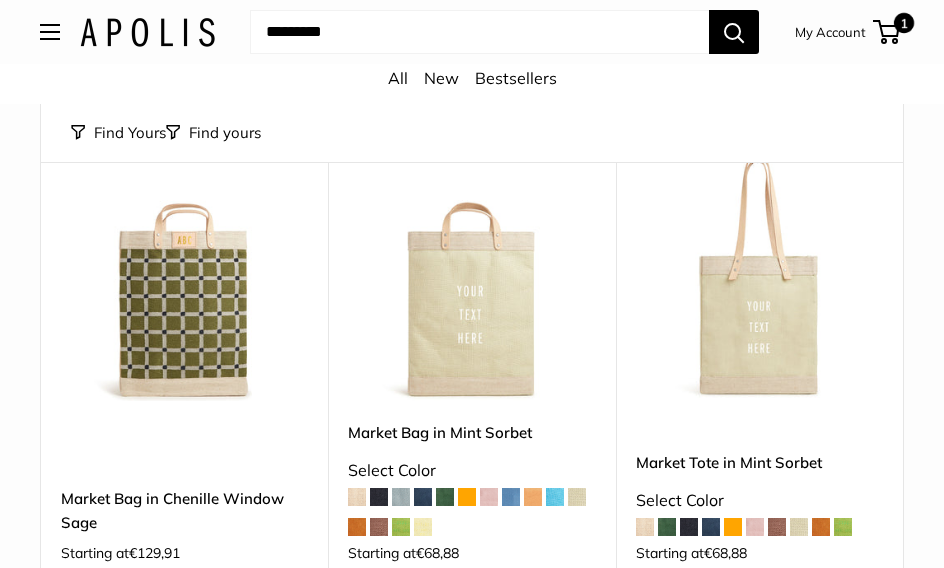 click at bounding box center [759, 277] 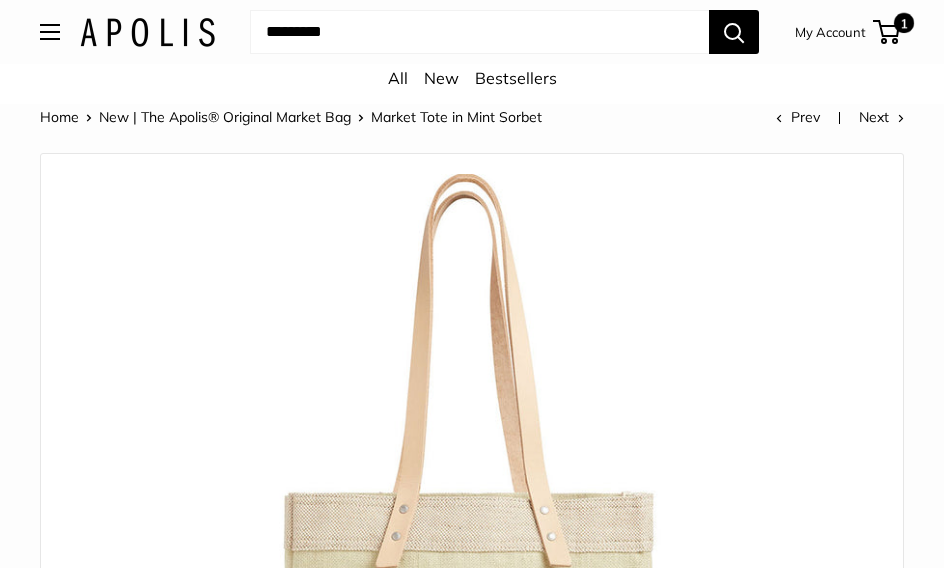 scroll, scrollTop: 0, scrollLeft: 0, axis: both 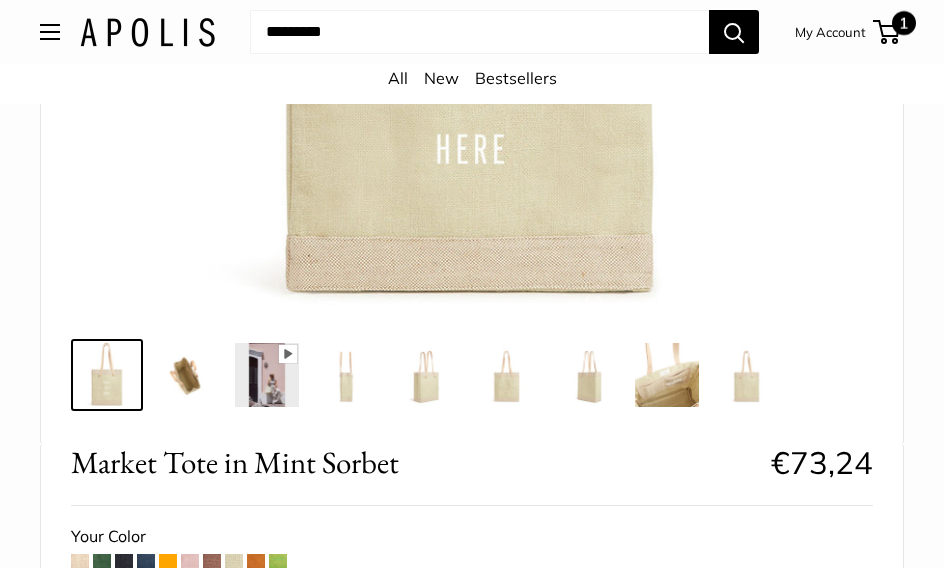 click on "1" at bounding box center (904, 23) 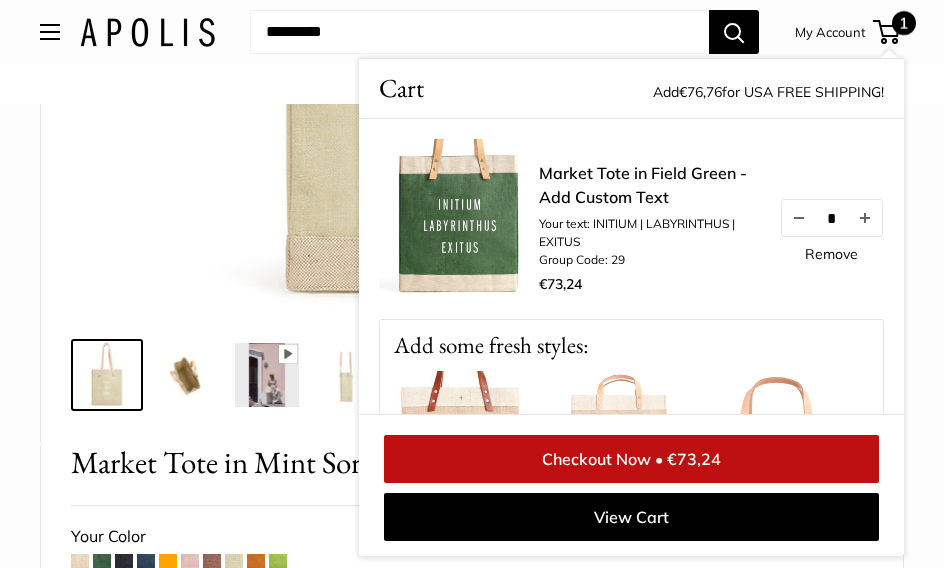 scroll, scrollTop: 632, scrollLeft: 0, axis: vertical 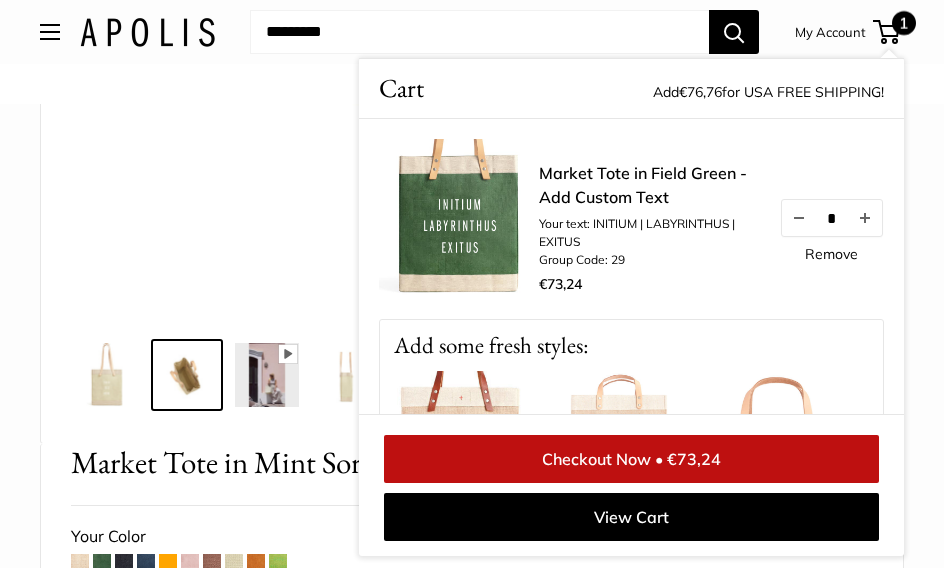 click at bounding box center [472, -72] 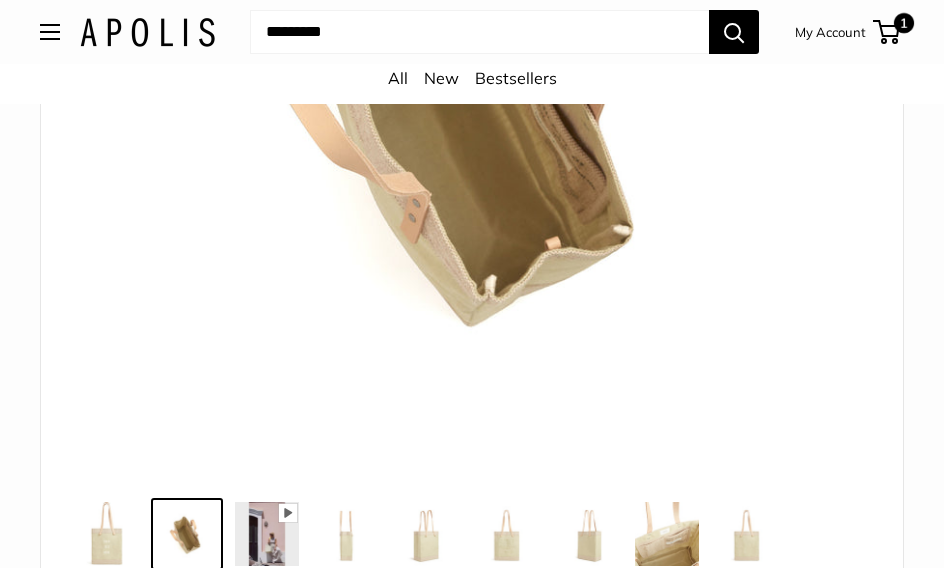 scroll, scrollTop: 516, scrollLeft: 0, axis: vertical 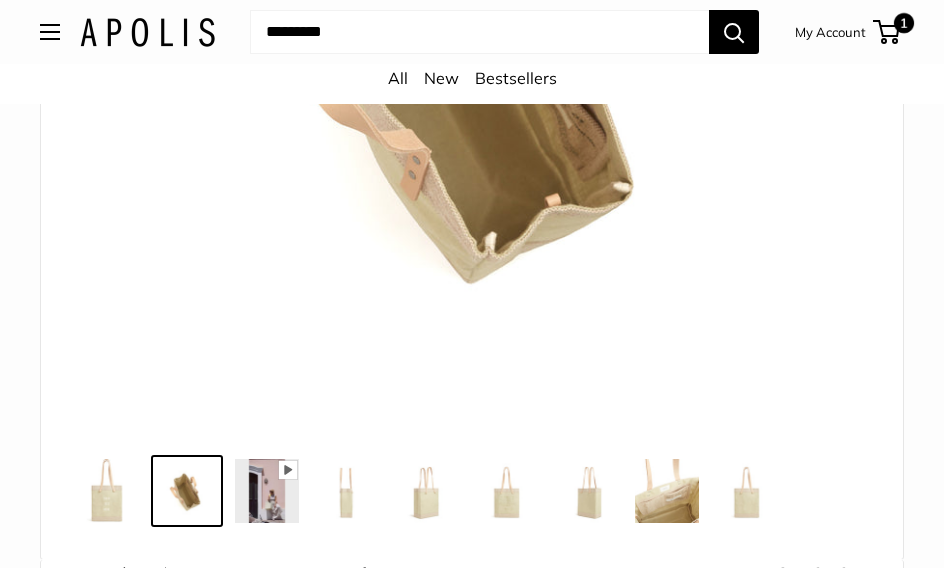 click at bounding box center [107, 491] 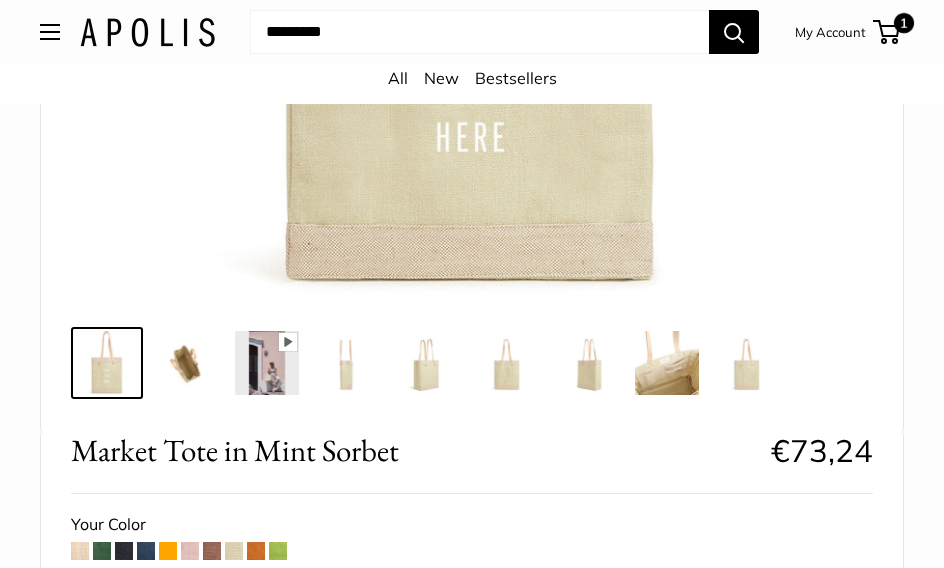 scroll, scrollTop: 772, scrollLeft: 0, axis: vertical 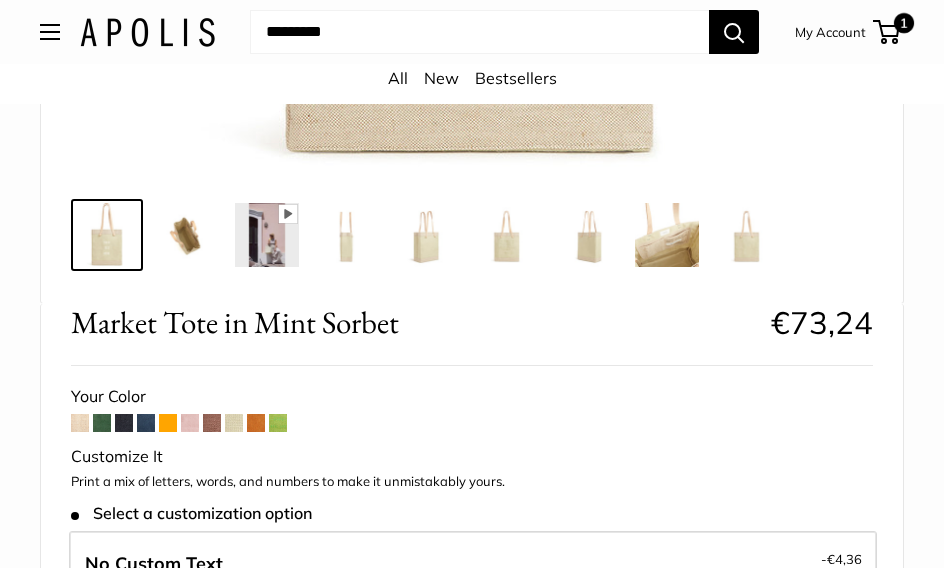 click at bounding box center [278, 423] 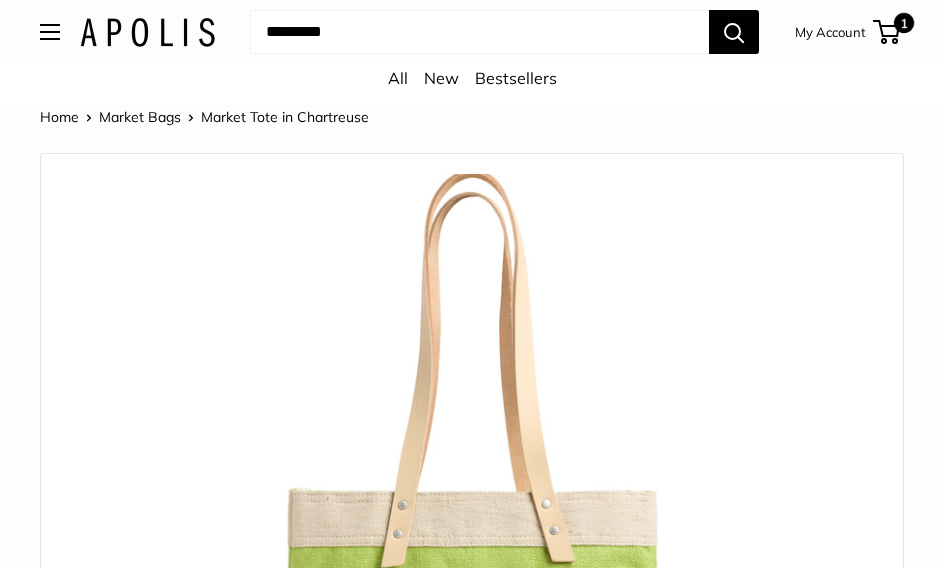 scroll, scrollTop: 0, scrollLeft: 0, axis: both 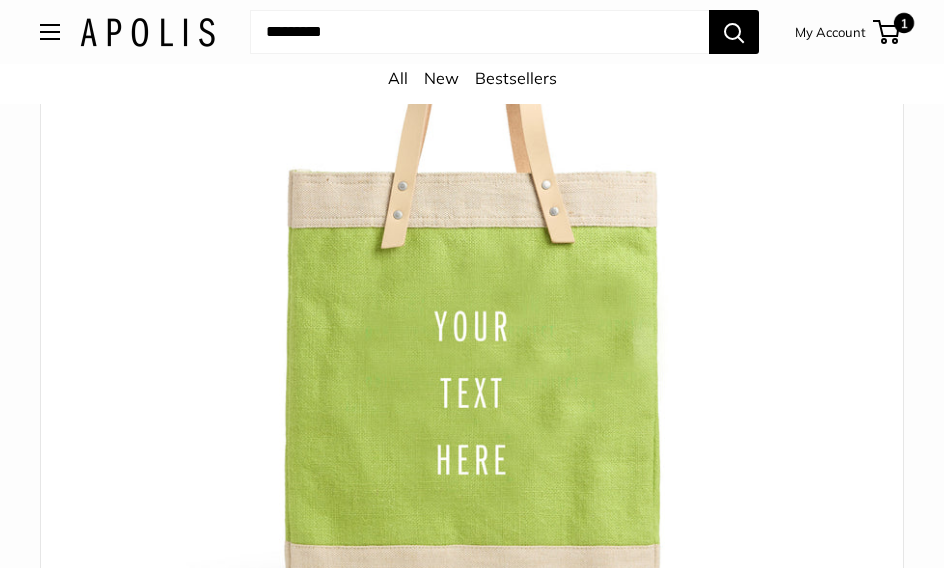 click at bounding box center [472, 241] 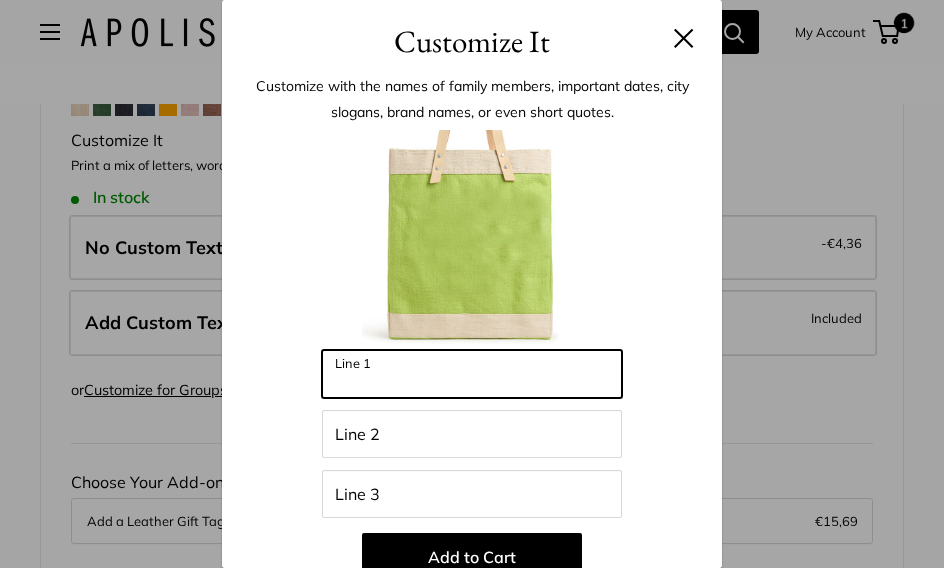 click on "Line 1" at bounding box center [472, 374] 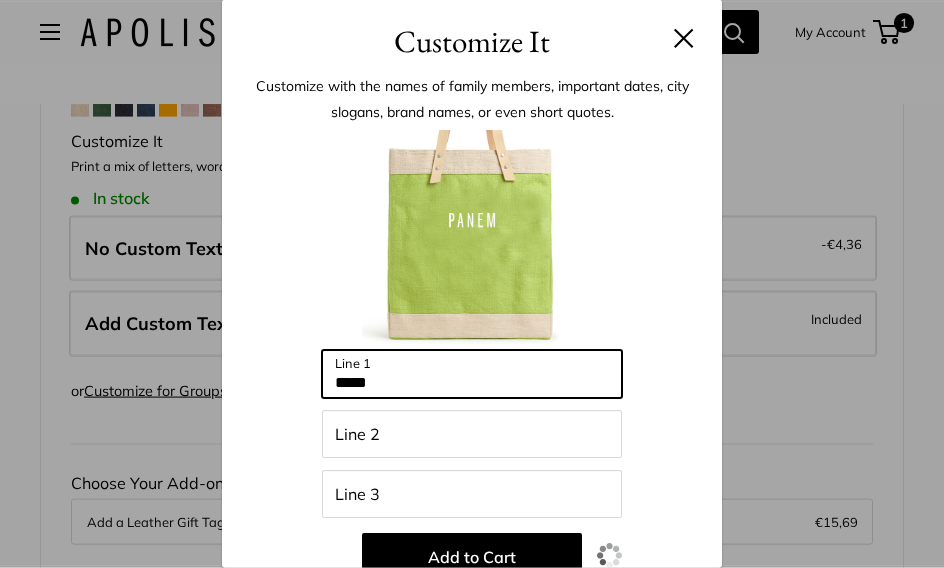 type on "*****" 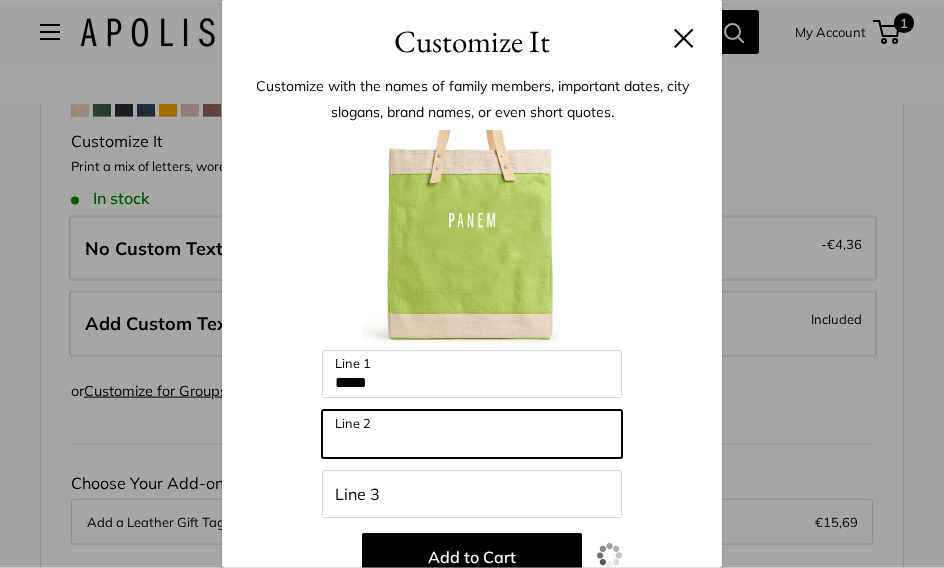 click on "Line 2" at bounding box center (472, 434) 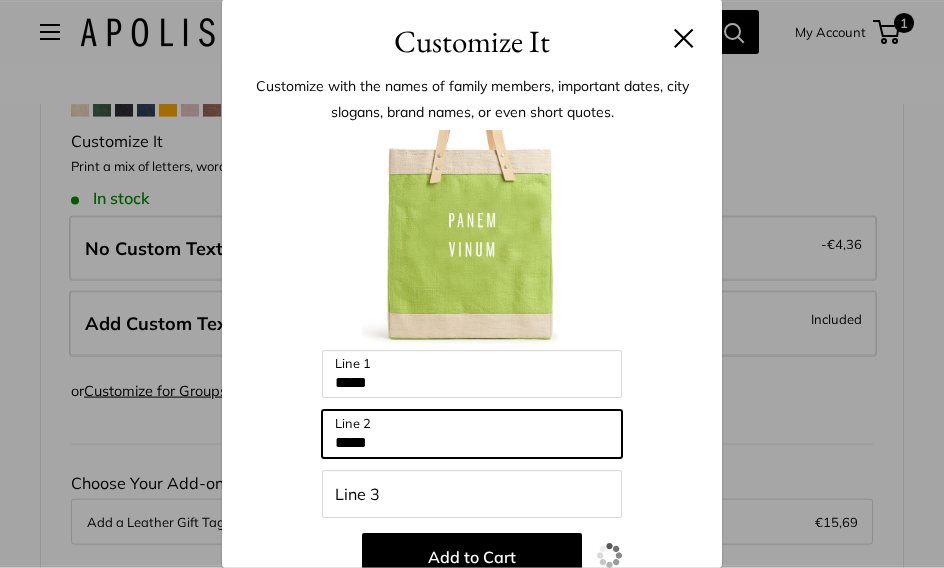 type on "*****" 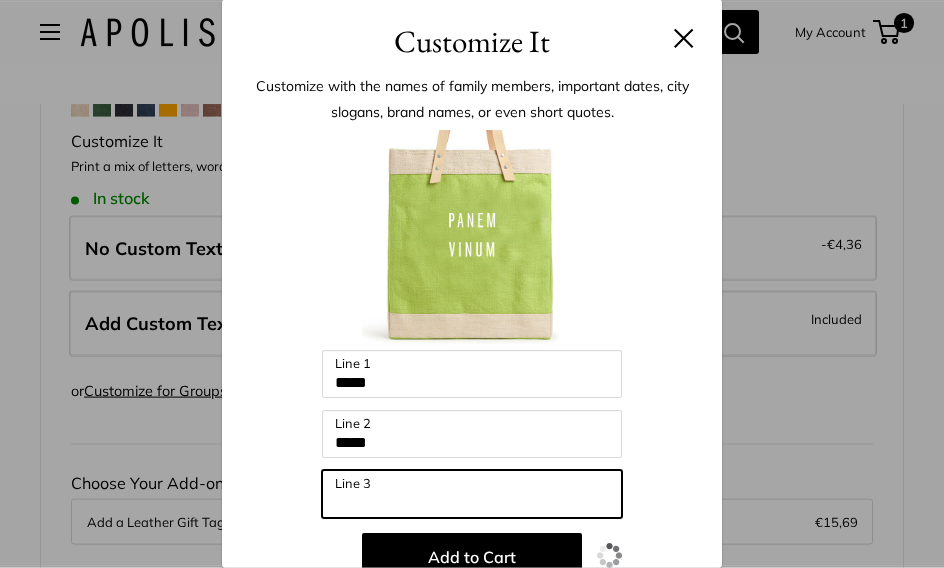 click on "Line 3" at bounding box center [472, 494] 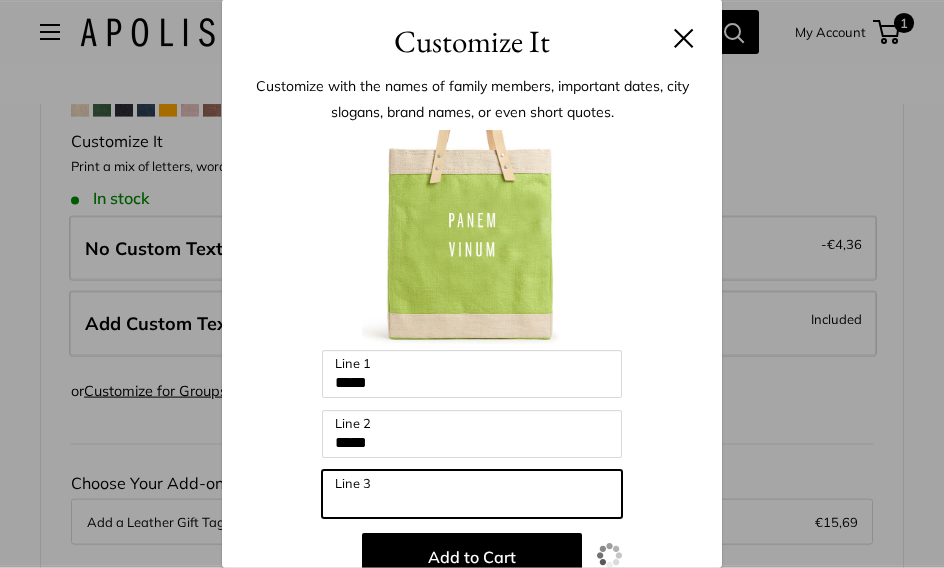 scroll, scrollTop: 1268, scrollLeft: 0, axis: vertical 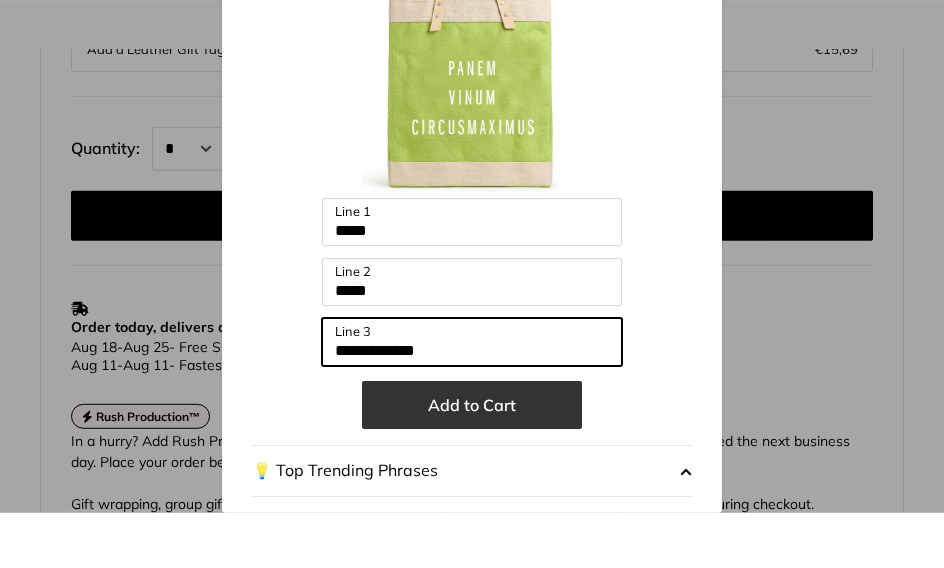 type on "**********" 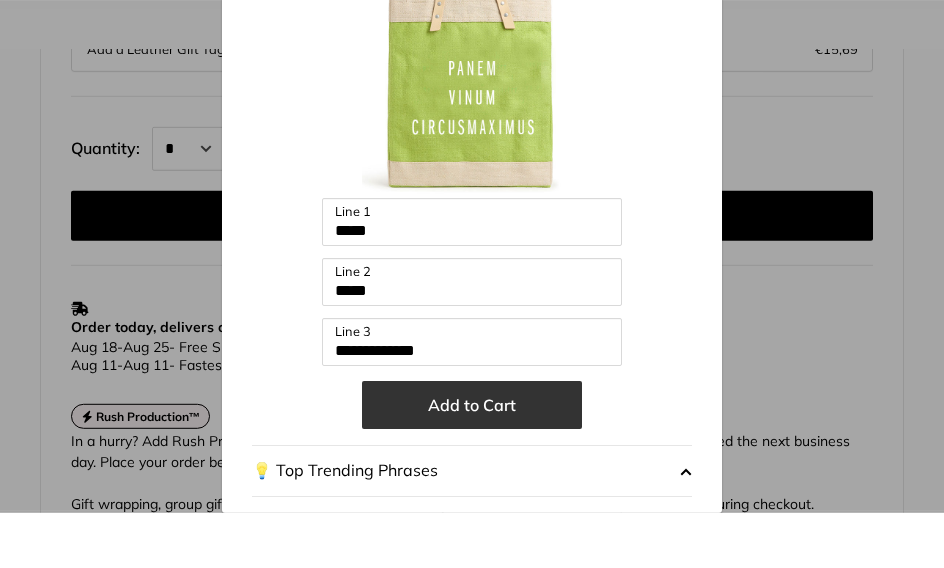click on "Add to Cart" at bounding box center (472, 460) 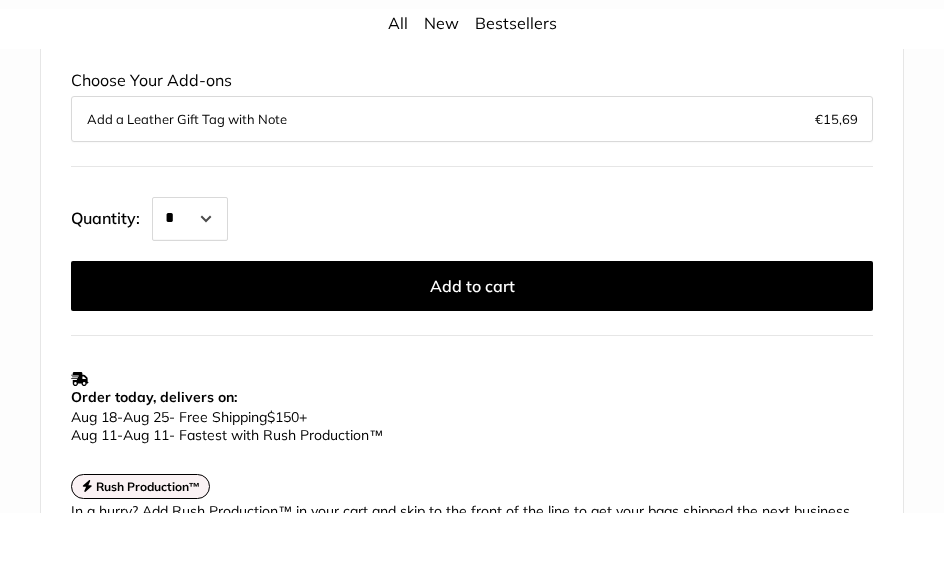 scroll, scrollTop: 1561, scrollLeft: 0, axis: vertical 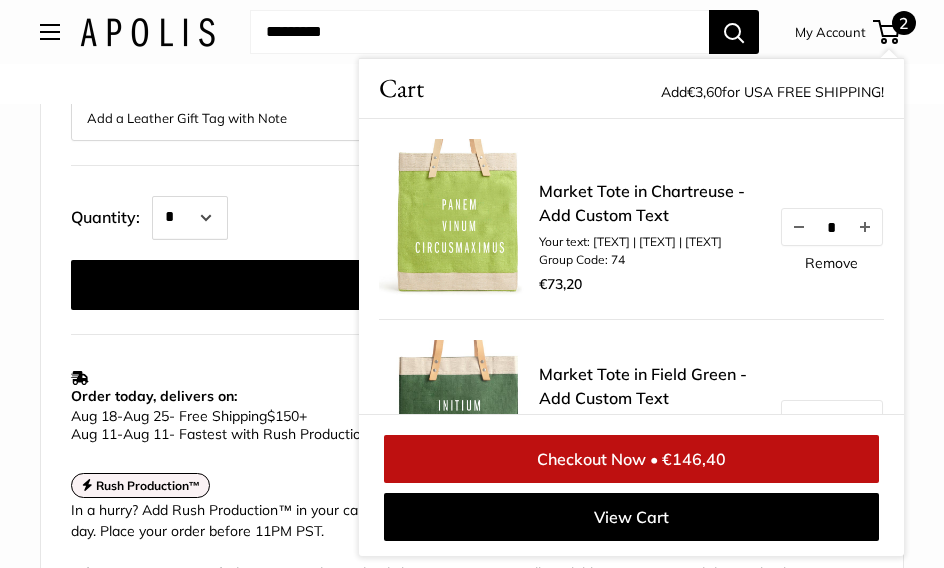 click on "Home
Market Bags
Market Tote in Chartreuse
Roll over image to zoom in" at bounding box center [472, 77] 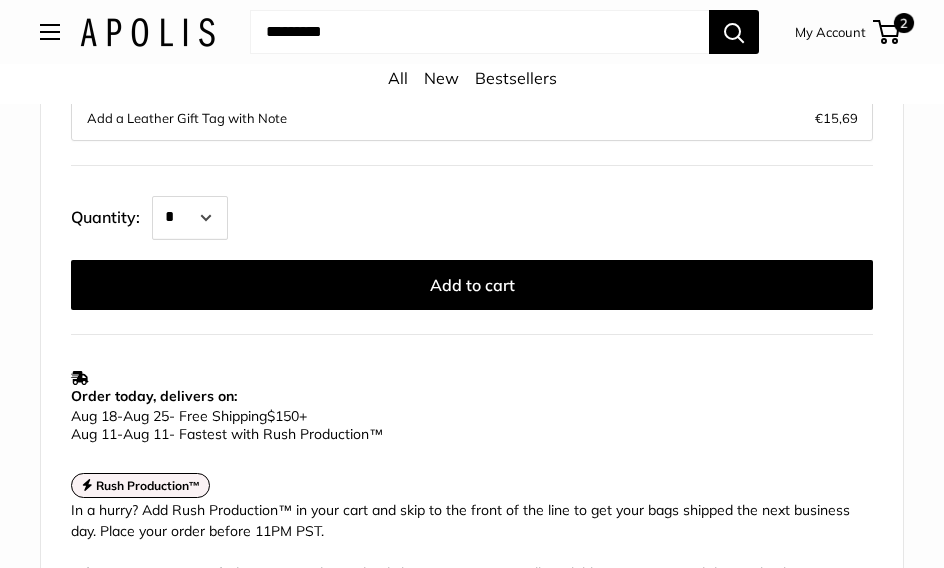 click on "New" at bounding box center [441, 78] 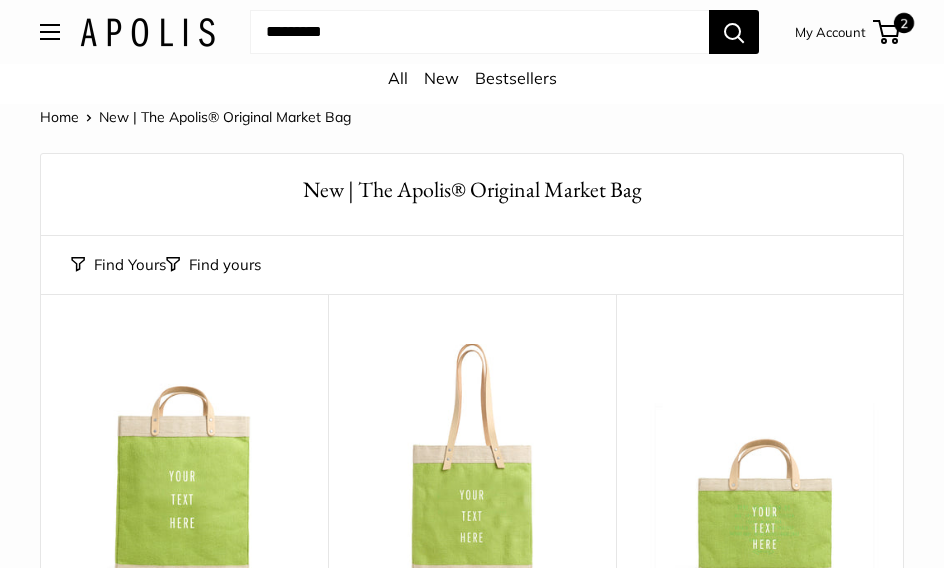 scroll, scrollTop: 0, scrollLeft: 0, axis: both 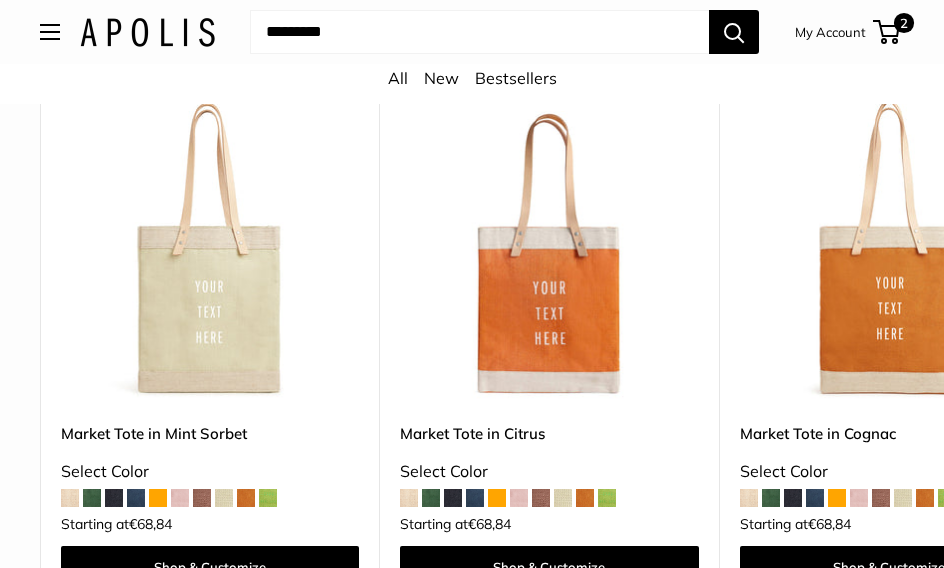 click at bounding box center [158, 498] 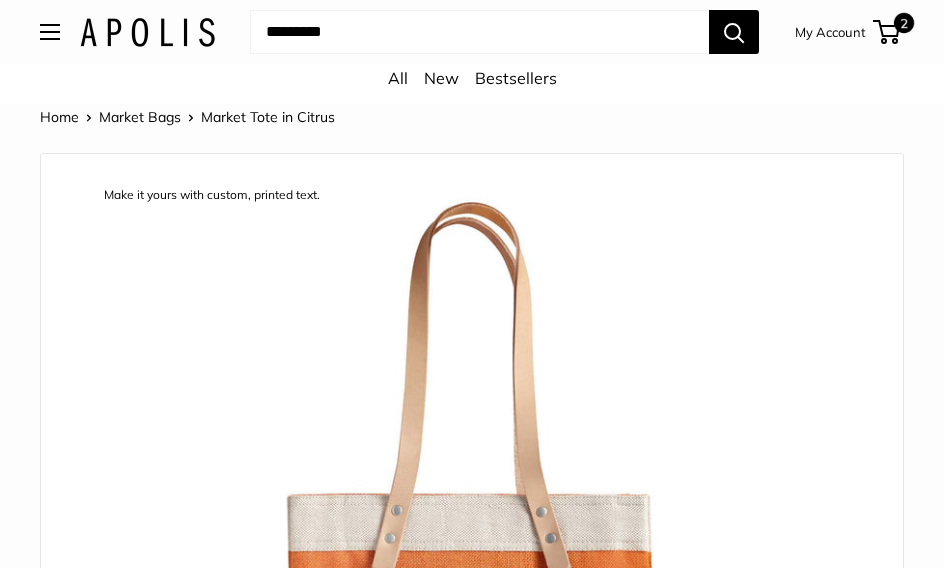 scroll, scrollTop: 0, scrollLeft: 0, axis: both 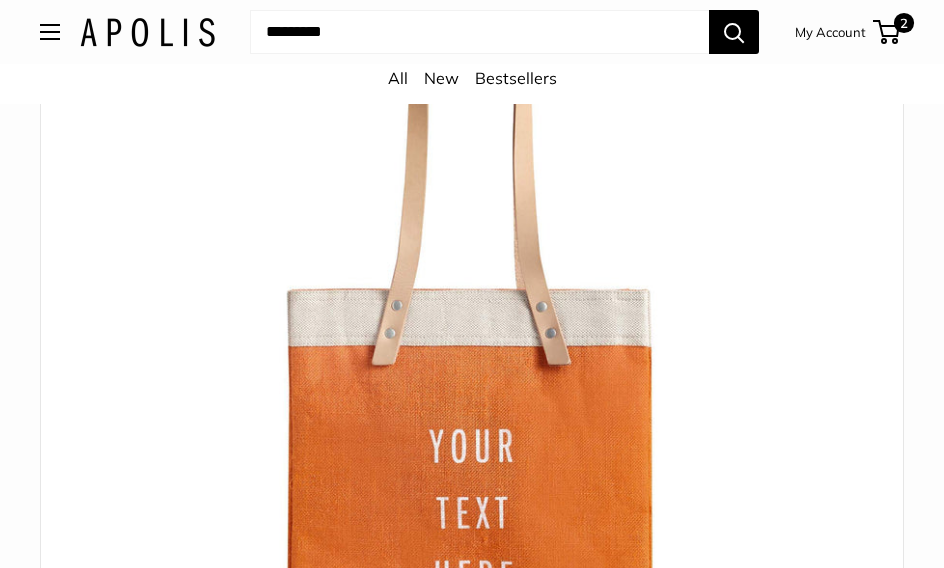 click on "Market Bags Group Gifting Coming Soon
Need help?
Text Us:  20919
hello@apolisglobal.com
Follow Us
Facebook
Twitter
Instagram
Pinterest
YouTube
Vimeo
Tumblr
Market Bags Group Gifting Coming Soon" at bounding box center (472, 32) 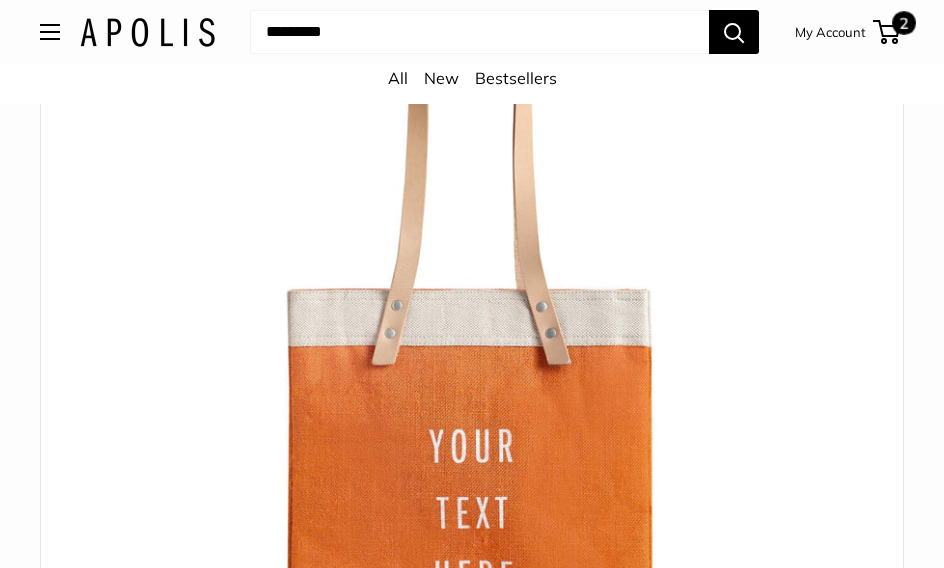 click at bounding box center [883, 32] 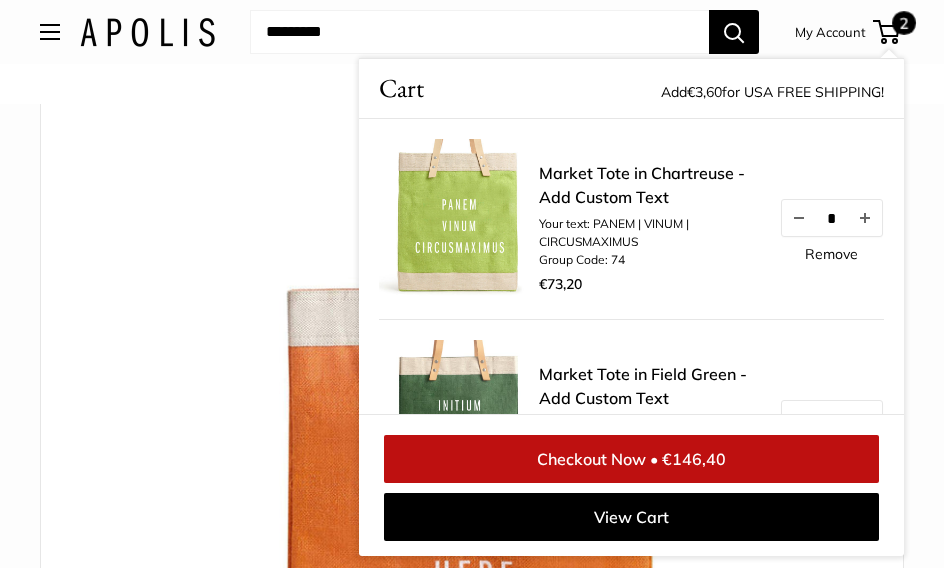 scroll, scrollTop: 206, scrollLeft: 0, axis: vertical 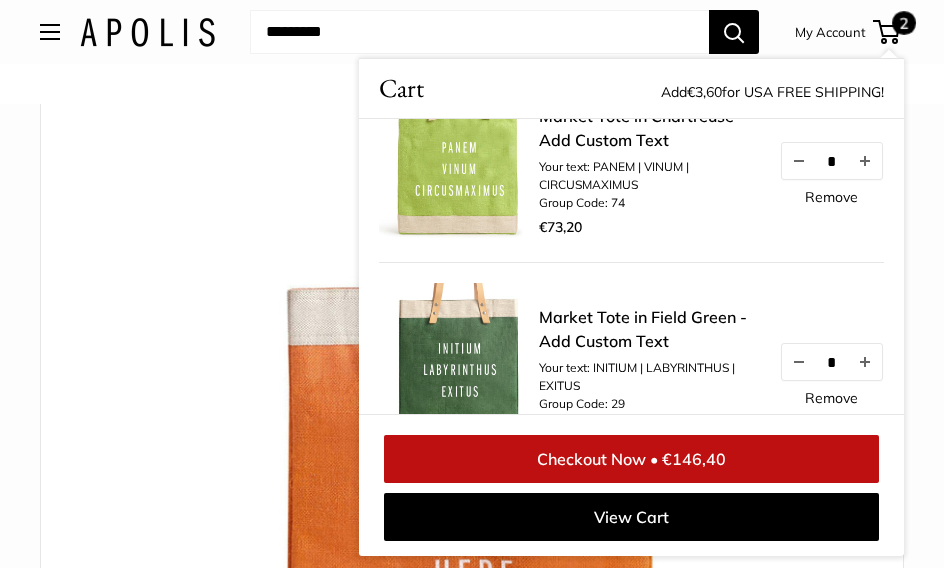click on "Remove" at bounding box center (831, 197) 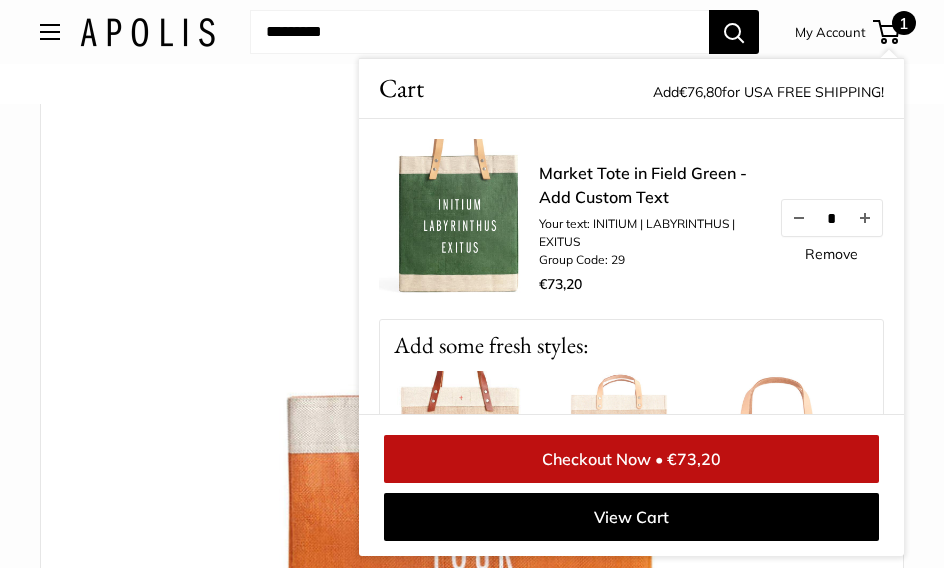 scroll, scrollTop: 0, scrollLeft: 0, axis: both 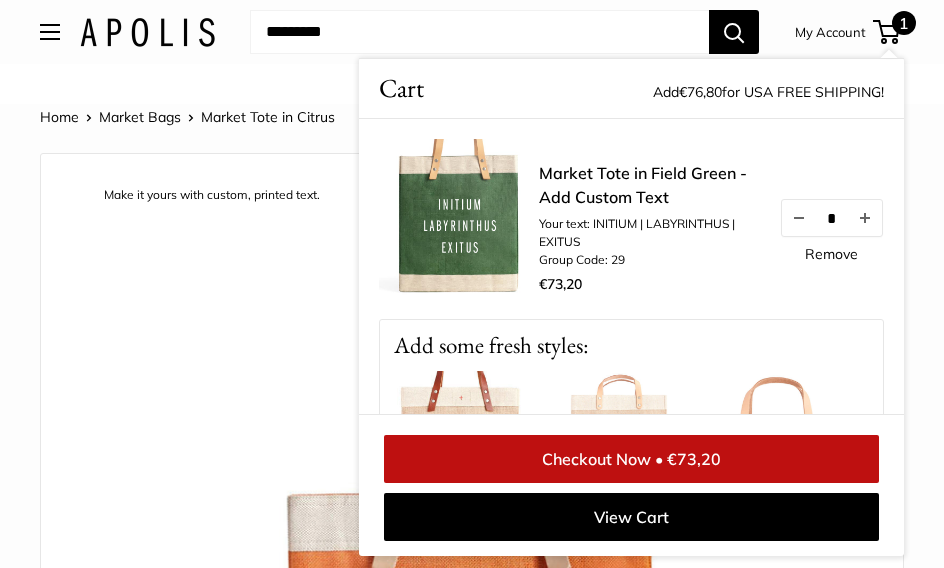 click at bounding box center [50, 32] 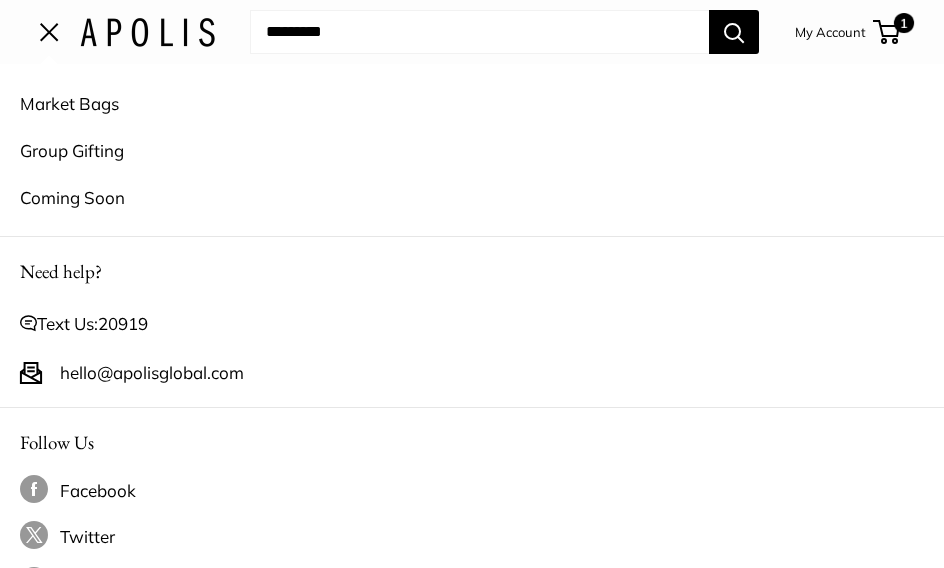 click on "Market Bags" at bounding box center [472, 103] 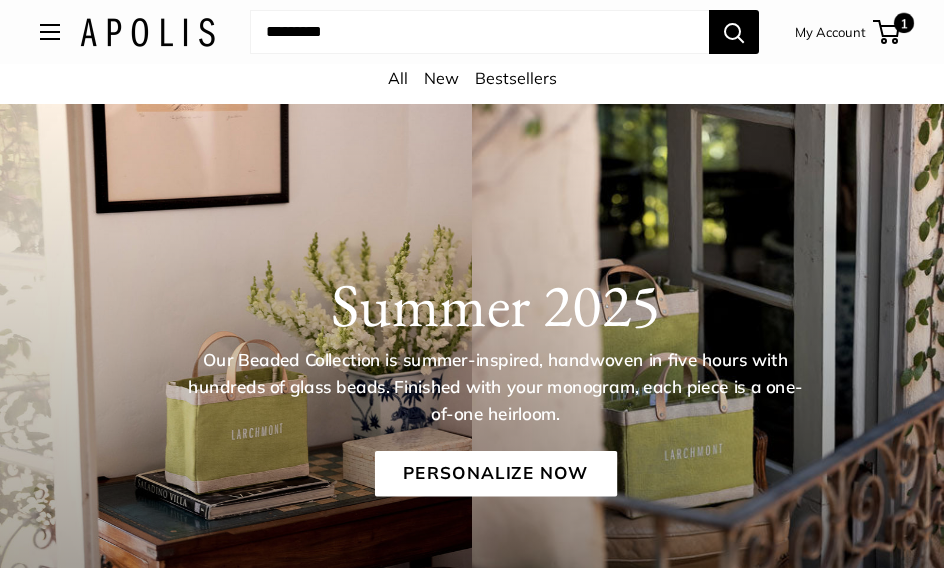 scroll, scrollTop: 0, scrollLeft: 0, axis: both 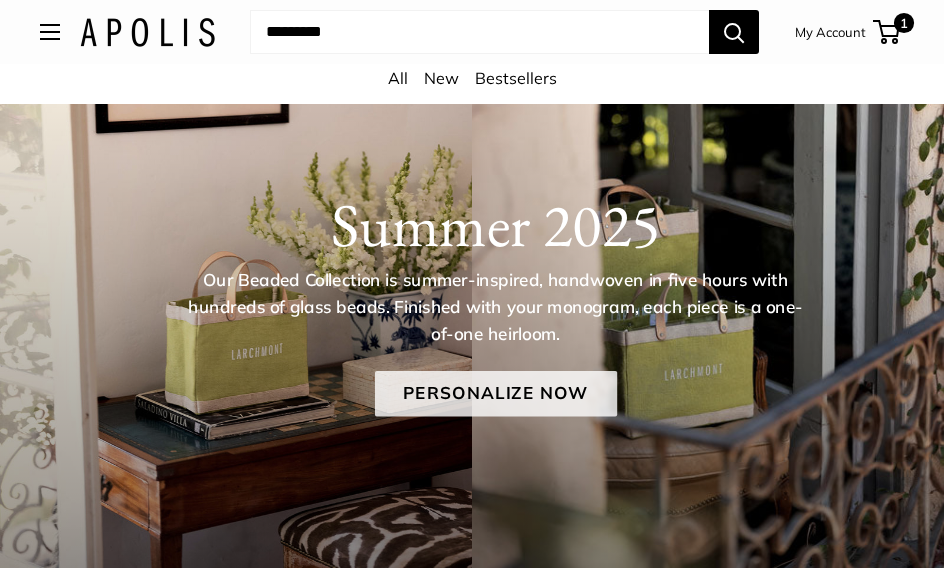 click on "Personalize Now" at bounding box center (495, 393) 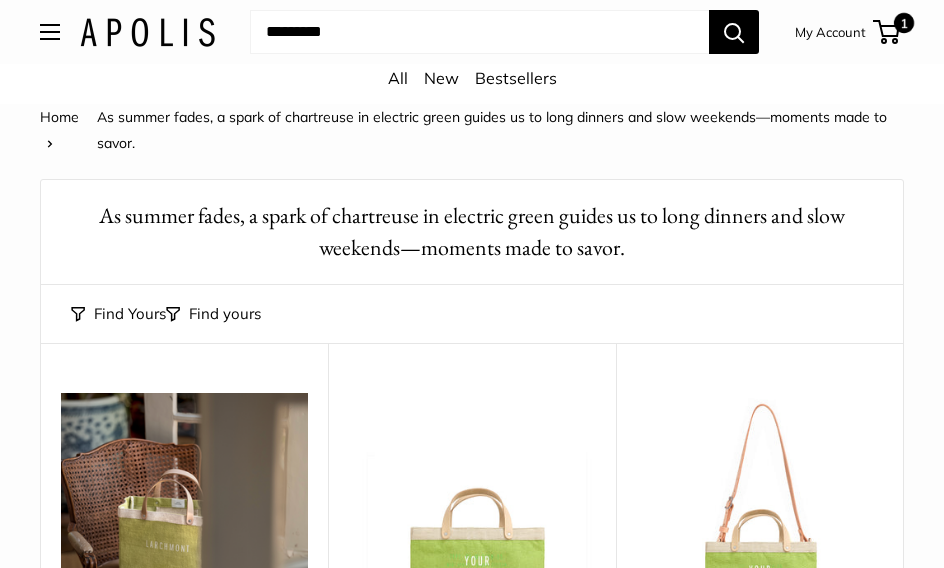 scroll, scrollTop: 0, scrollLeft: 0, axis: both 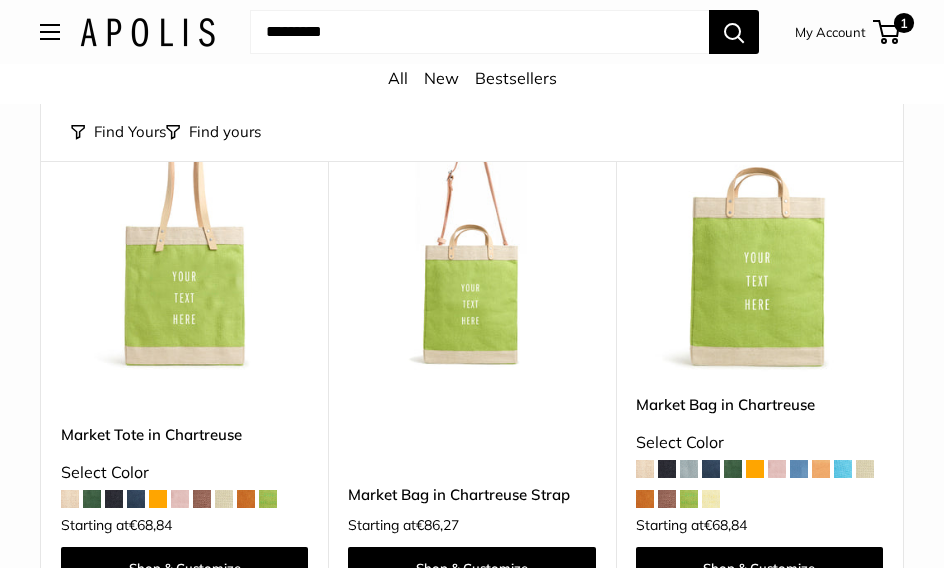 click at bounding box center [184, 248] 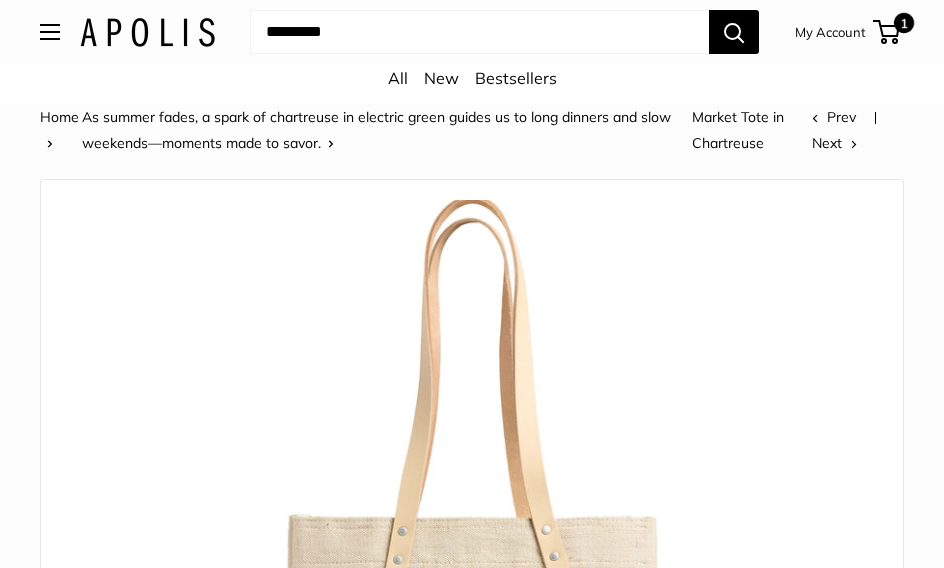 scroll, scrollTop: 0, scrollLeft: 0, axis: both 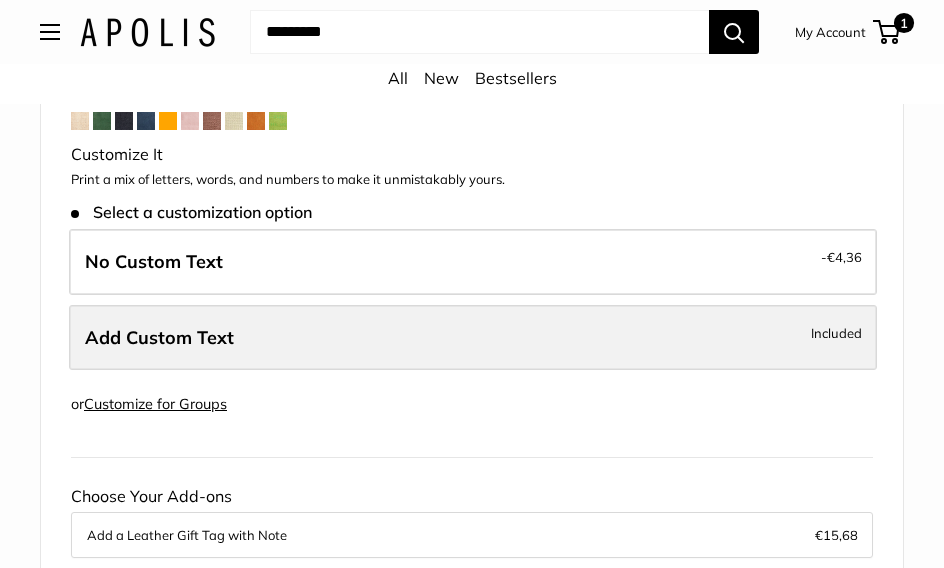 click on "Add Custom Text
Included" at bounding box center (473, 338) 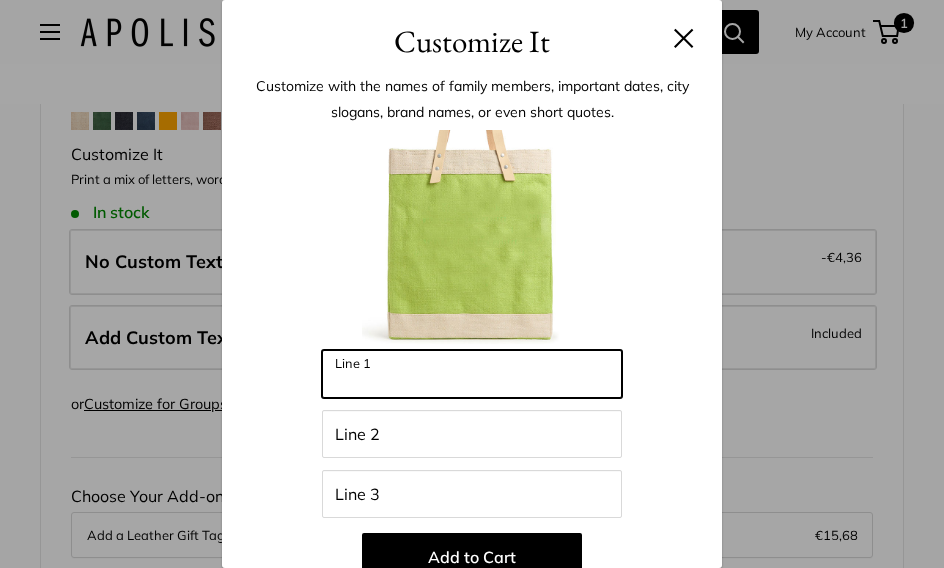 click on "Line 1" at bounding box center [472, 374] 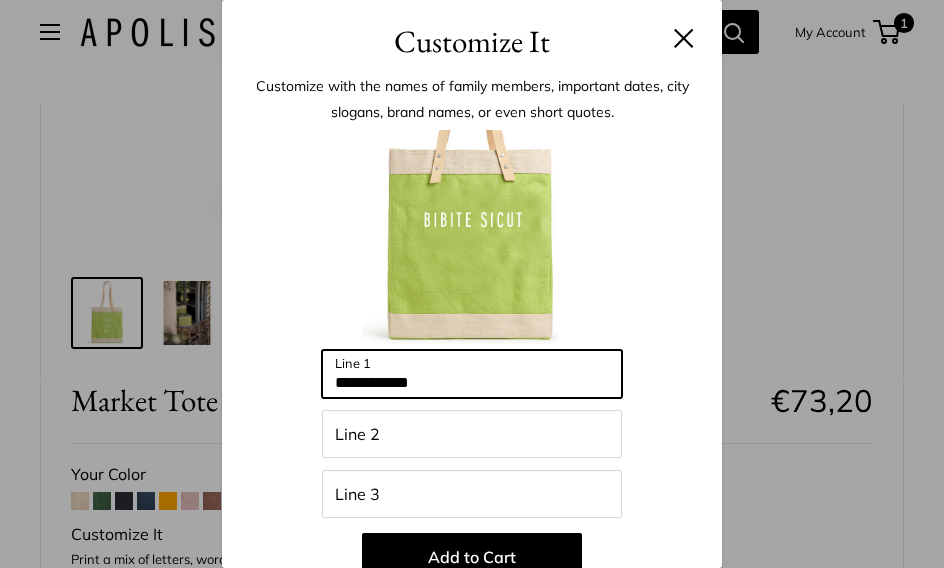 scroll, scrollTop: 644, scrollLeft: 0, axis: vertical 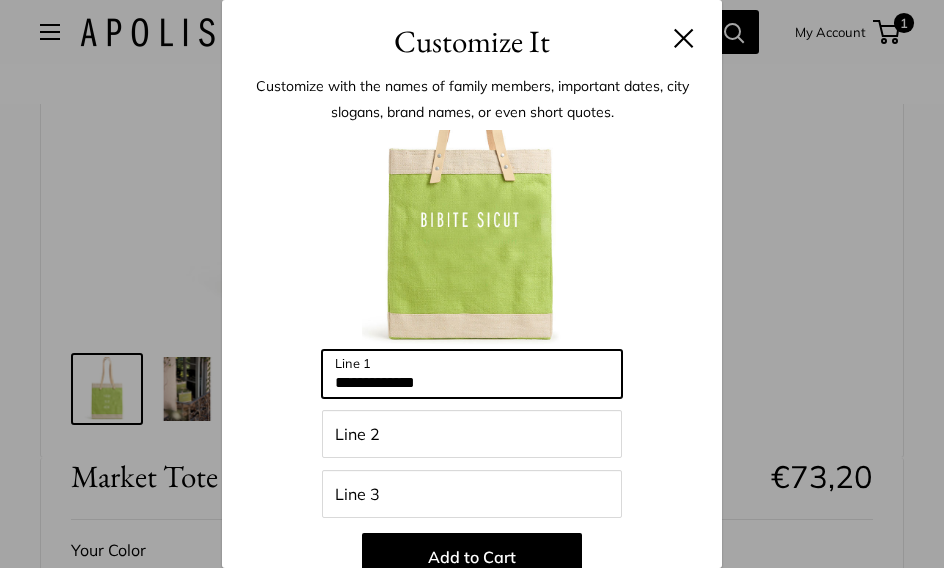 click on "**********" at bounding box center (472, 374) 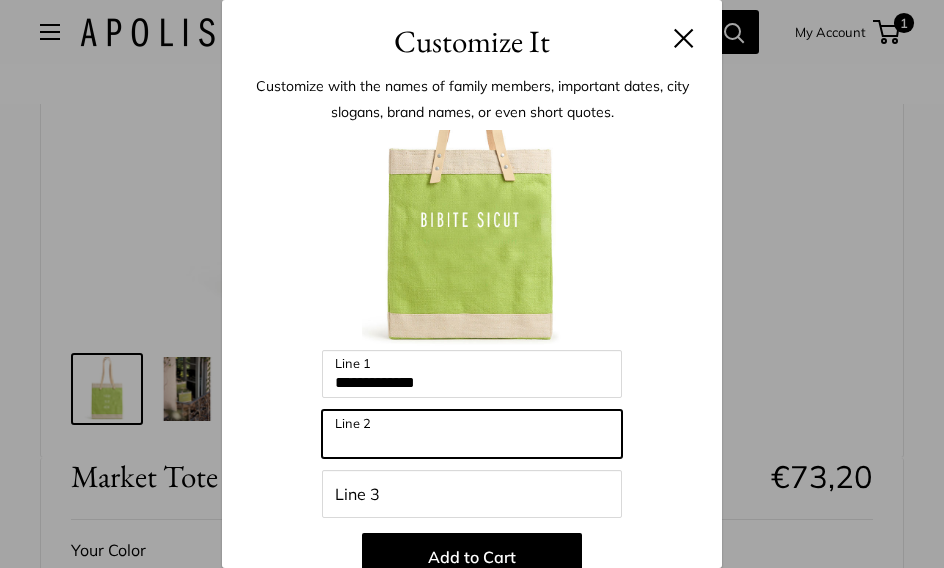 click on "Line 2" at bounding box center (472, 434) 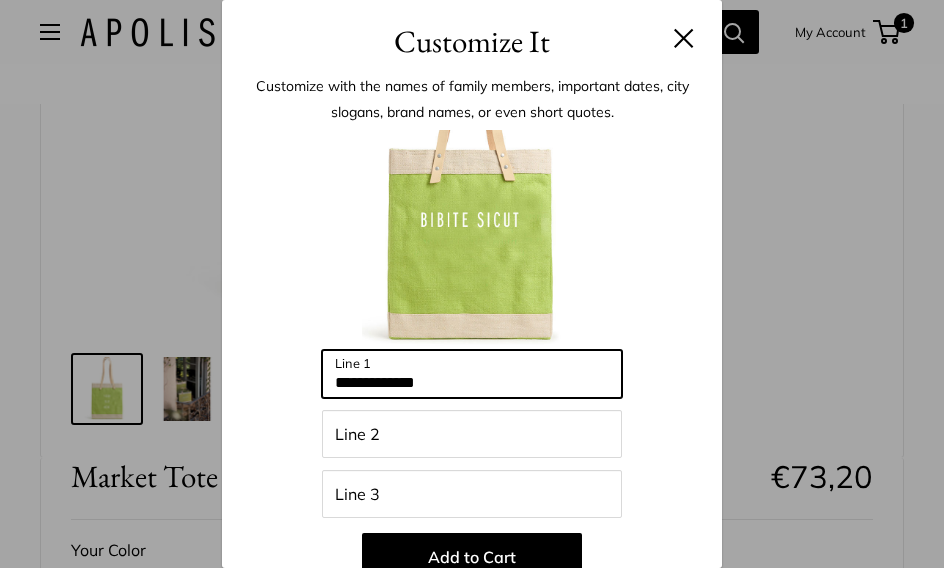 click on "**********" at bounding box center [472, 374] 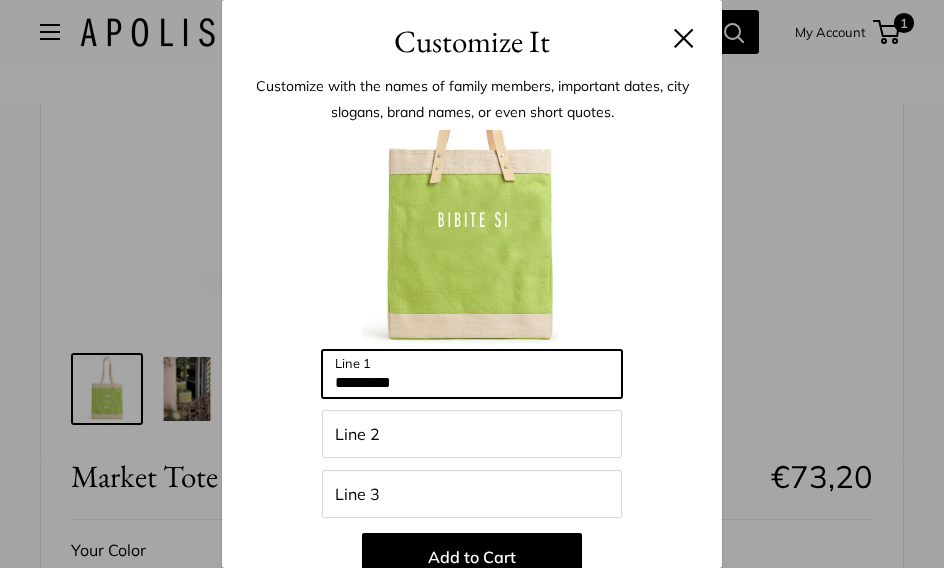 click on "*********" at bounding box center (472, 374) 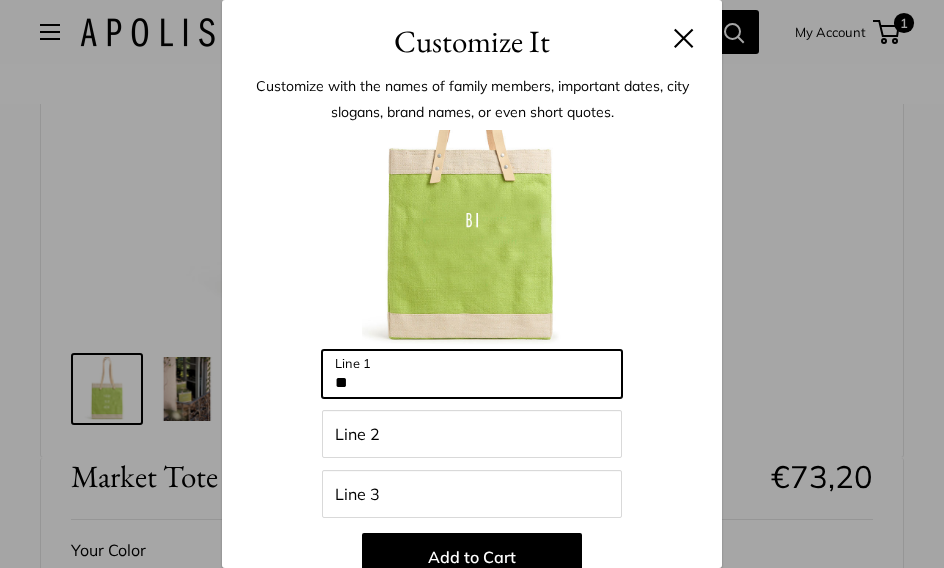 type on "*" 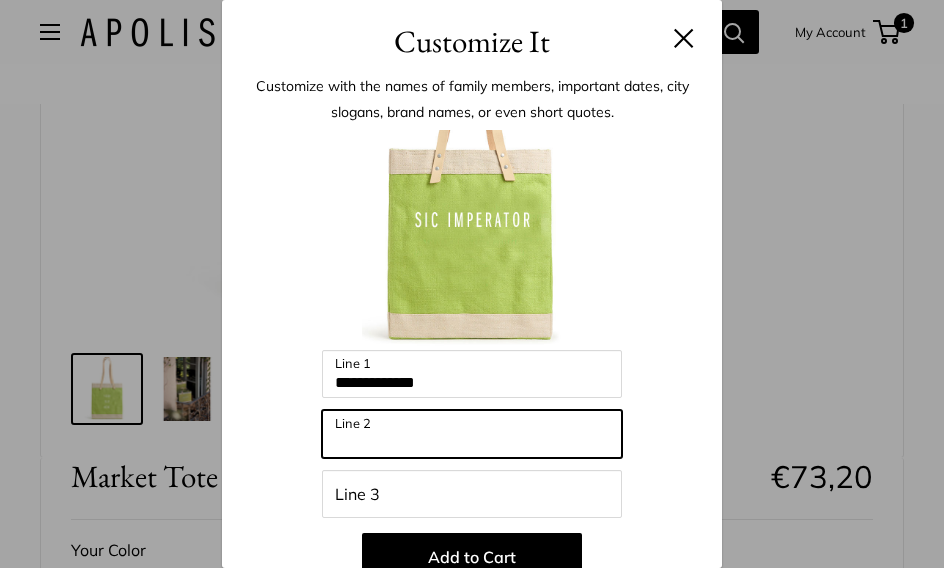 click on "Line 2" at bounding box center [472, 434] 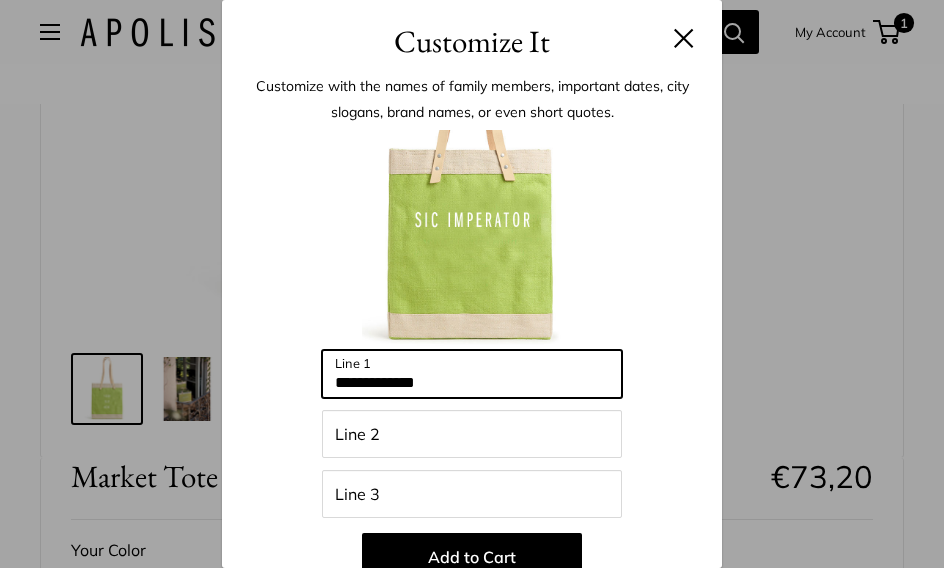 click on "**********" at bounding box center [472, 374] 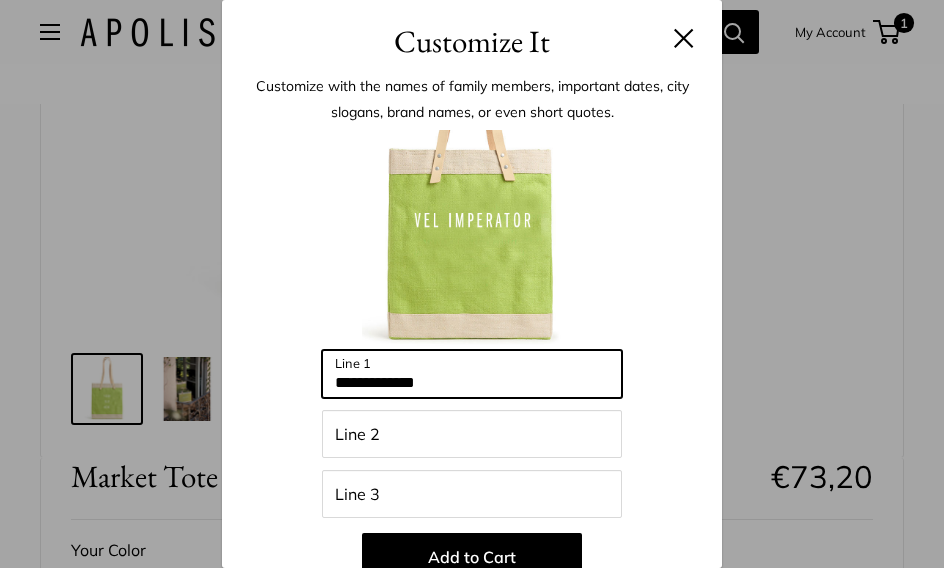type on "**********" 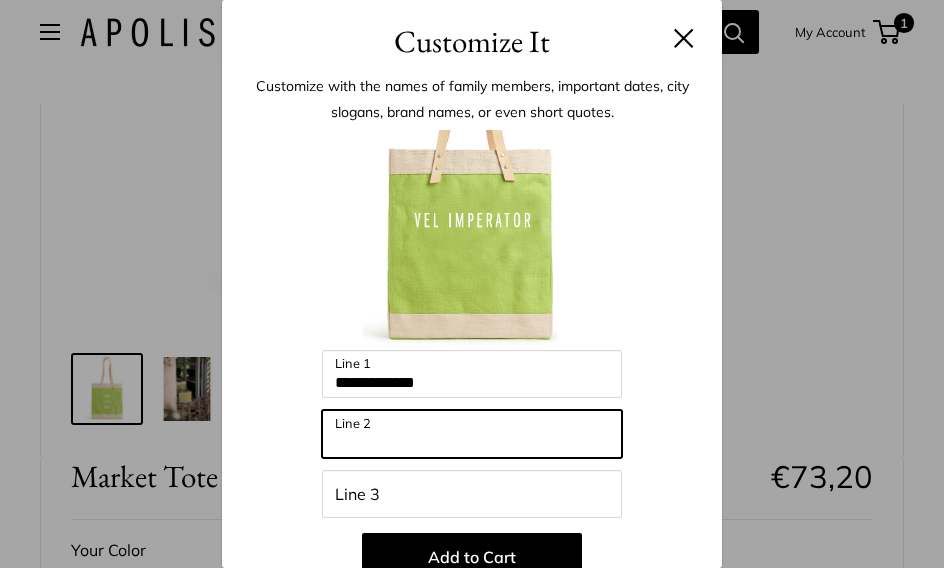 click on "Line 2" at bounding box center [472, 434] 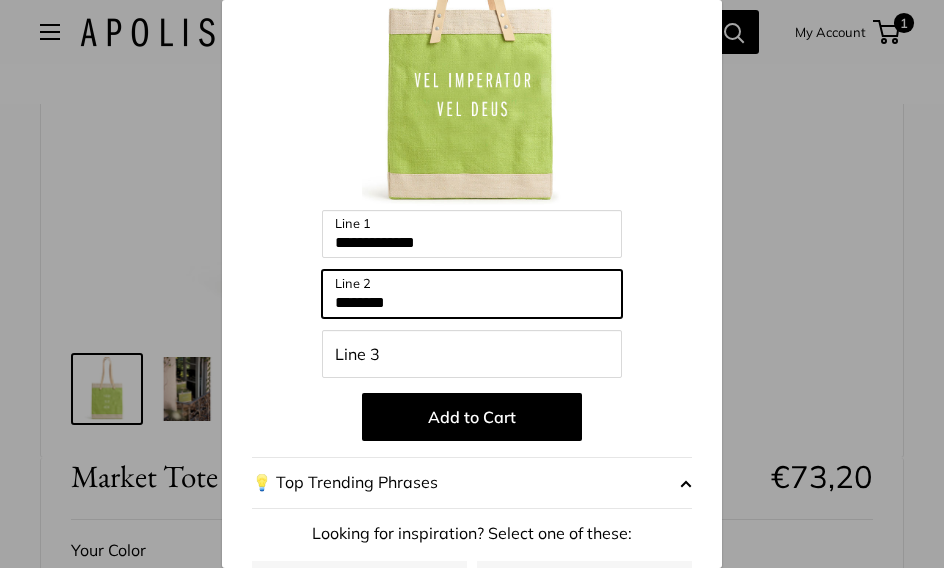 scroll, scrollTop: 185, scrollLeft: 0, axis: vertical 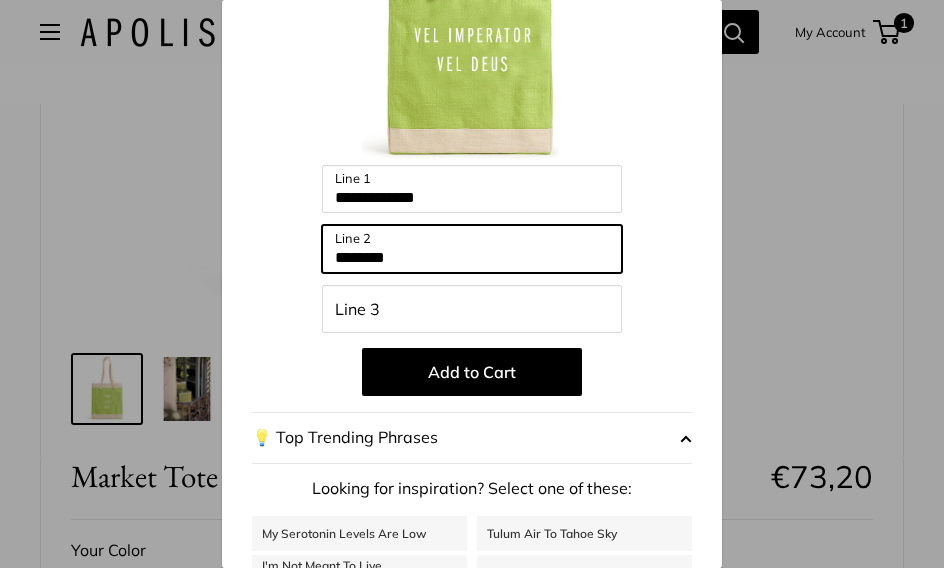 type on "********" 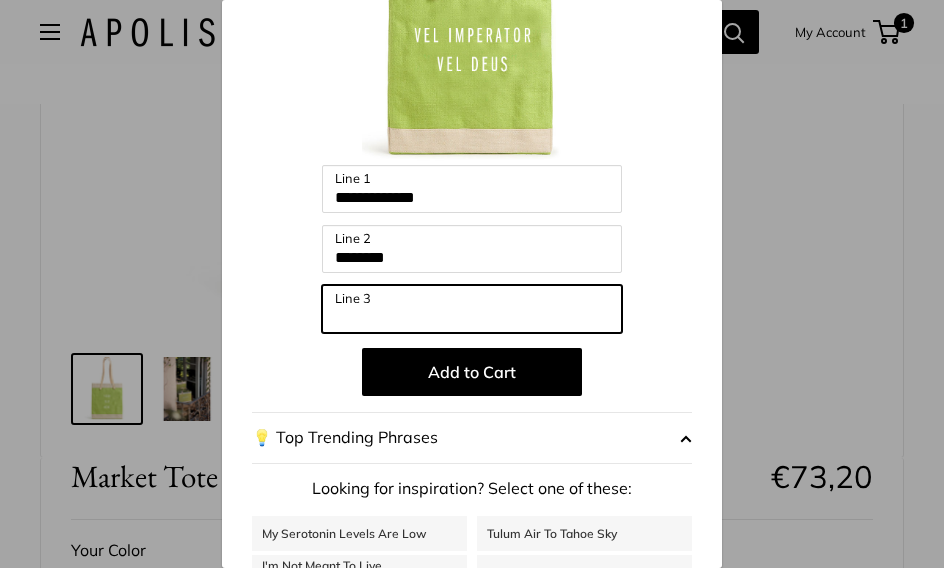 click on "Line 3" at bounding box center [472, 309] 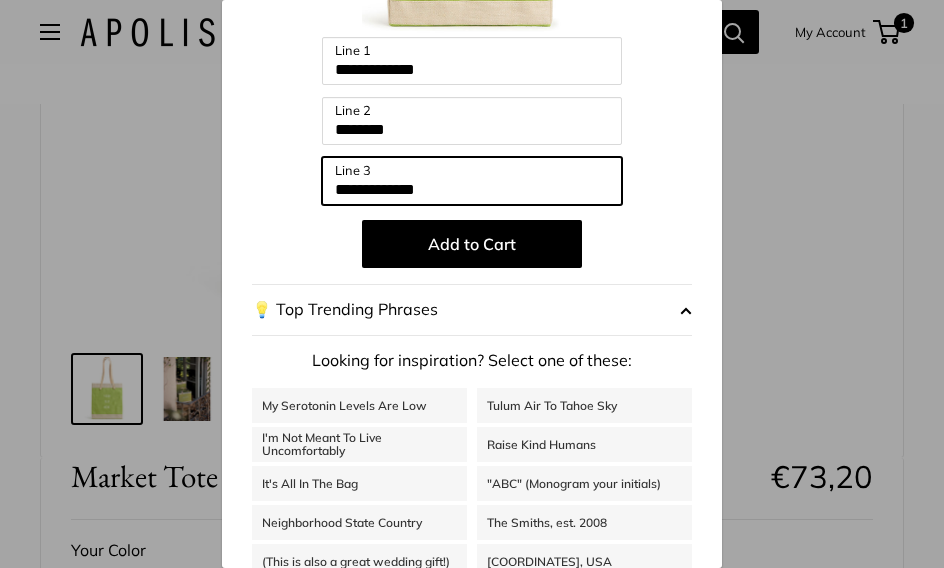 scroll, scrollTop: 349, scrollLeft: 0, axis: vertical 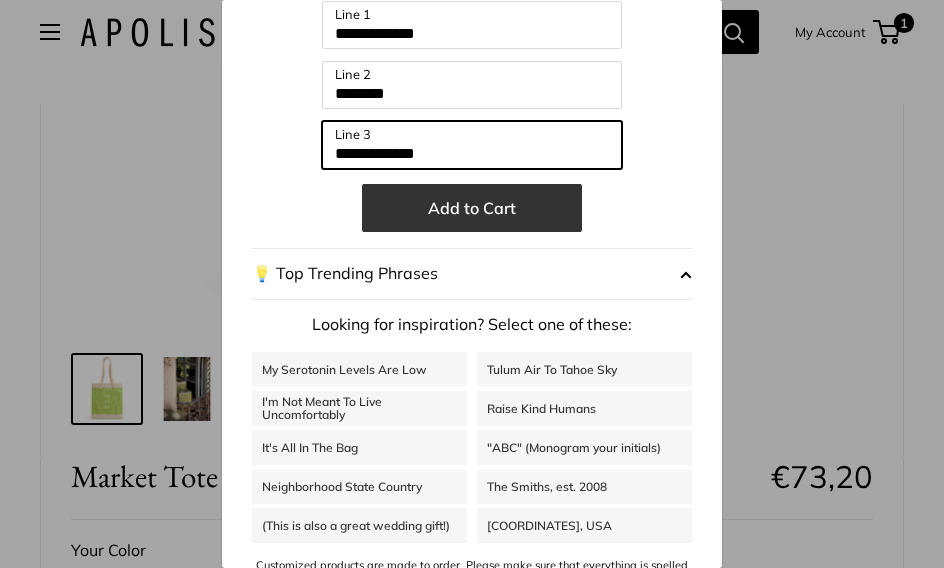 type on "**********" 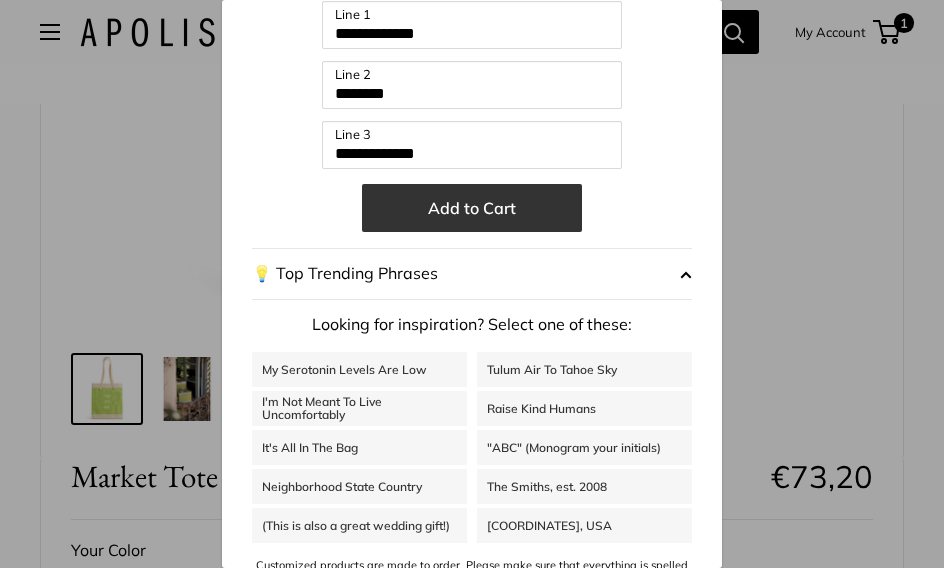 click on "Add to Cart" at bounding box center [472, 208] 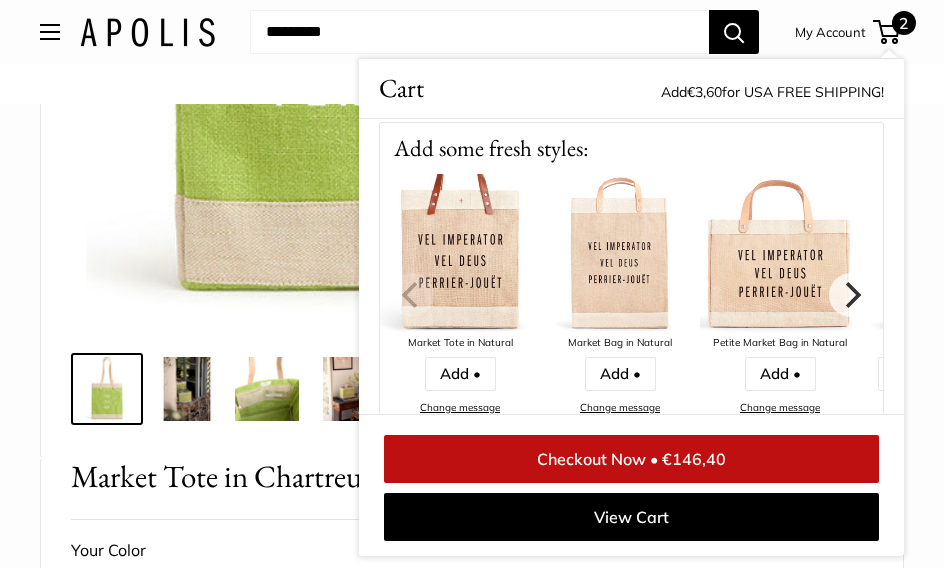 scroll, scrollTop: 397, scrollLeft: 0, axis: vertical 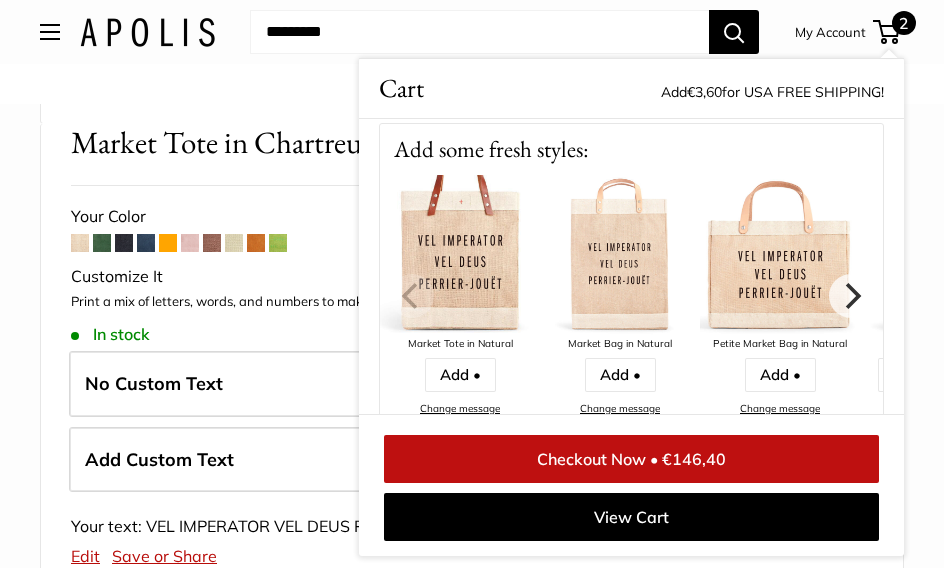 click at bounding box center (278, 243) 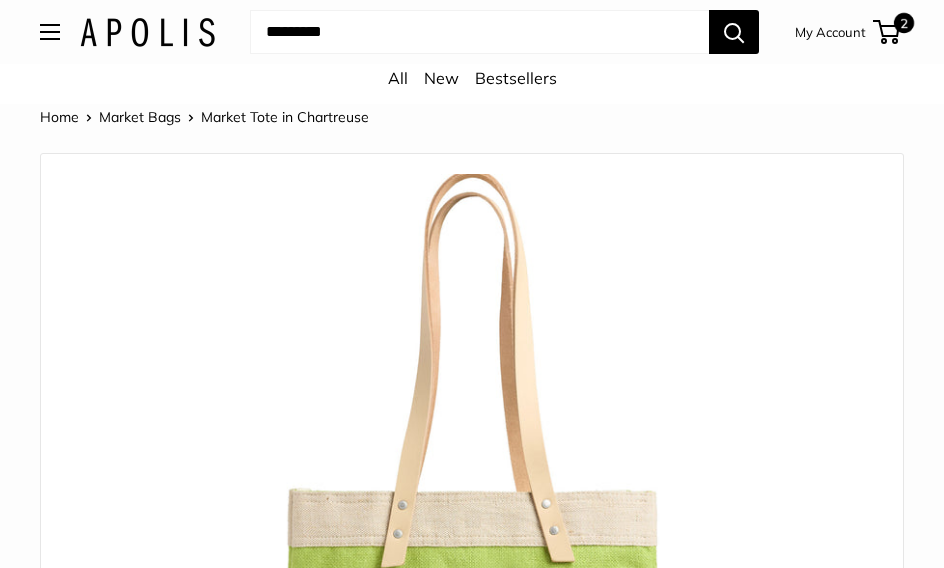 scroll, scrollTop: 0, scrollLeft: 0, axis: both 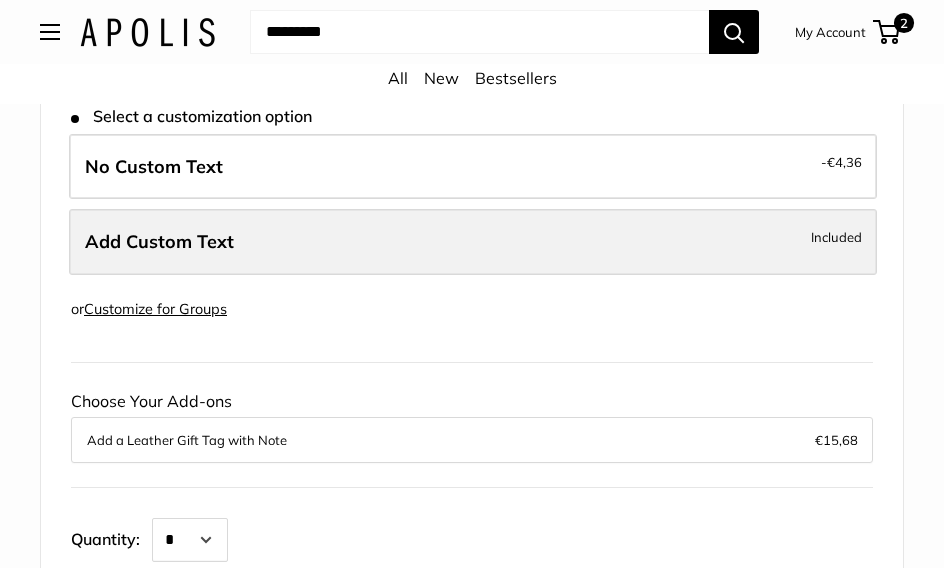 click on "Add Custom Text
Included" at bounding box center [473, 242] 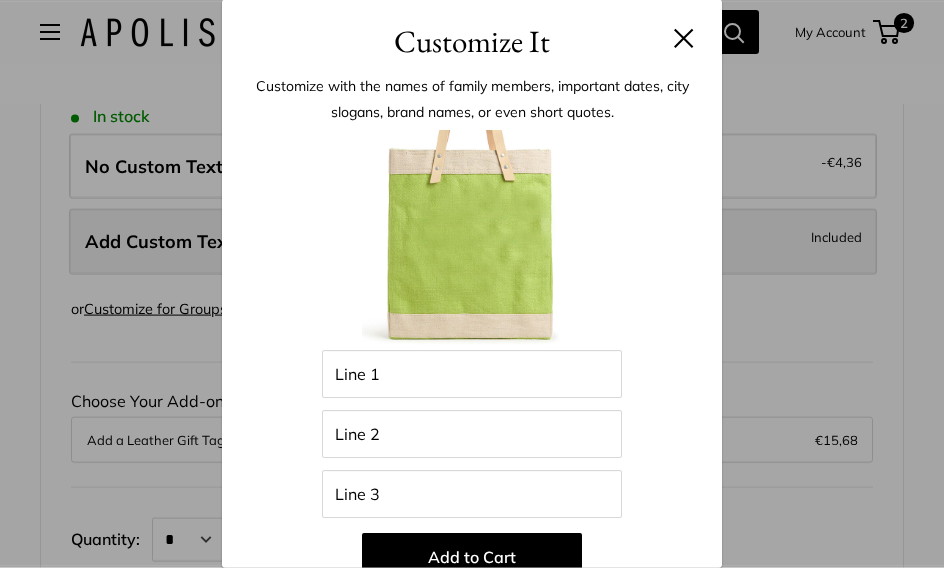 scroll, scrollTop: 1169, scrollLeft: 0, axis: vertical 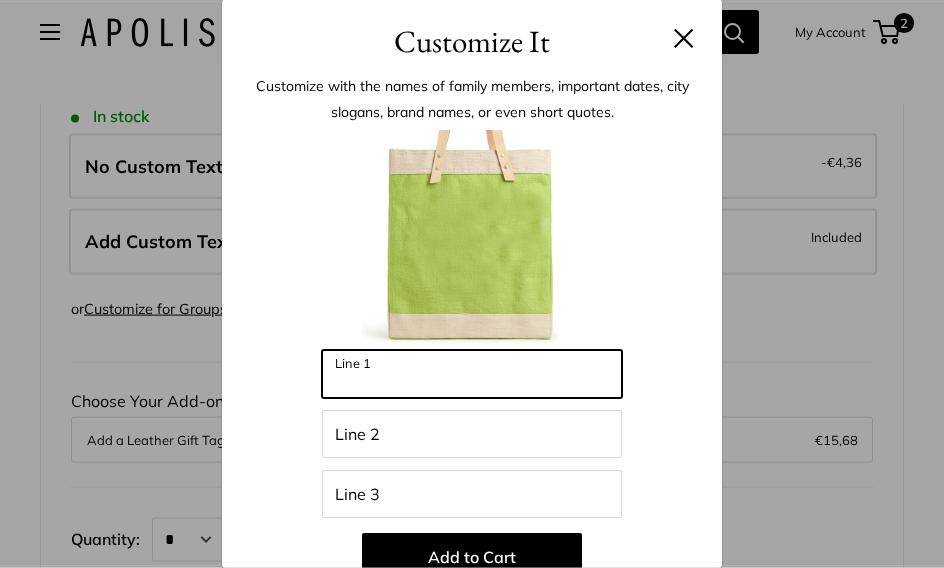 click on "Line 1" at bounding box center [472, 374] 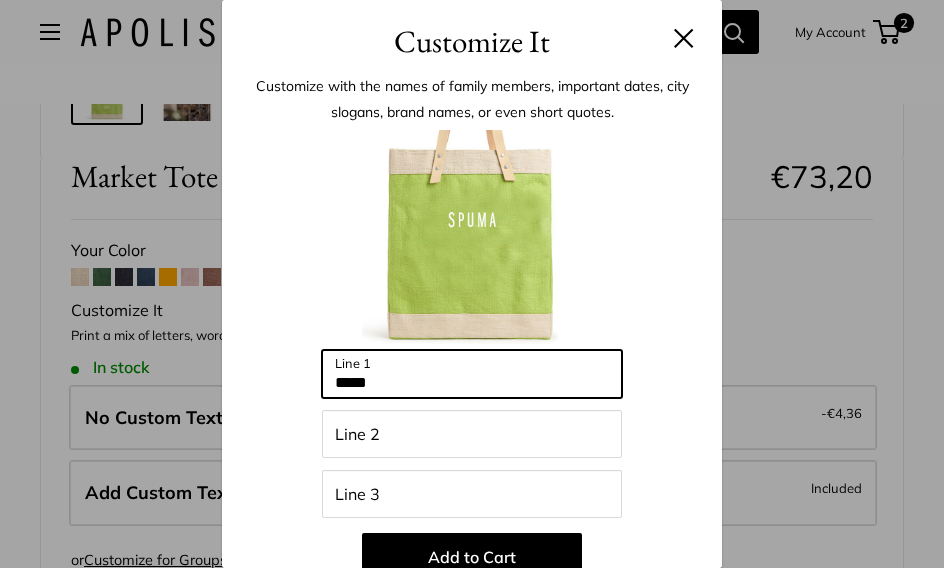 scroll, scrollTop: 872, scrollLeft: 0, axis: vertical 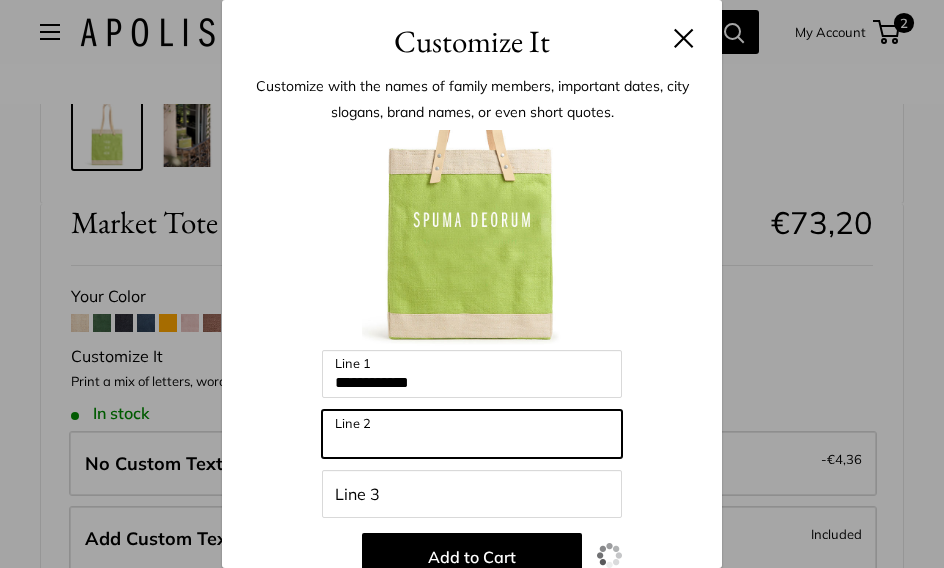 click on "Line 2" at bounding box center (472, 434) 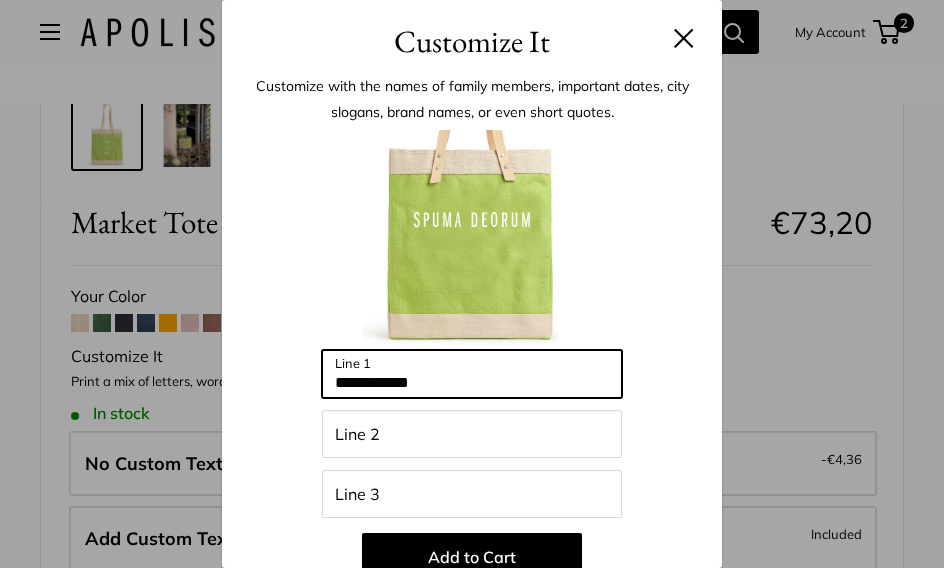 click on "**********" at bounding box center [472, 374] 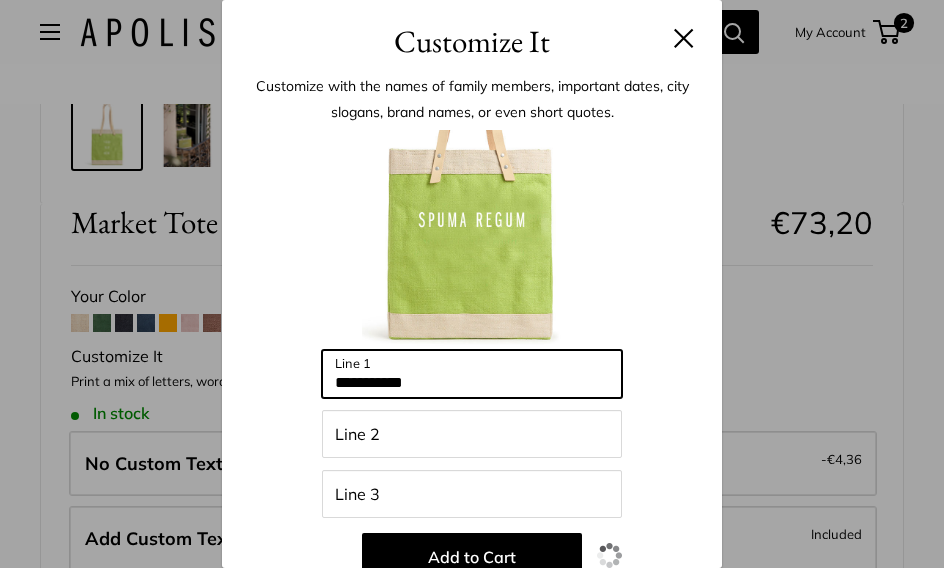 type on "**********" 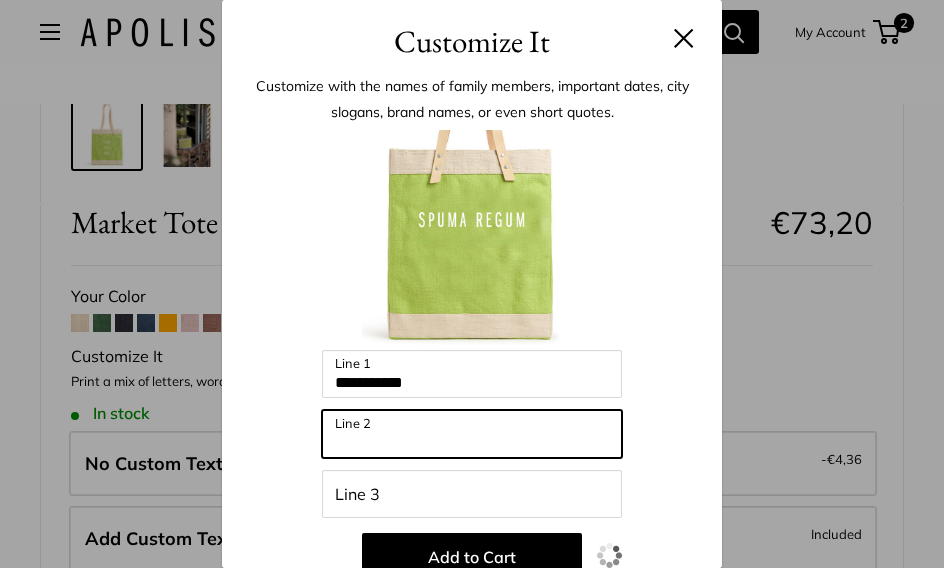 click on "Line 2" at bounding box center [472, 434] 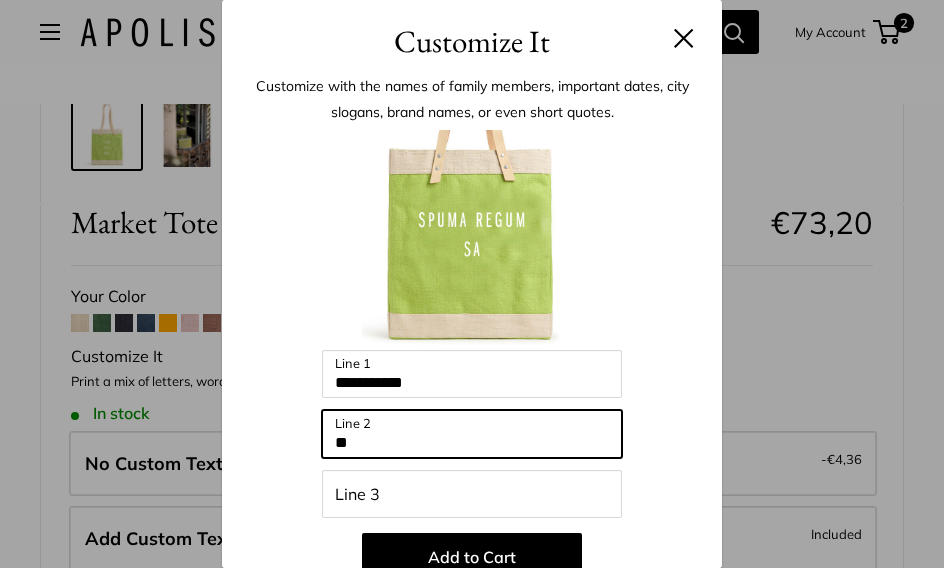 type on "*" 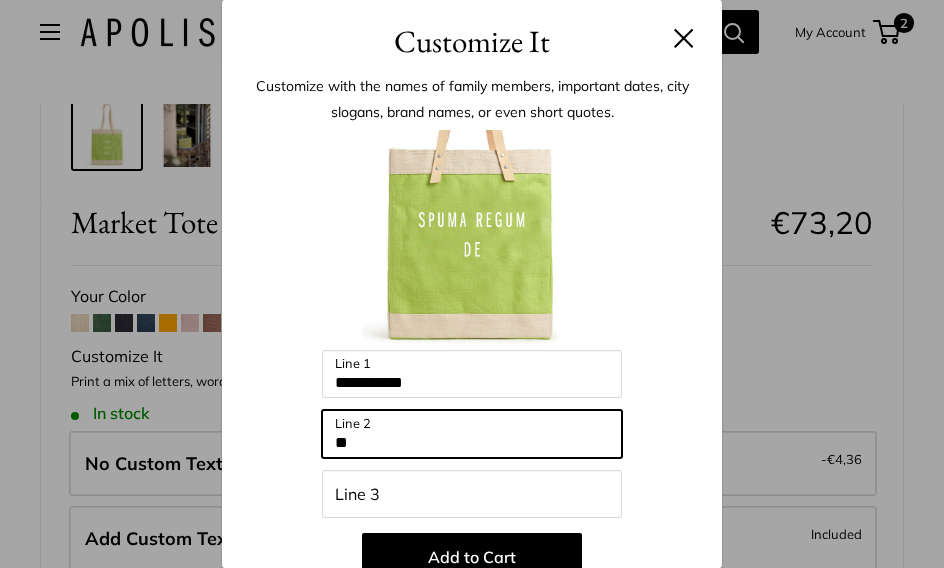 type on "*" 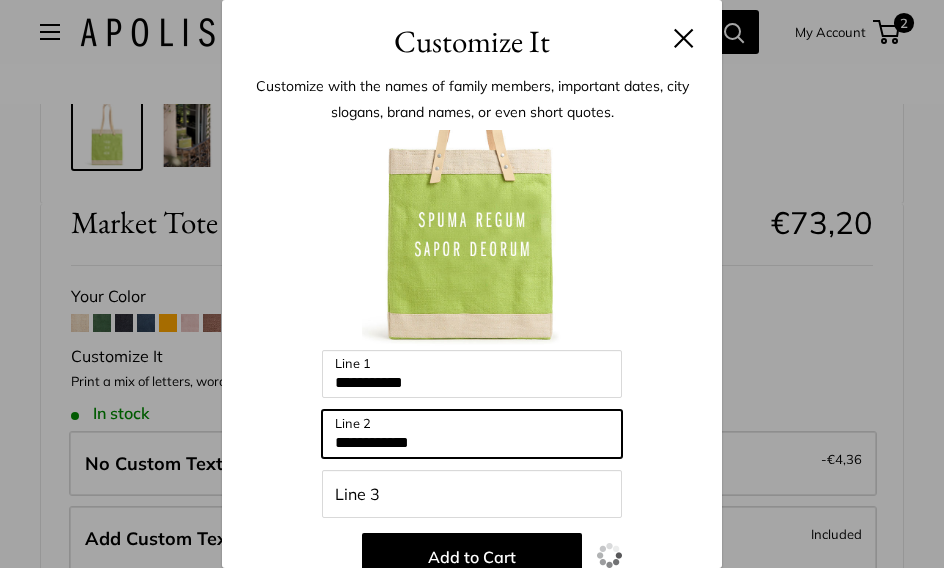 type on "**********" 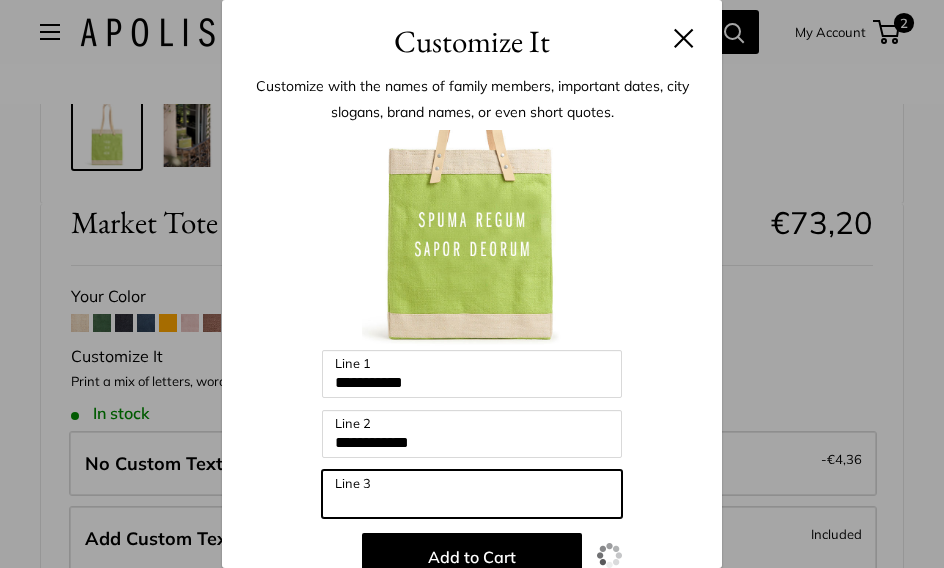 click on "Line 3" at bounding box center [472, 494] 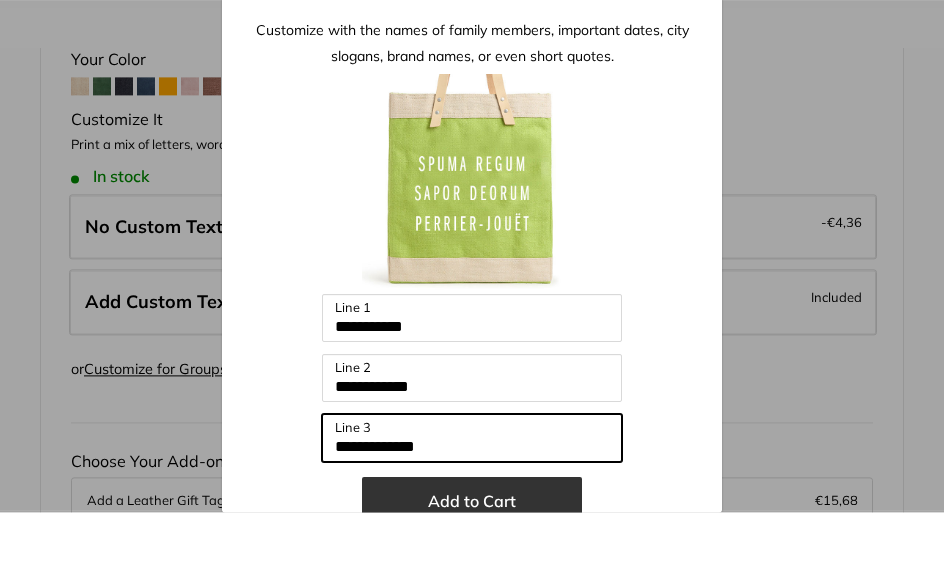 type on "**********" 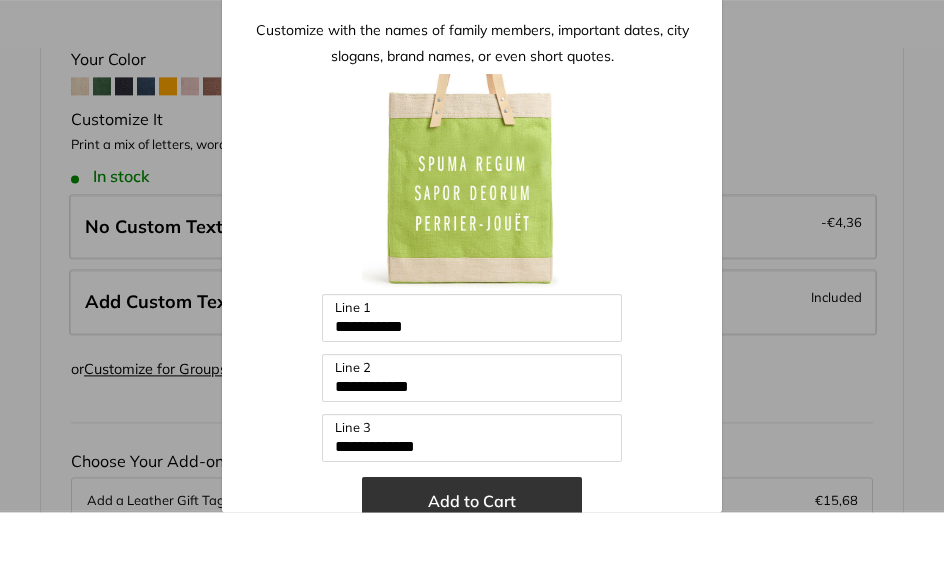 click on "Add to Cart" at bounding box center [472, 557] 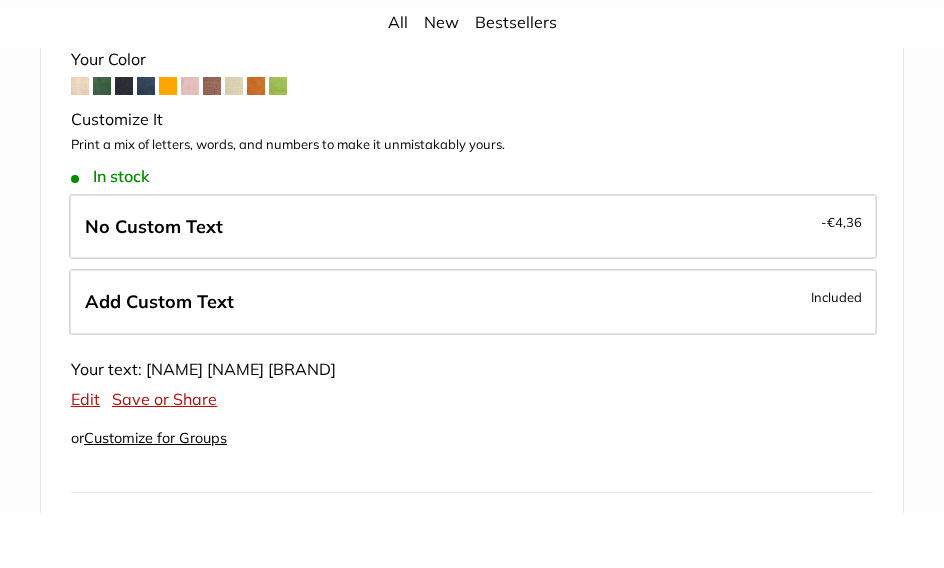 scroll, scrollTop: 1109, scrollLeft: 0, axis: vertical 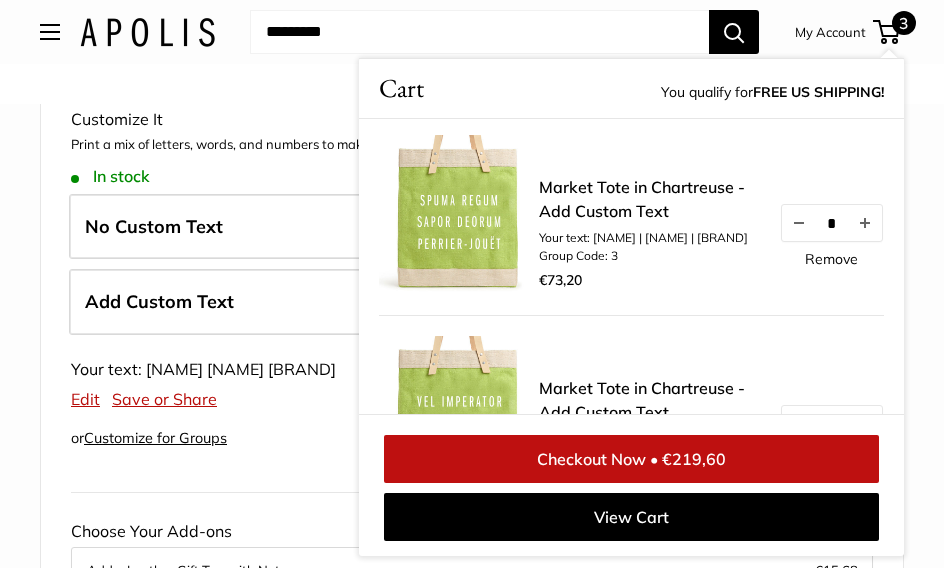 click on "Remove" at bounding box center [831, 259] 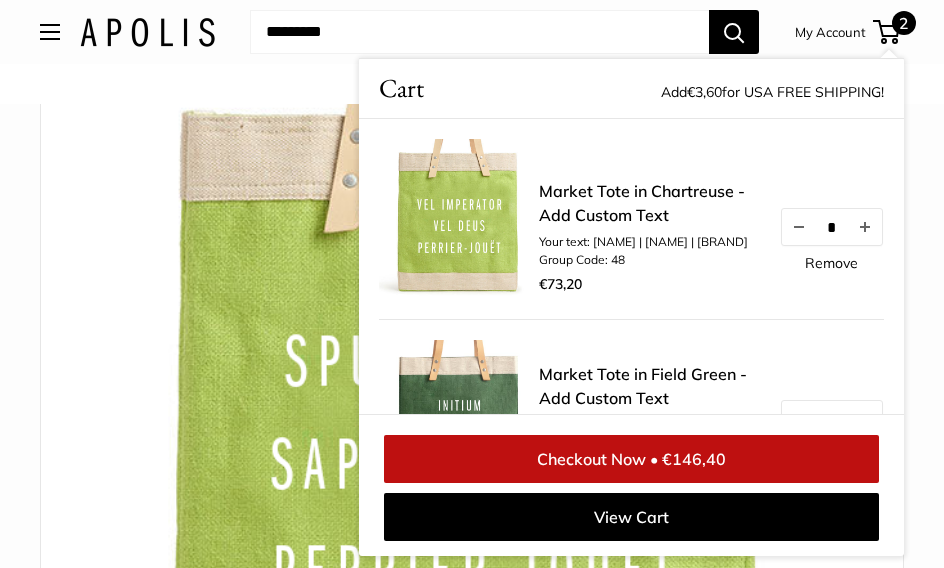 scroll, scrollTop: 0, scrollLeft: 0, axis: both 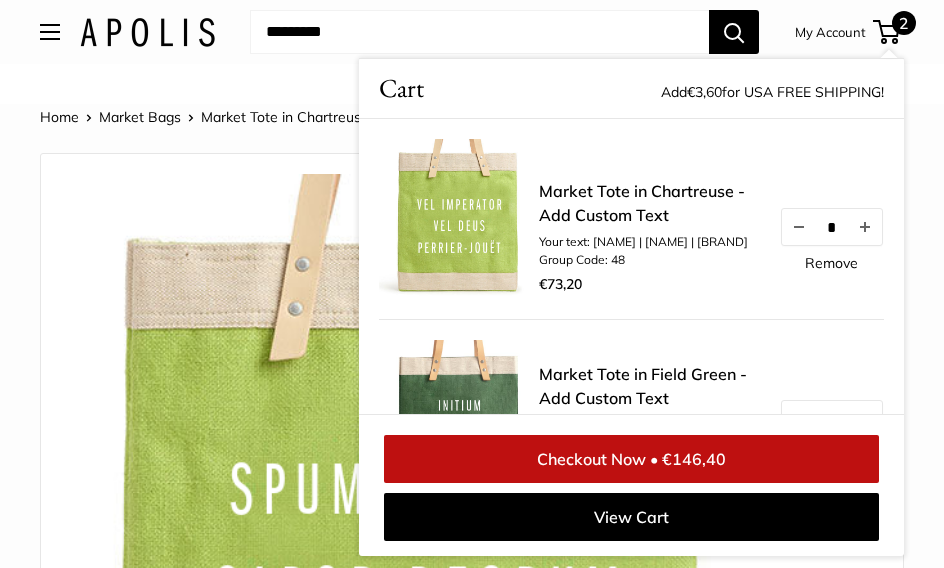 click at bounding box center (417, 560) 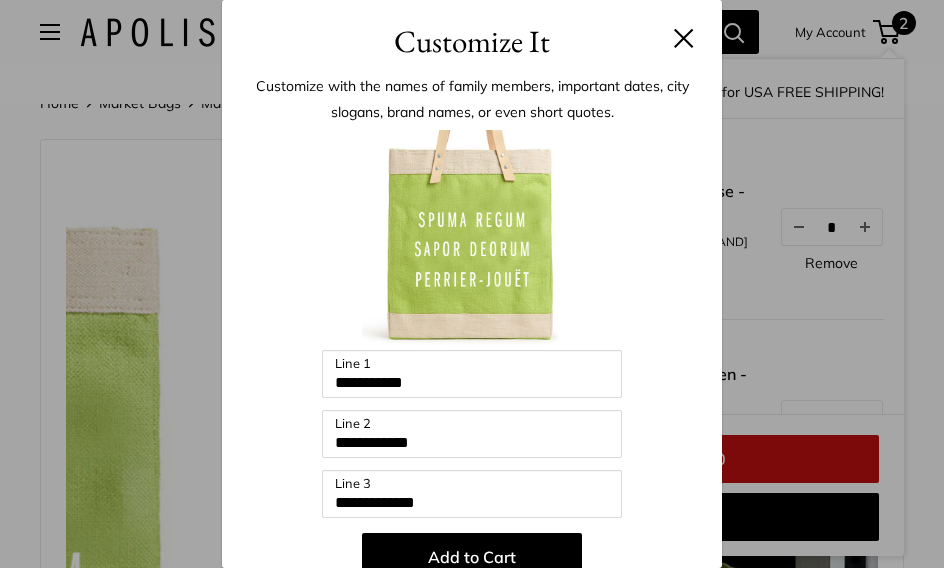 scroll, scrollTop: 28, scrollLeft: 0, axis: vertical 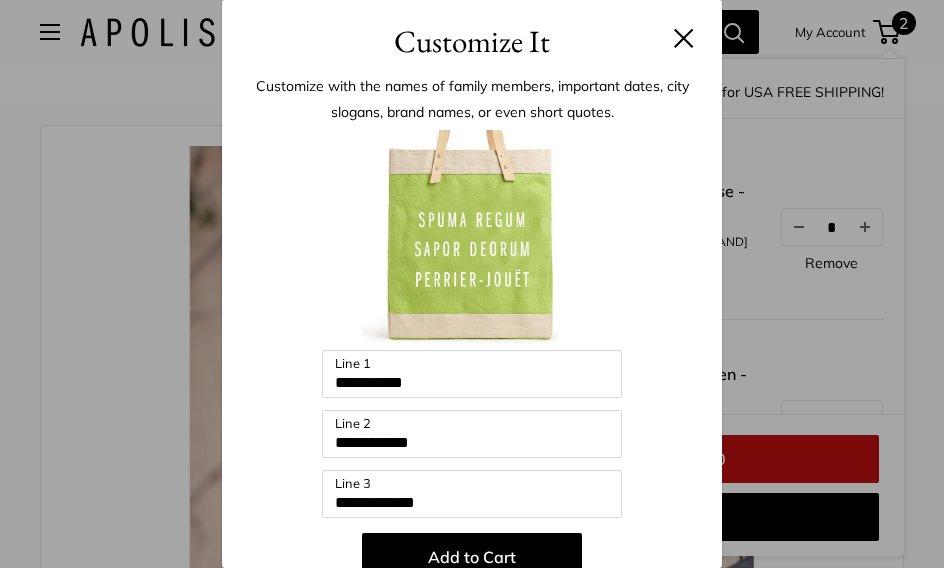 click at bounding box center (684, 38) 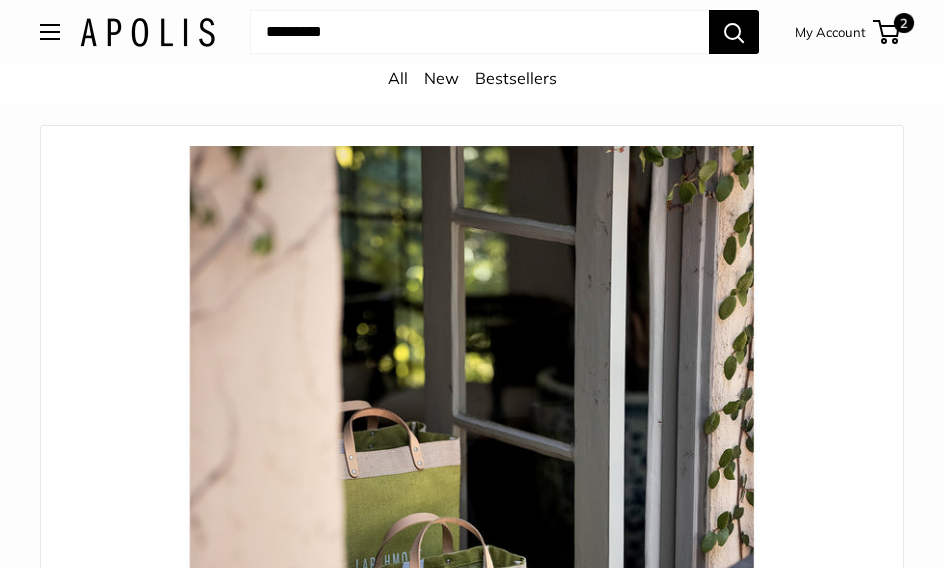 click at bounding box center [50, 32] 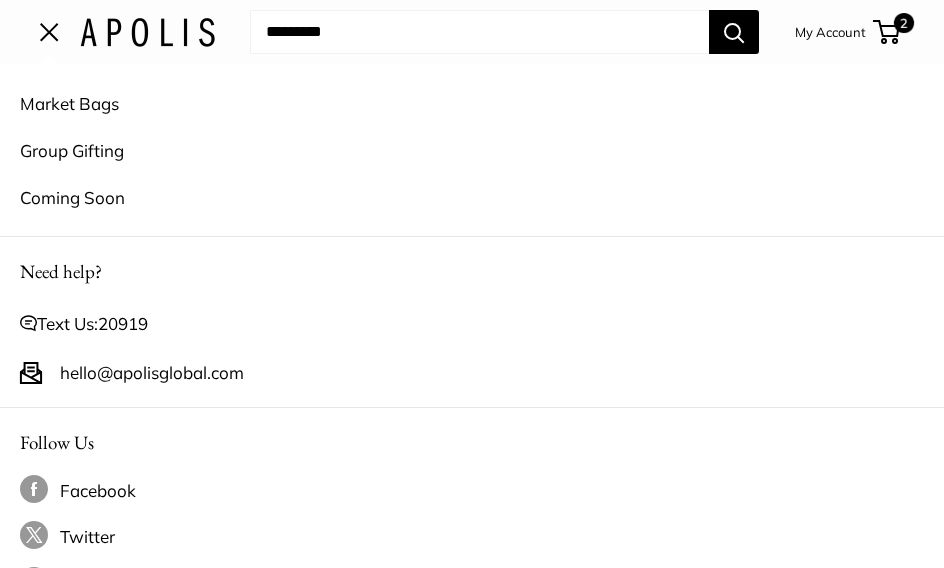 click at bounding box center [49, 32] 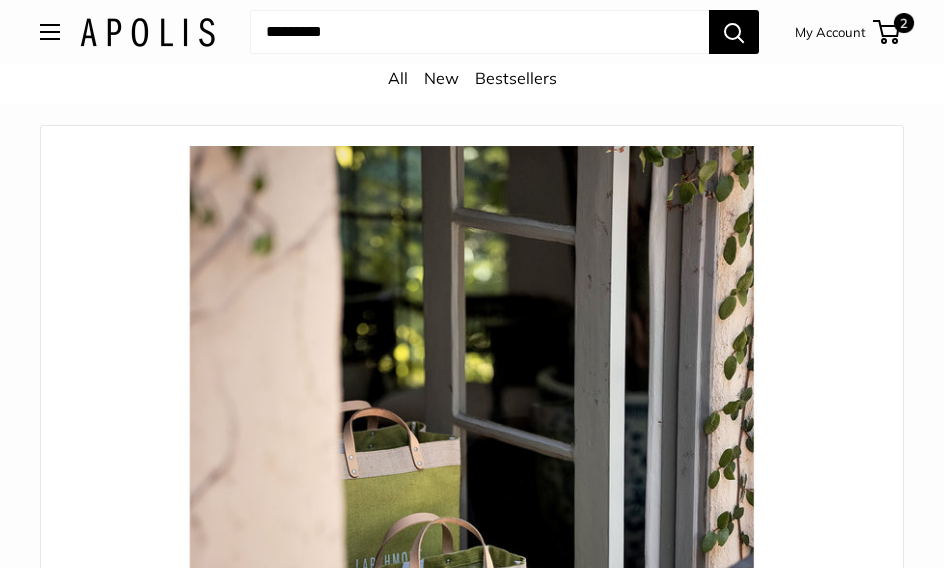 click on "New" at bounding box center [441, 78] 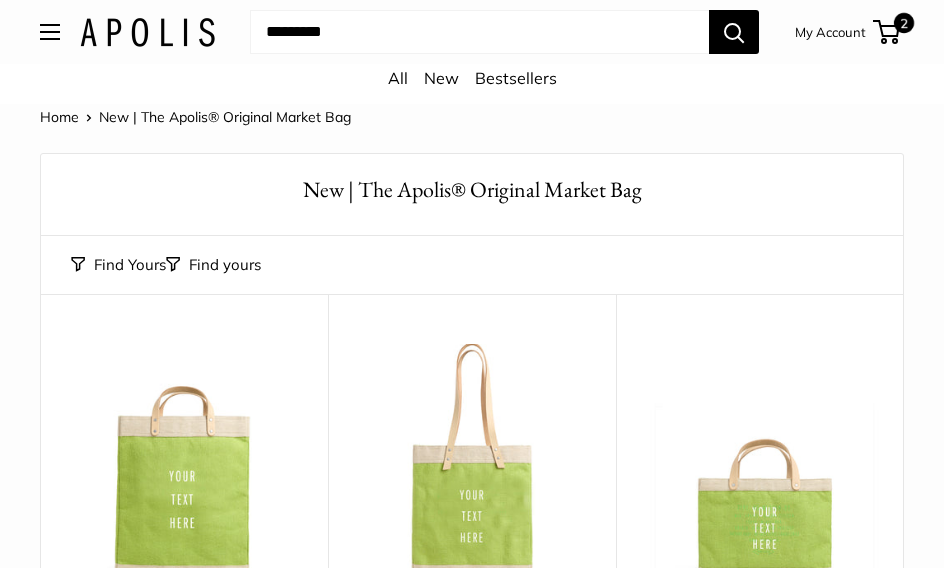 scroll, scrollTop: 133, scrollLeft: 0, axis: vertical 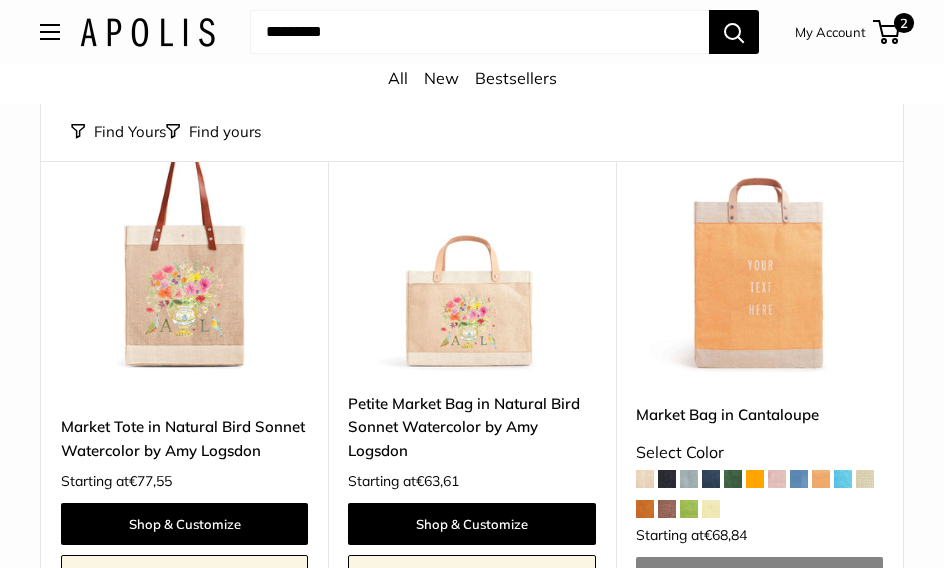 click at bounding box center [689, 509] 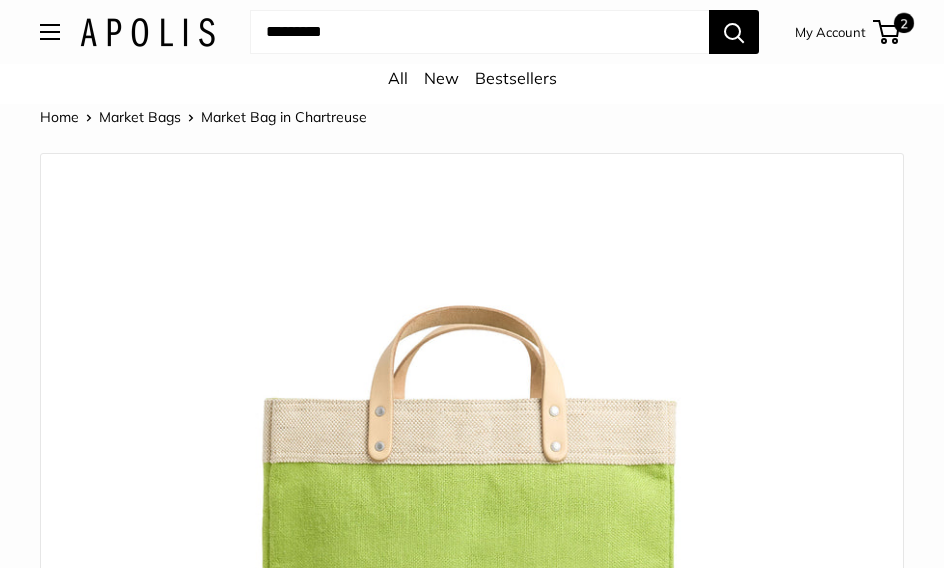scroll, scrollTop: 0, scrollLeft: 0, axis: both 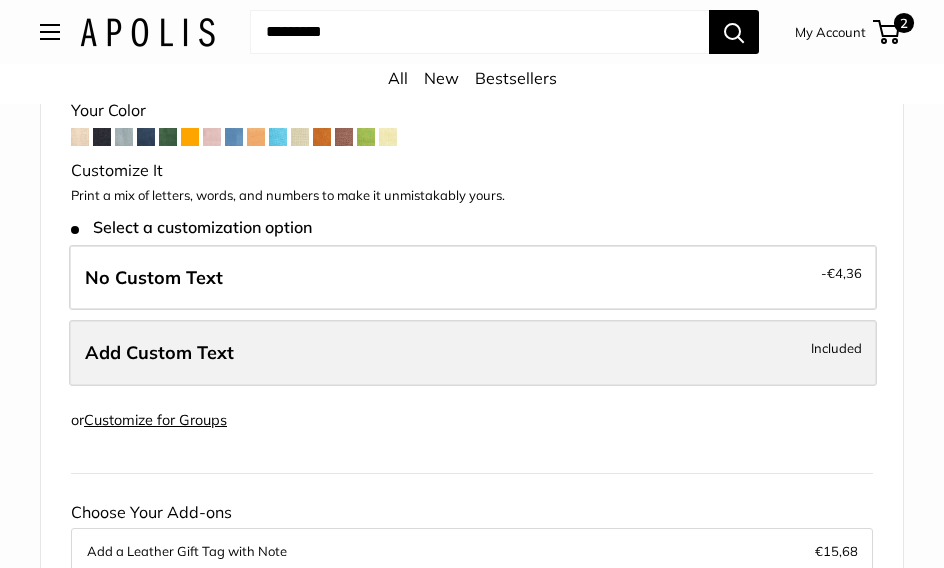 click on "Included" at bounding box center [836, 348] 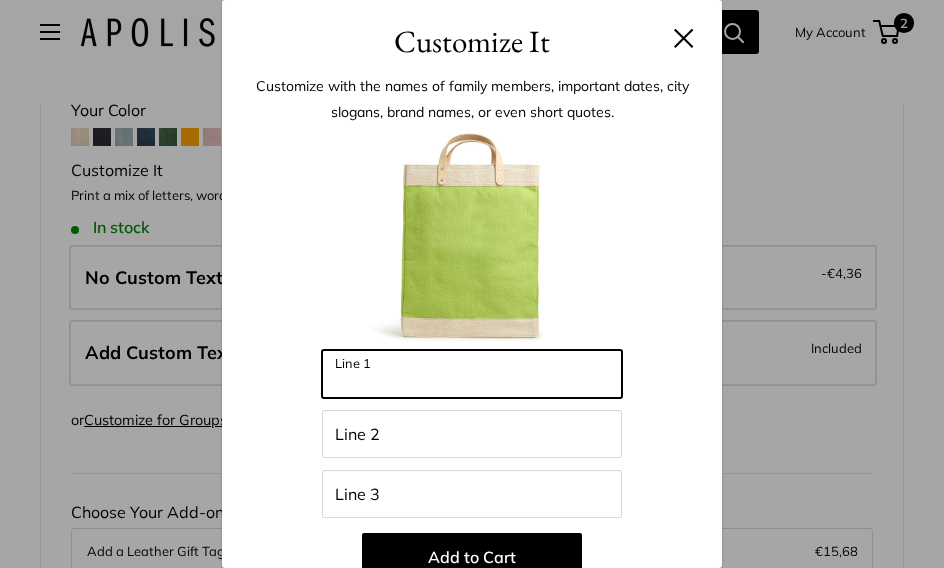 click on "Line 1" at bounding box center (472, 374) 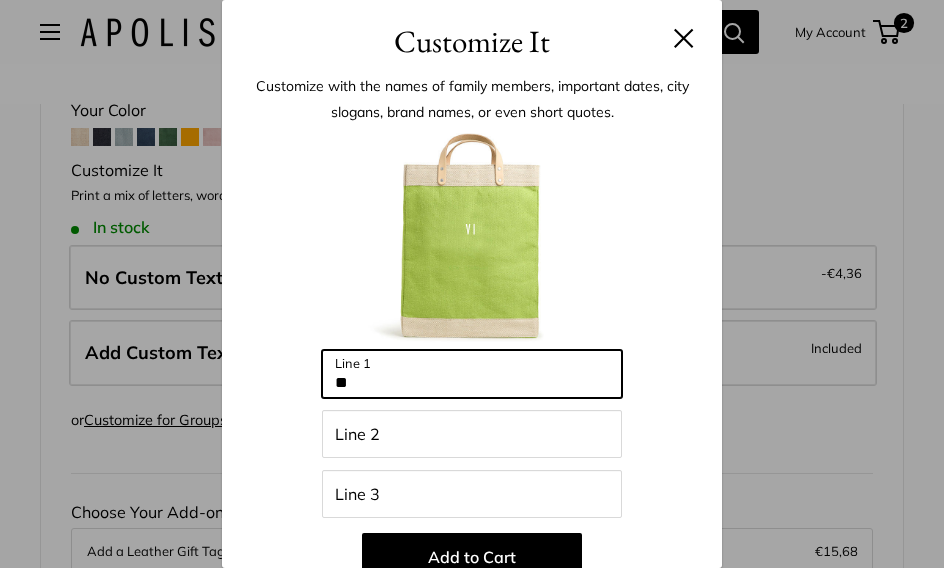 type on "*" 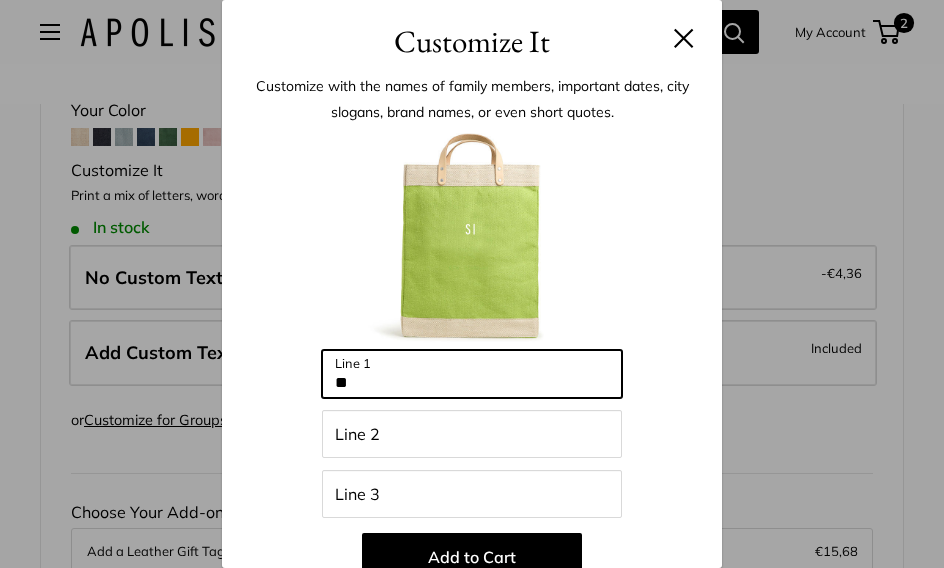 type on "*" 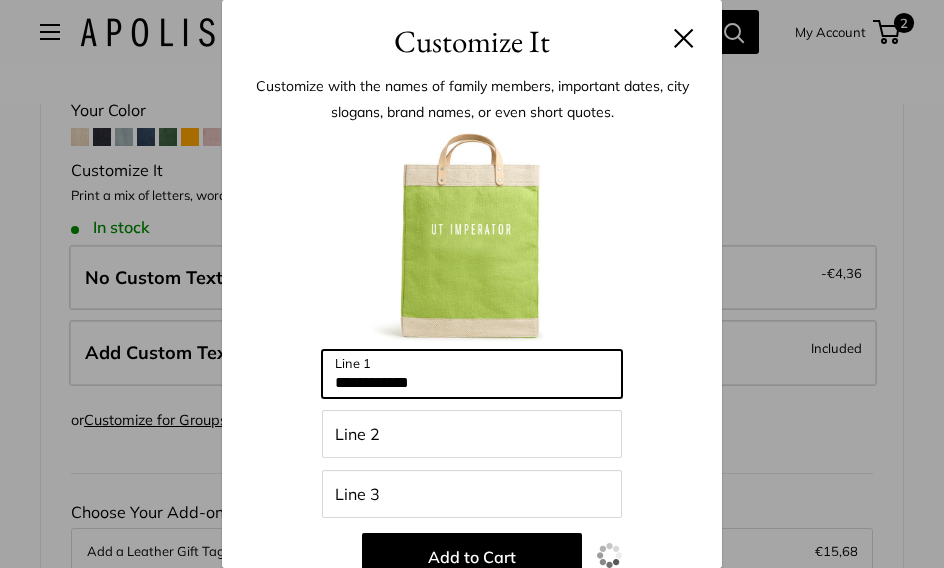 type on "**********" 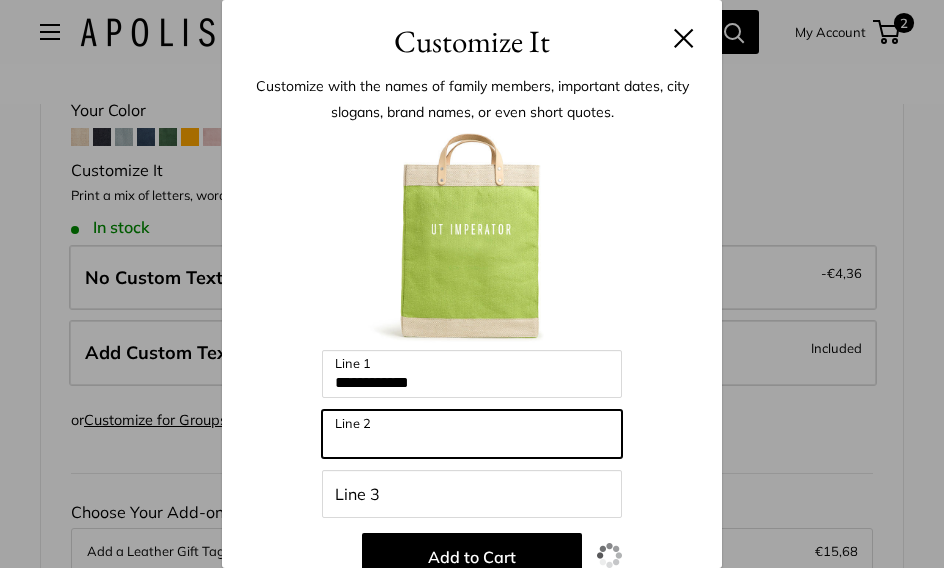 click on "Line 2" at bounding box center (472, 434) 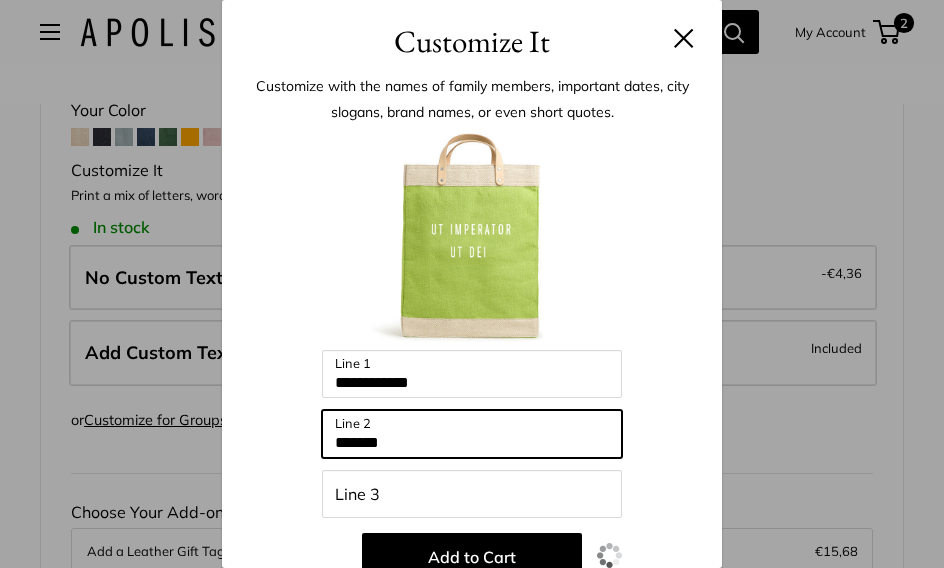 type on "******" 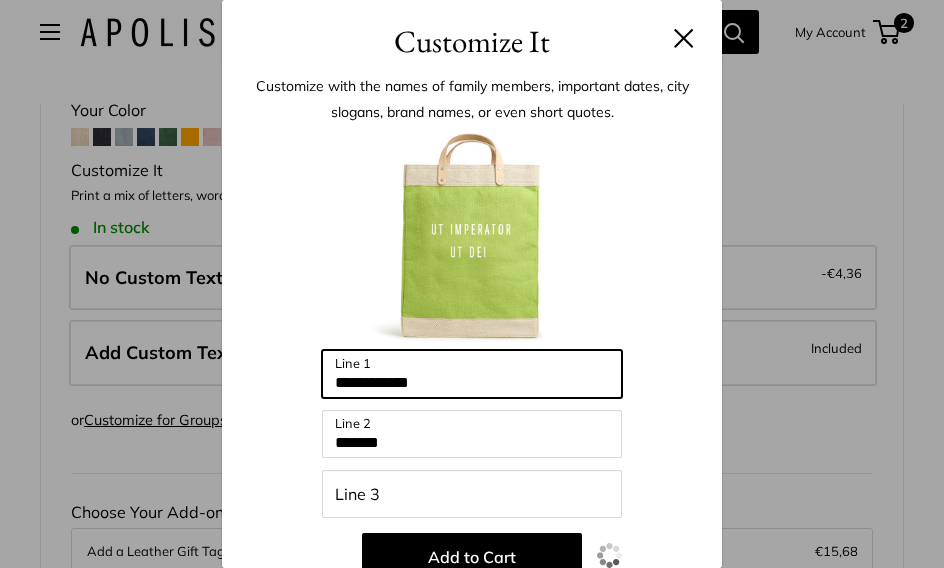 click on "**********" at bounding box center [472, 374] 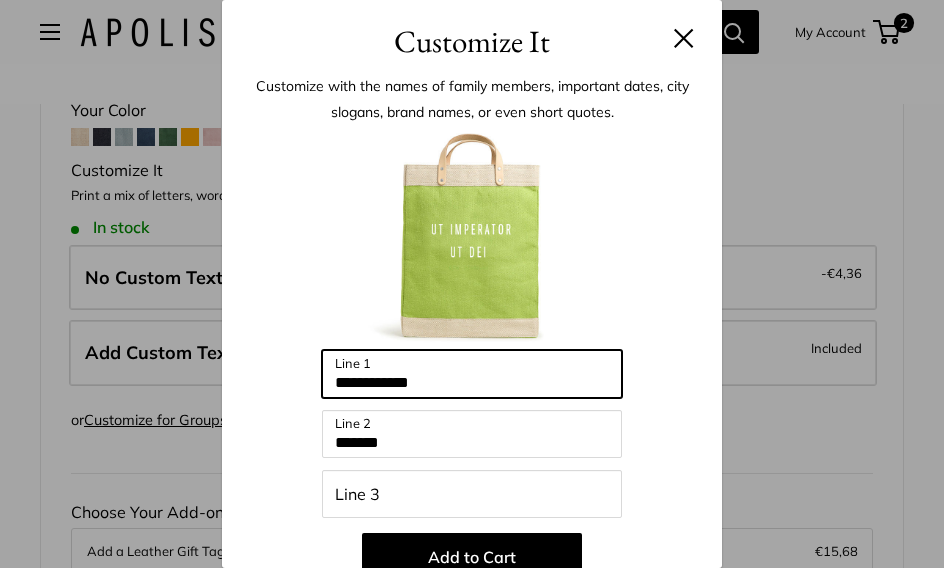 click on "**********" at bounding box center [472, 374] 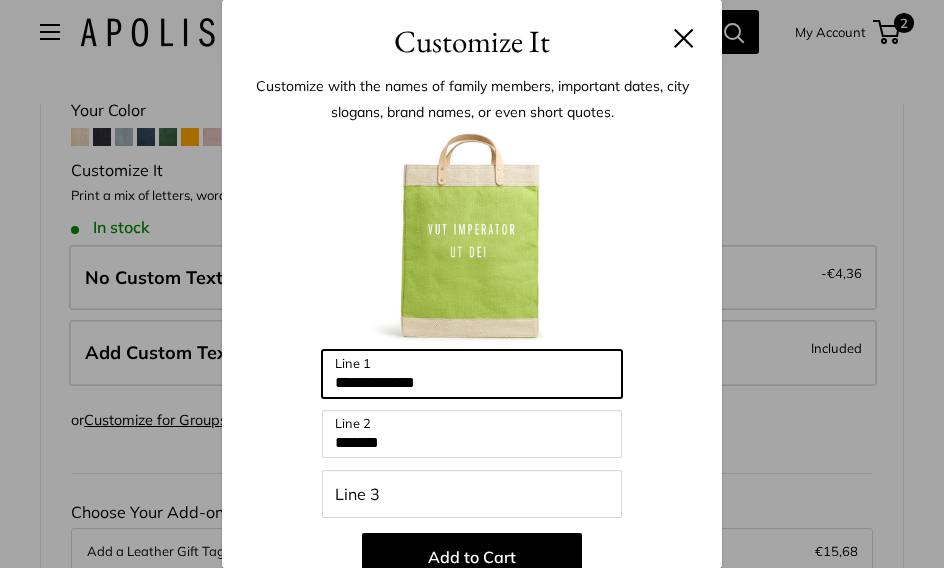 type on "**********" 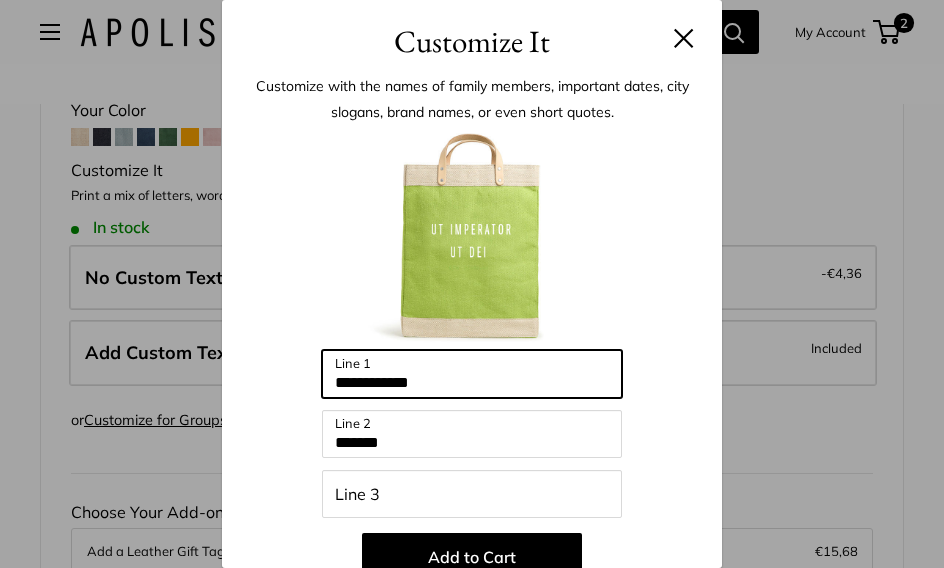 click on "**********" at bounding box center [472, 374] 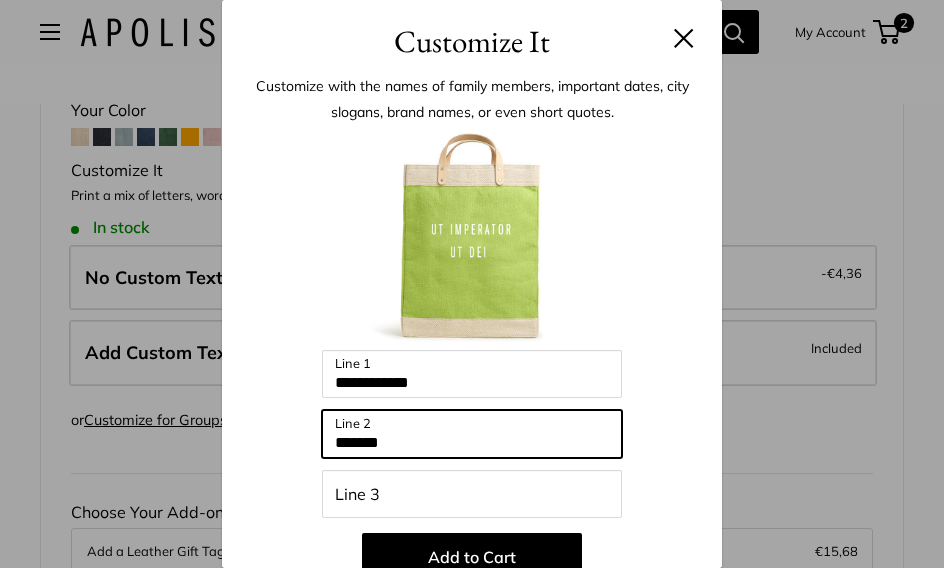click on "******" at bounding box center [472, 434] 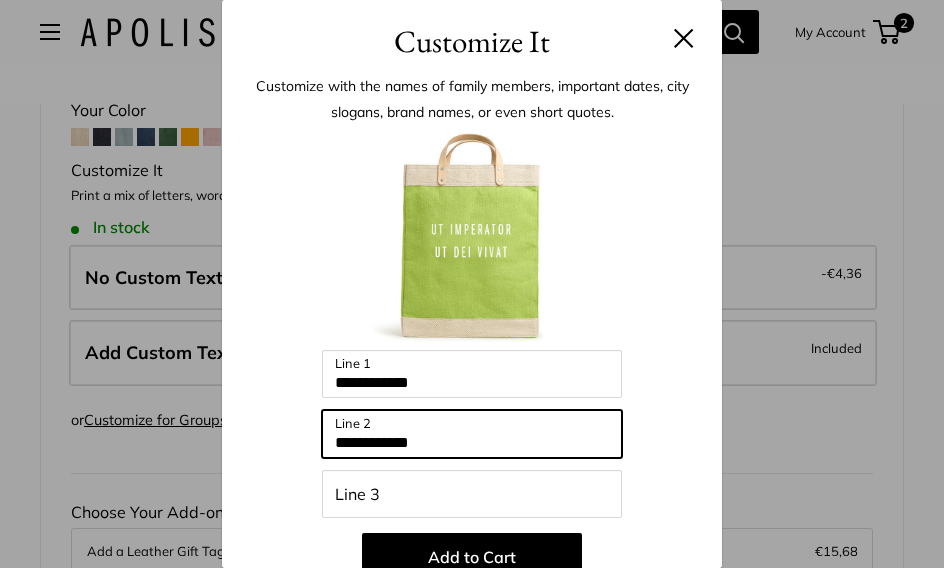 click on "**********" at bounding box center (472, 434) 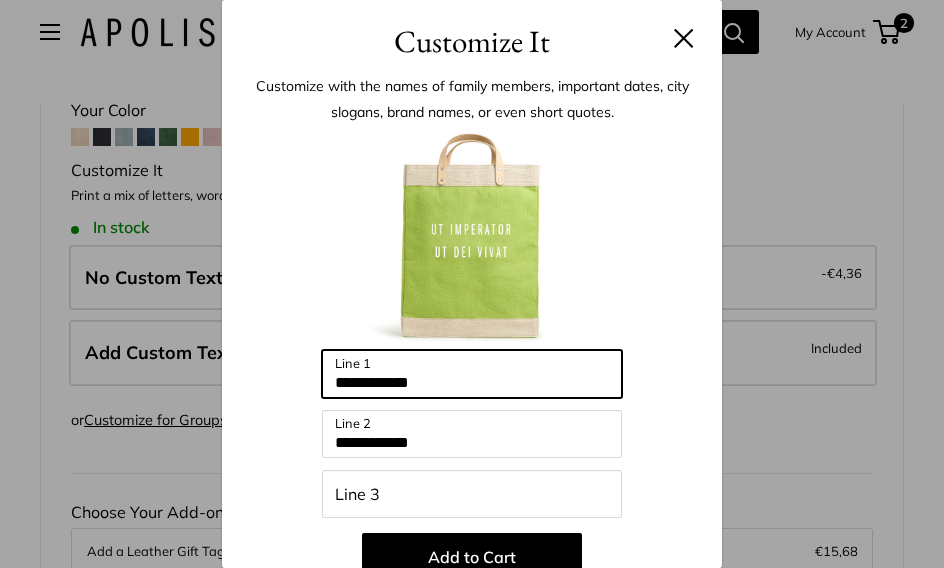 click on "**********" at bounding box center [472, 374] 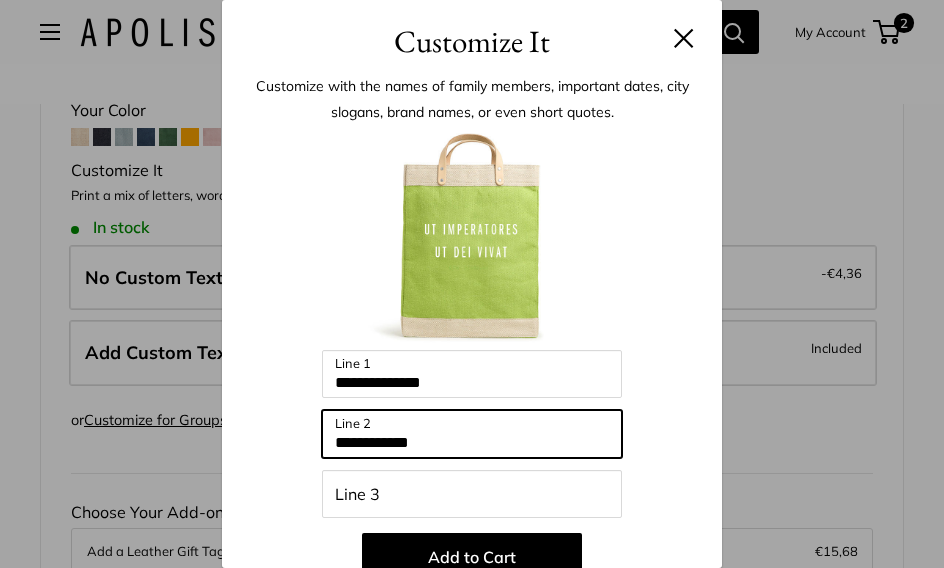 click on "**********" at bounding box center (472, 434) 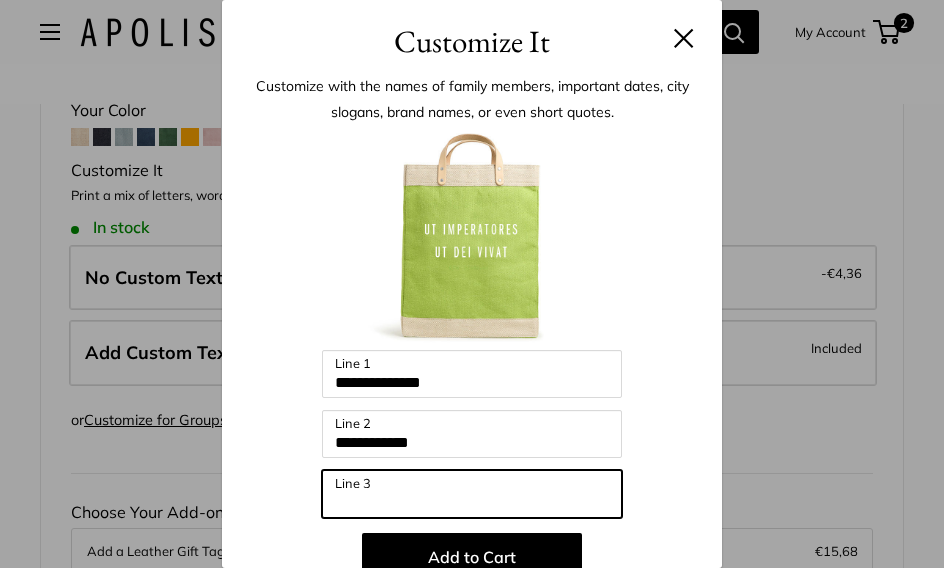 click on "Line 3" at bounding box center (472, 494) 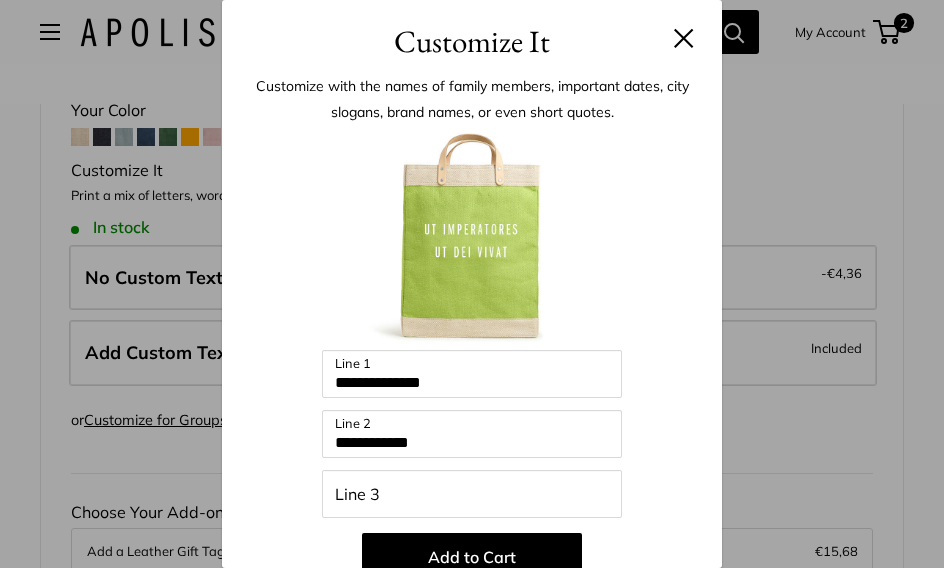 click on "💡 Top Trending Phrases" at bounding box center [472, 623] 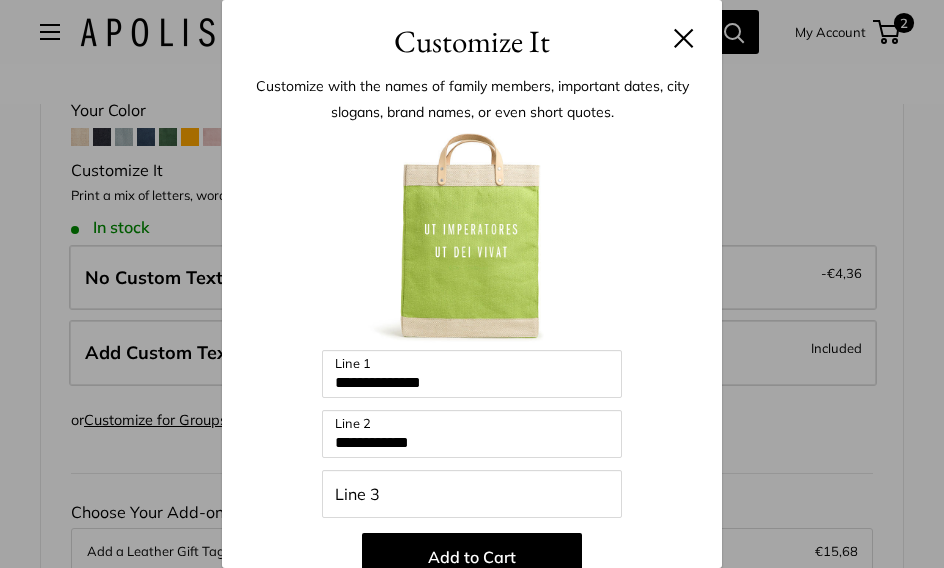 click on "**********" at bounding box center (472, 284) 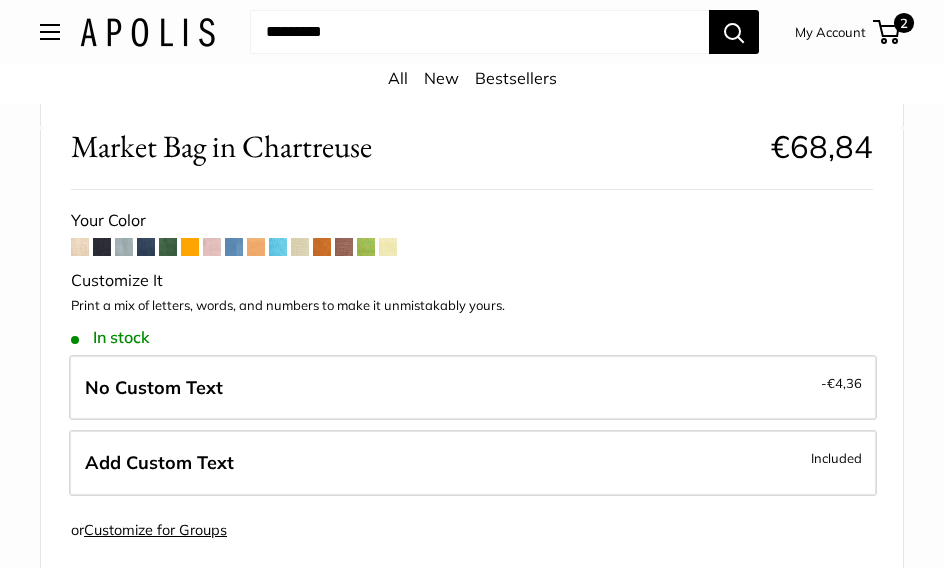 scroll, scrollTop: 1016, scrollLeft: 0, axis: vertical 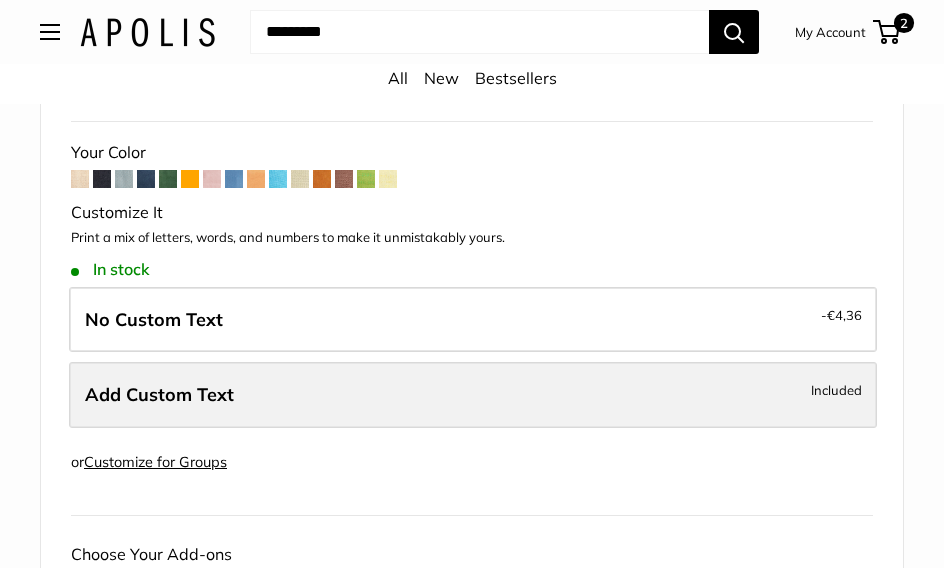 click on "Add Custom Text
Included" at bounding box center (473, 395) 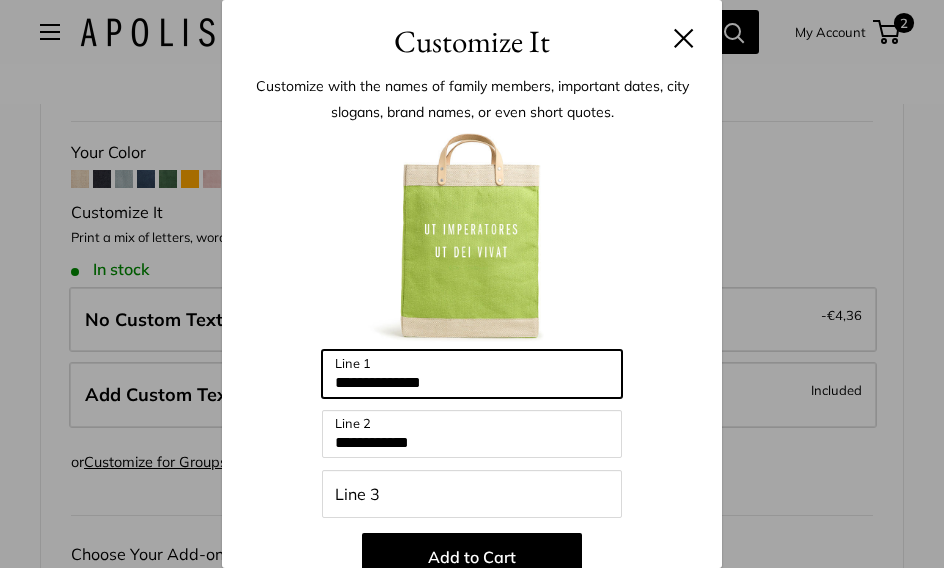 click on "**********" at bounding box center (472, 374) 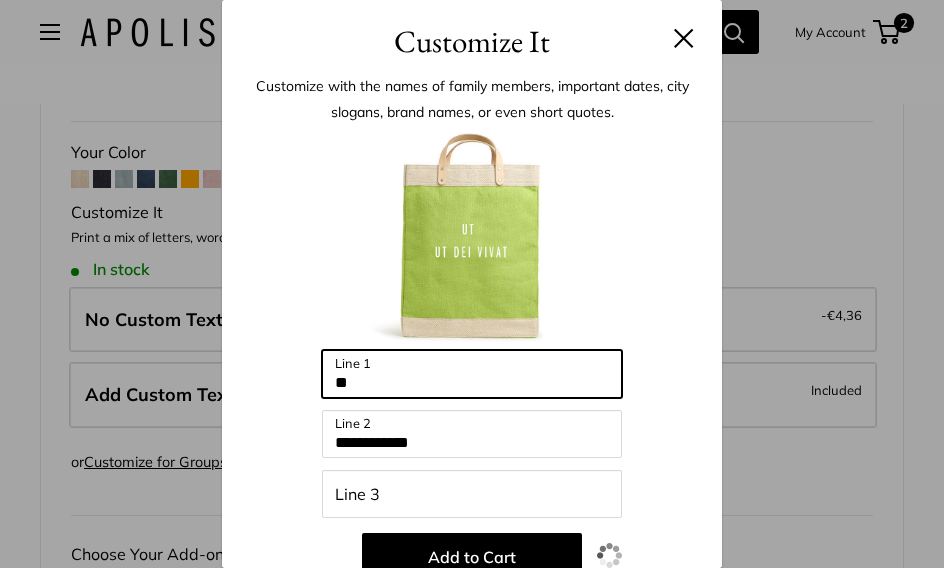 type on "*" 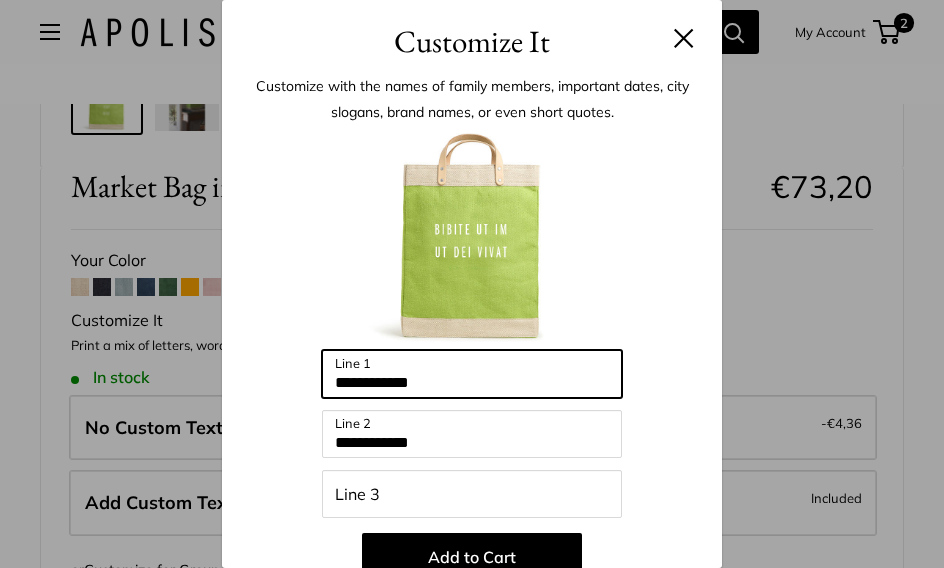 scroll, scrollTop: 823, scrollLeft: 0, axis: vertical 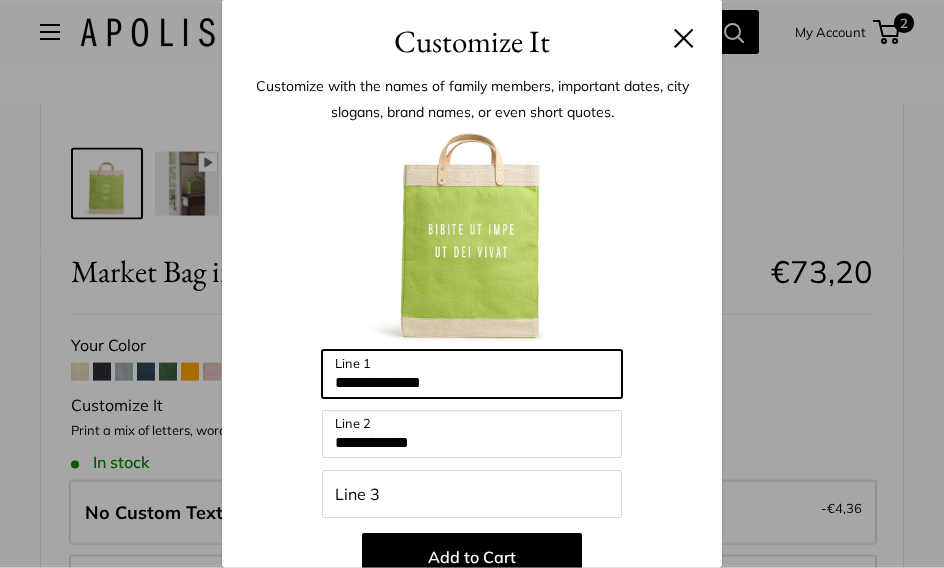 type on "**********" 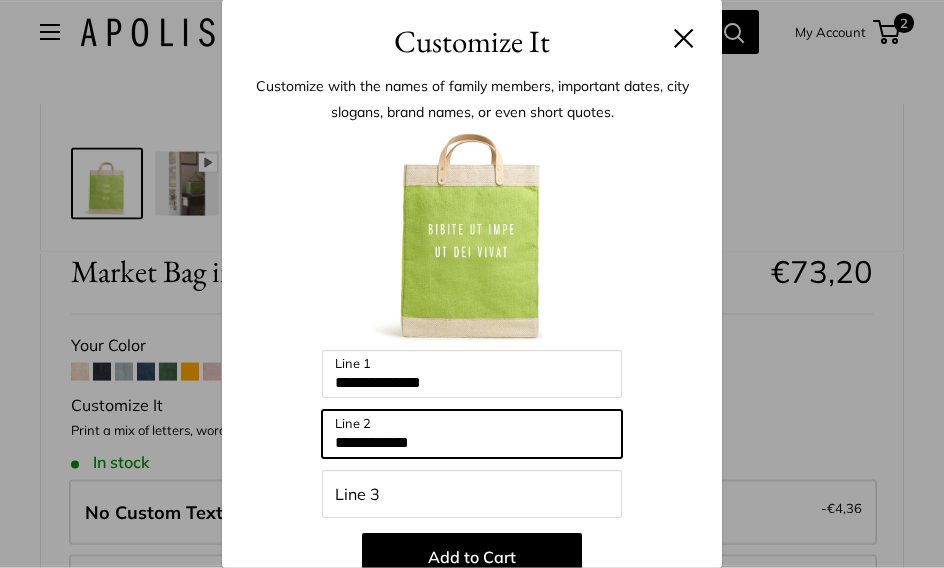 click on "**********" at bounding box center (472, 434) 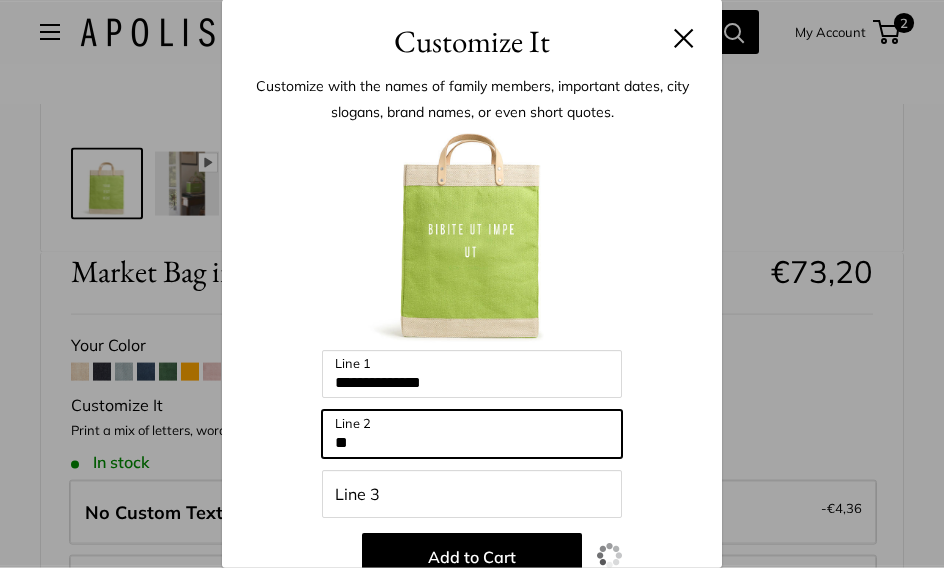 type on "*" 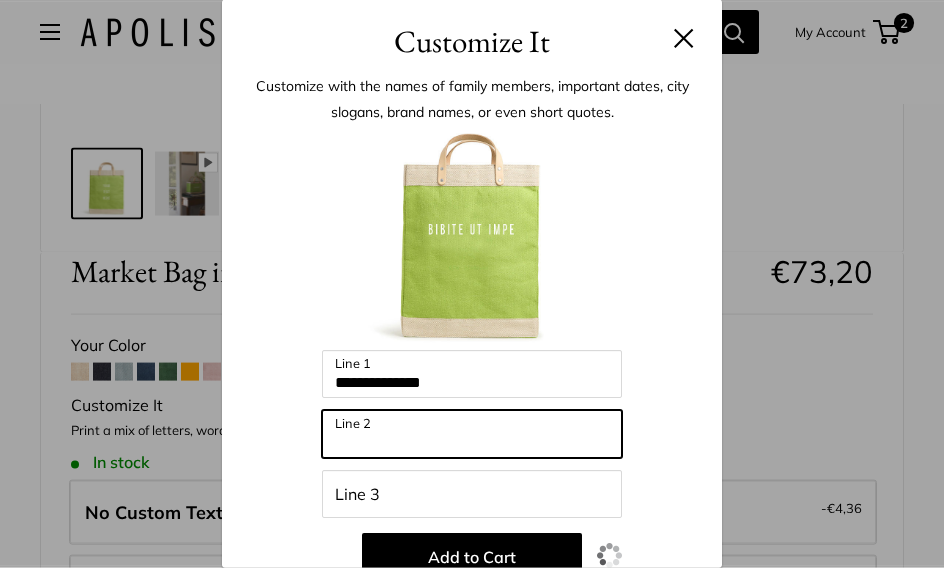 type 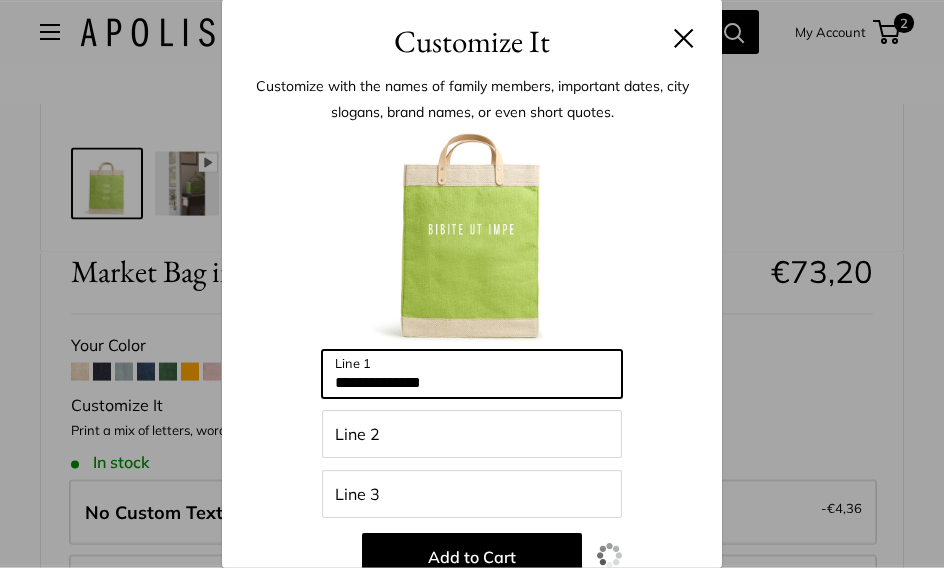 click on "**********" at bounding box center (472, 374) 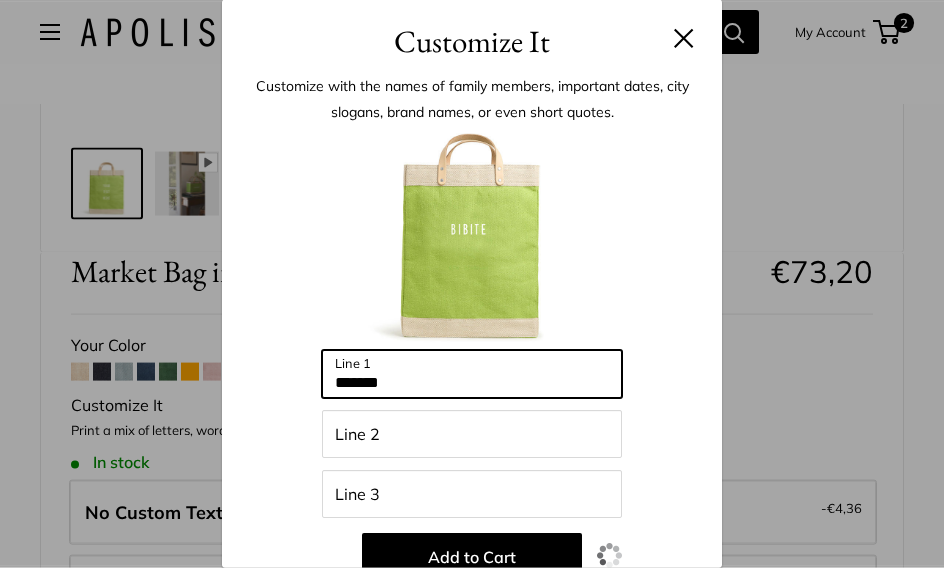 type on "******" 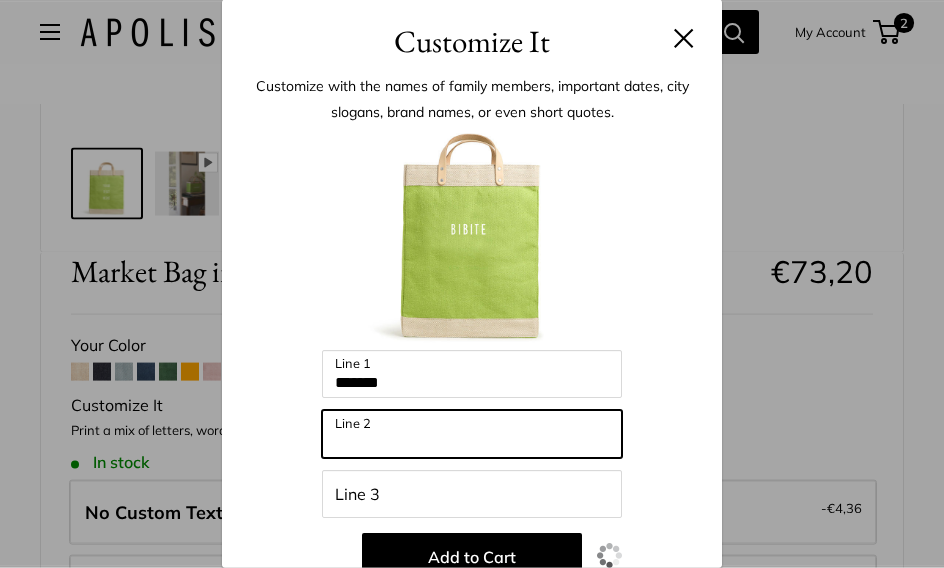 click on "Line 2" at bounding box center (472, 434) 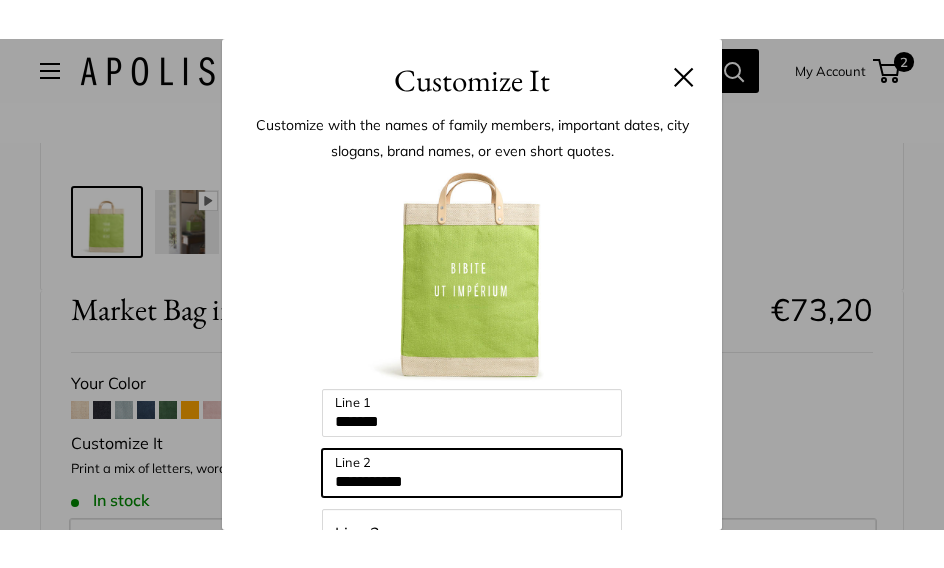 scroll, scrollTop: 823, scrollLeft: 0, axis: vertical 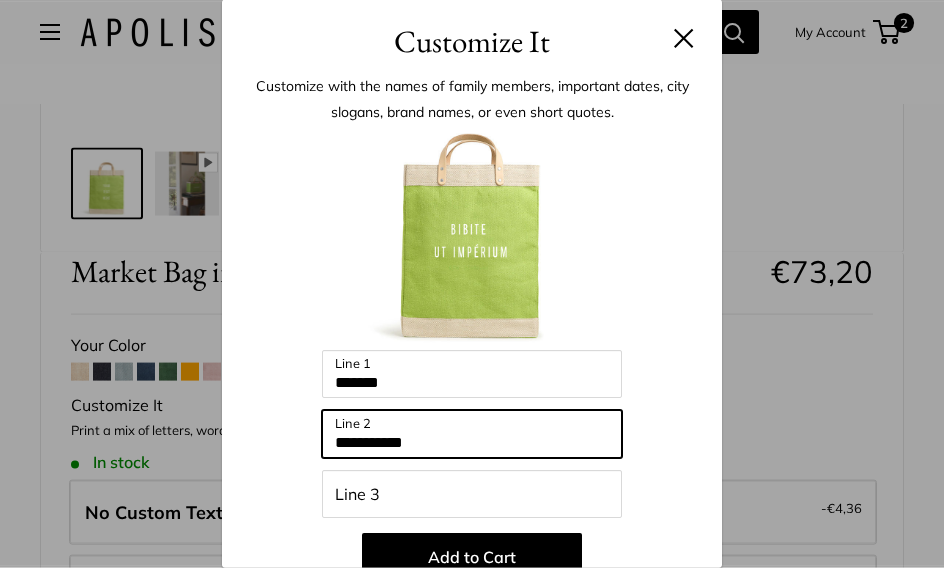 type on "**********" 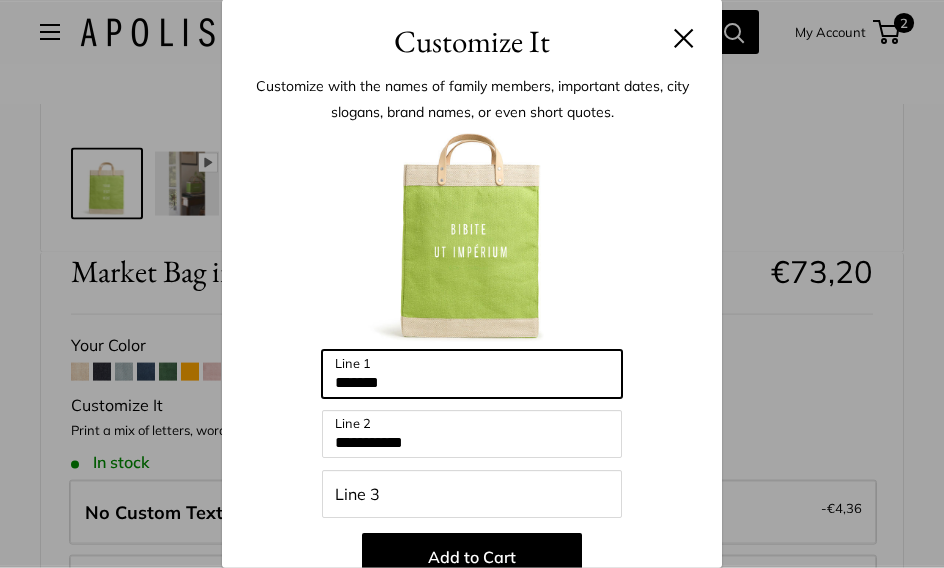 click on "******" at bounding box center (472, 374) 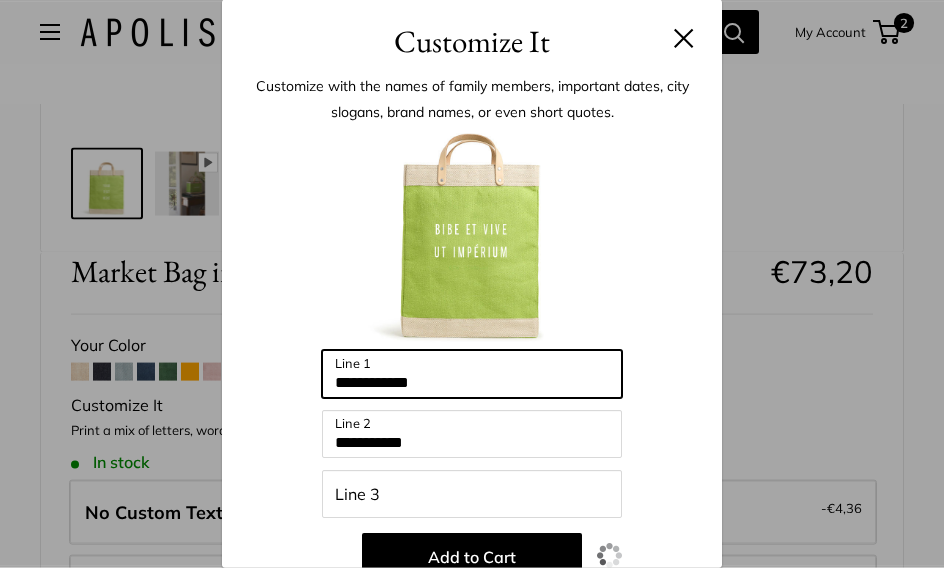type on "**********" 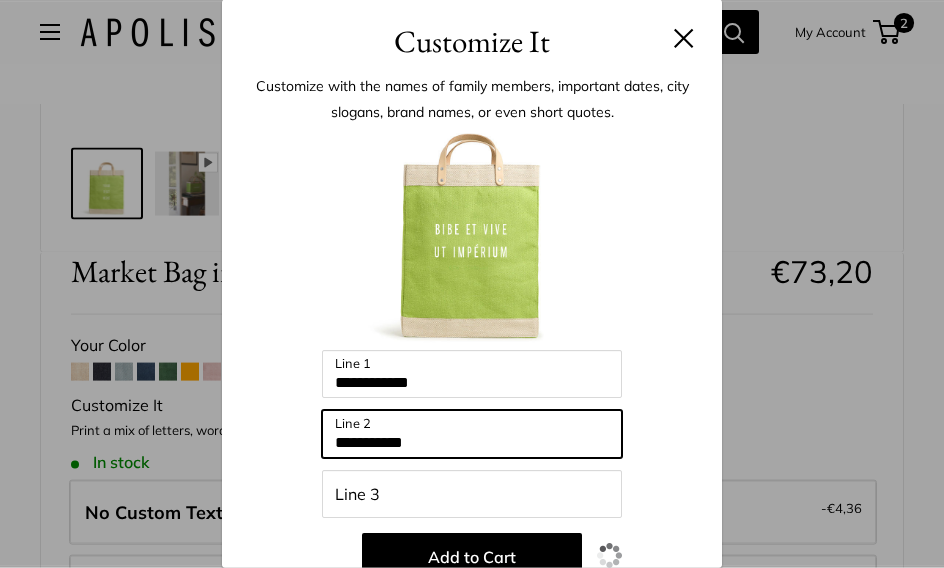 click on "**********" at bounding box center (472, 434) 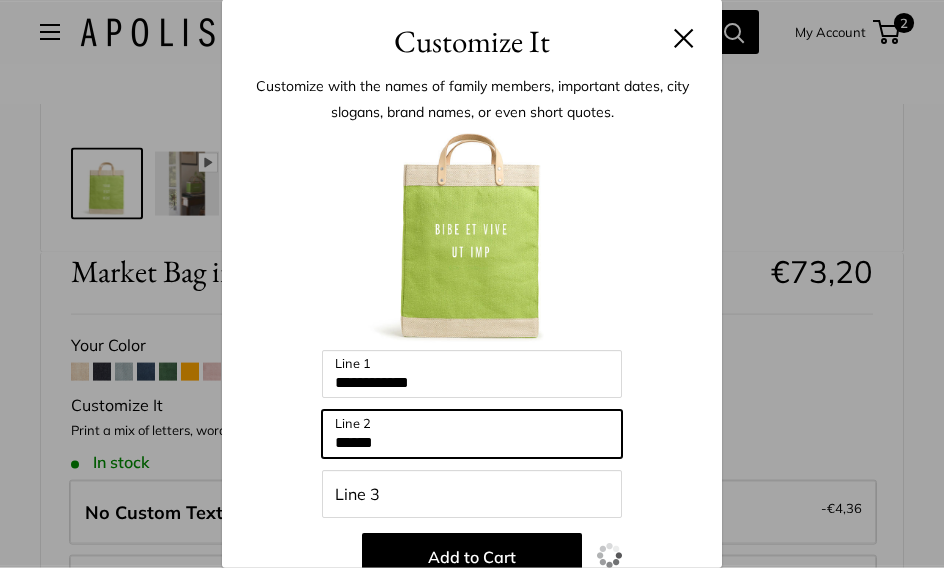 type on "******" 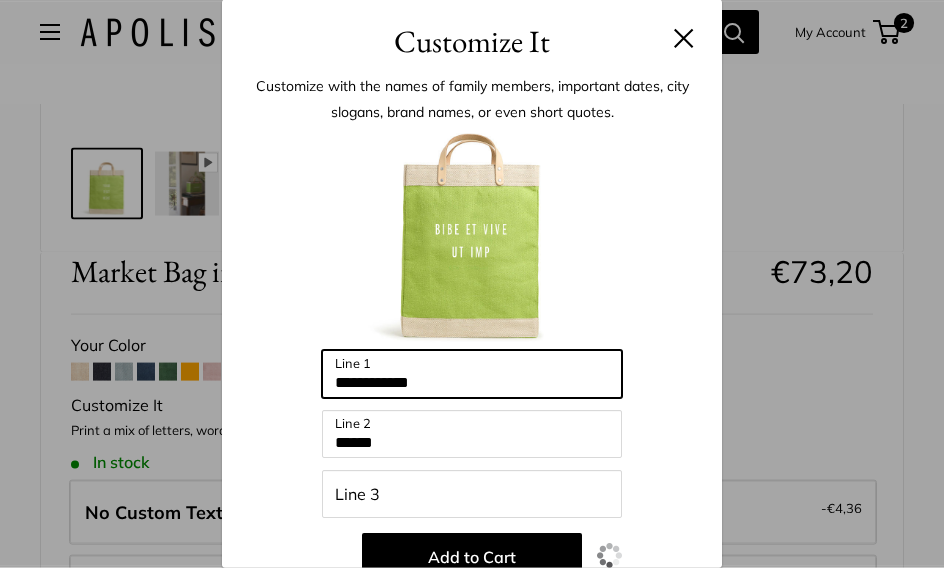 click on "**********" at bounding box center [472, 374] 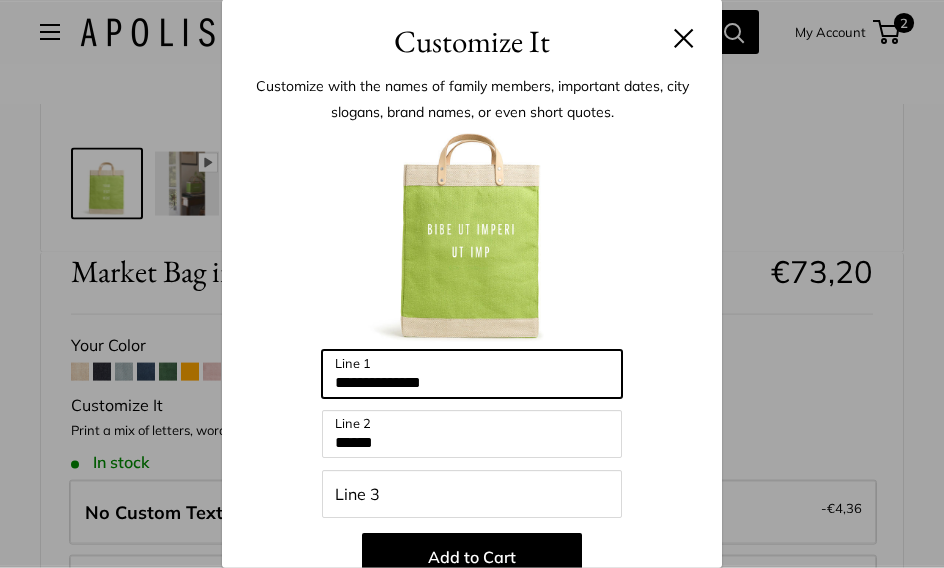 type on "**********" 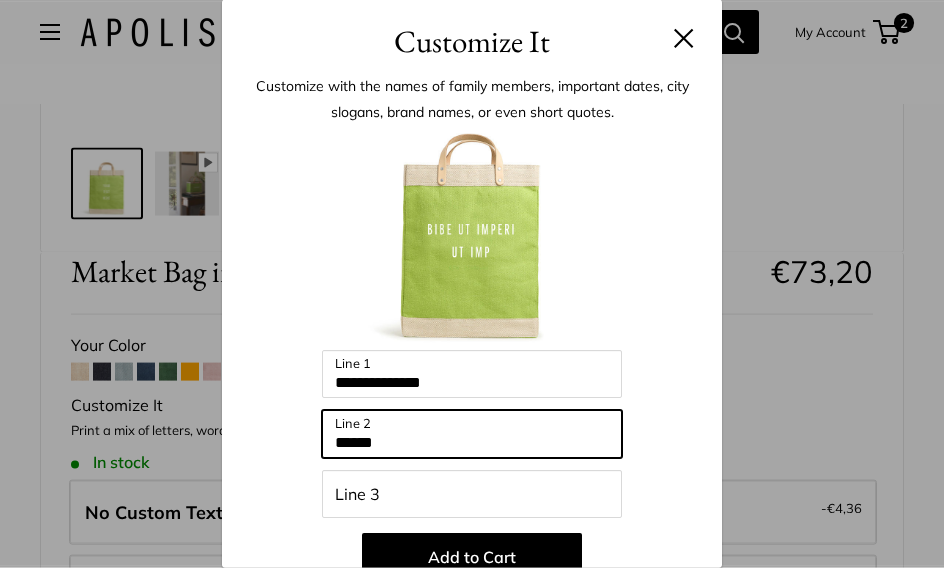 click on "******" at bounding box center (472, 434) 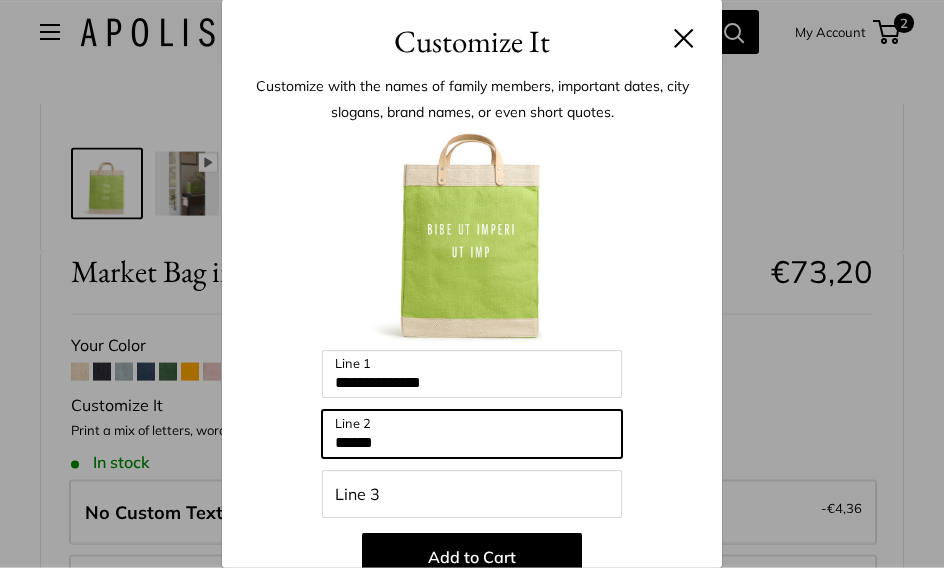 click on "******" at bounding box center (472, 434) 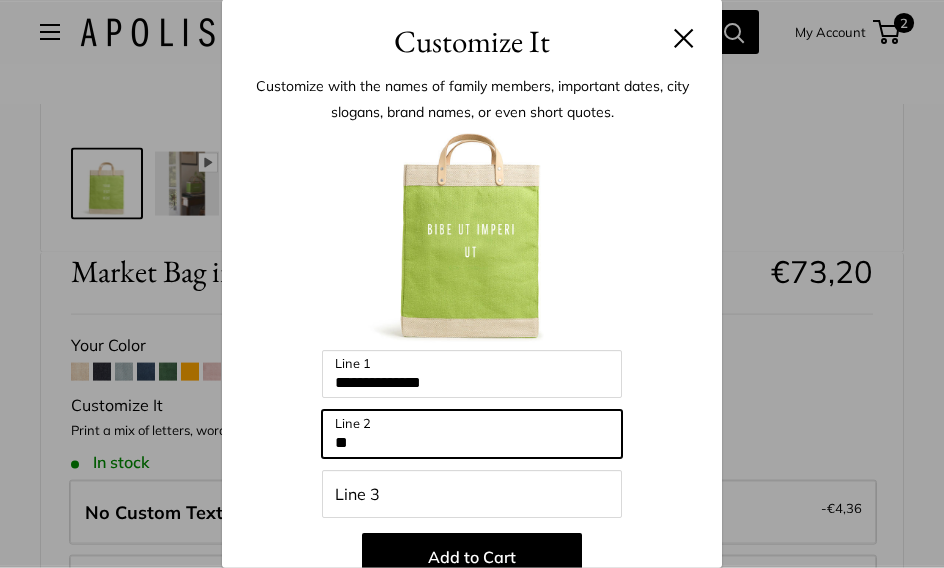 type on "*" 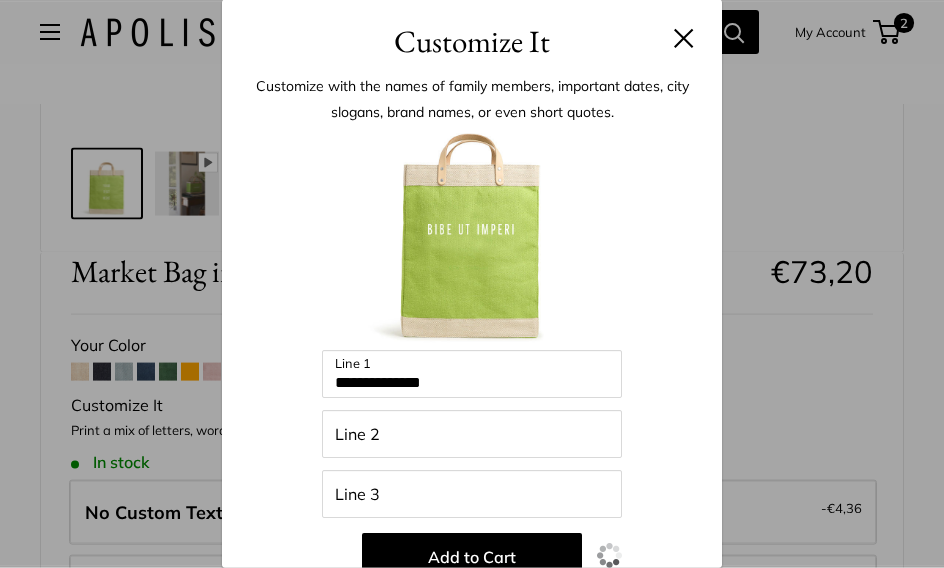 click on "**********" at bounding box center (472, 284) 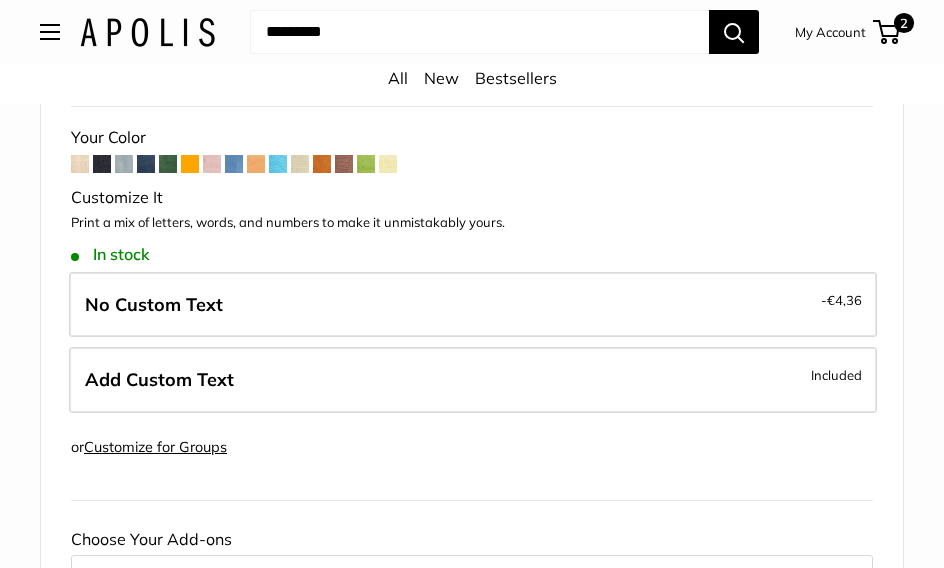 scroll, scrollTop: 1113, scrollLeft: 0, axis: vertical 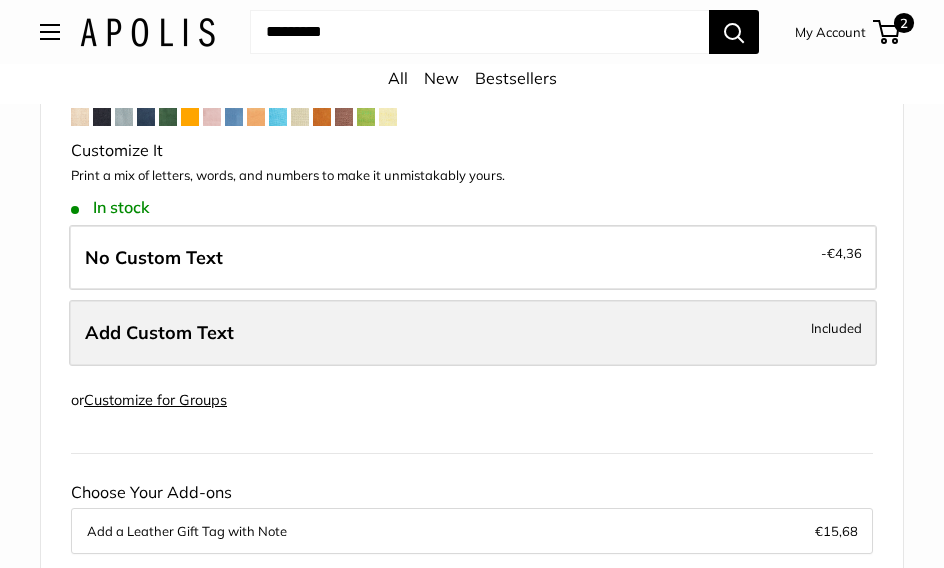 click on "Add Custom Text
Included" at bounding box center [473, 333] 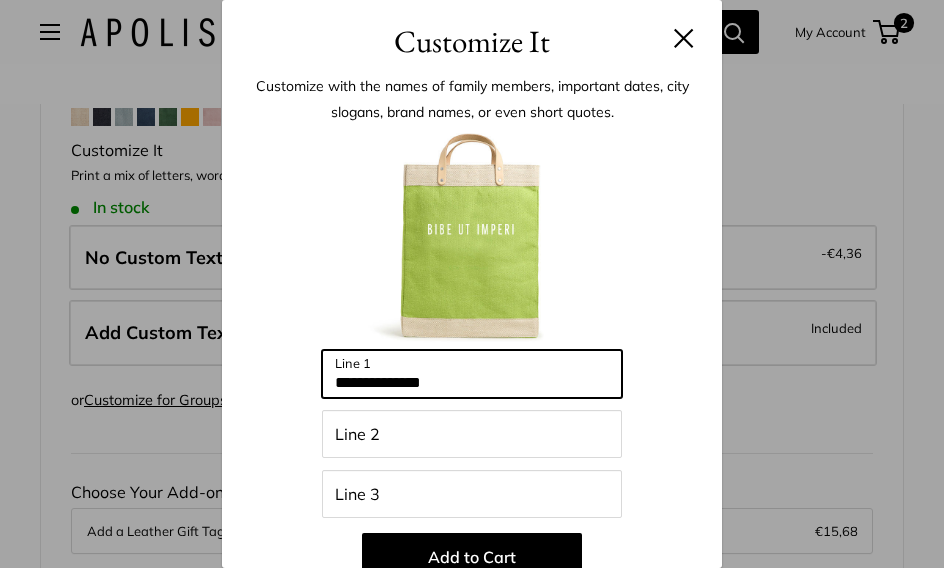 click on "**********" at bounding box center (472, 374) 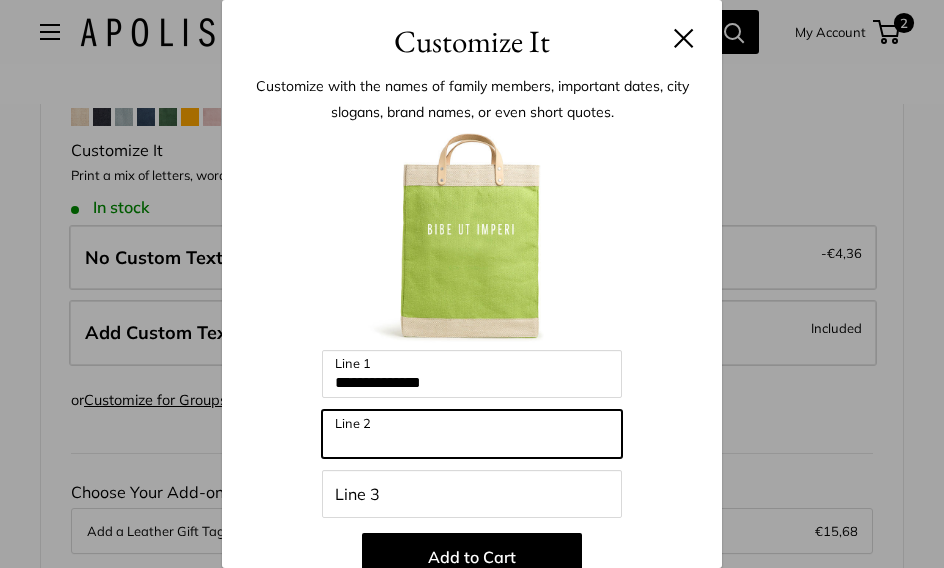 click on "Line 2" at bounding box center (472, 434) 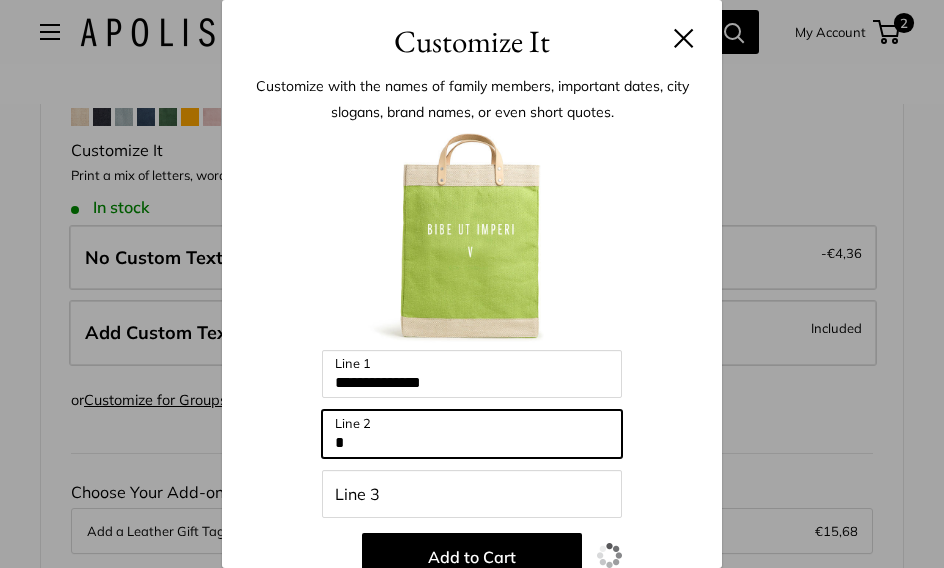 type on "*" 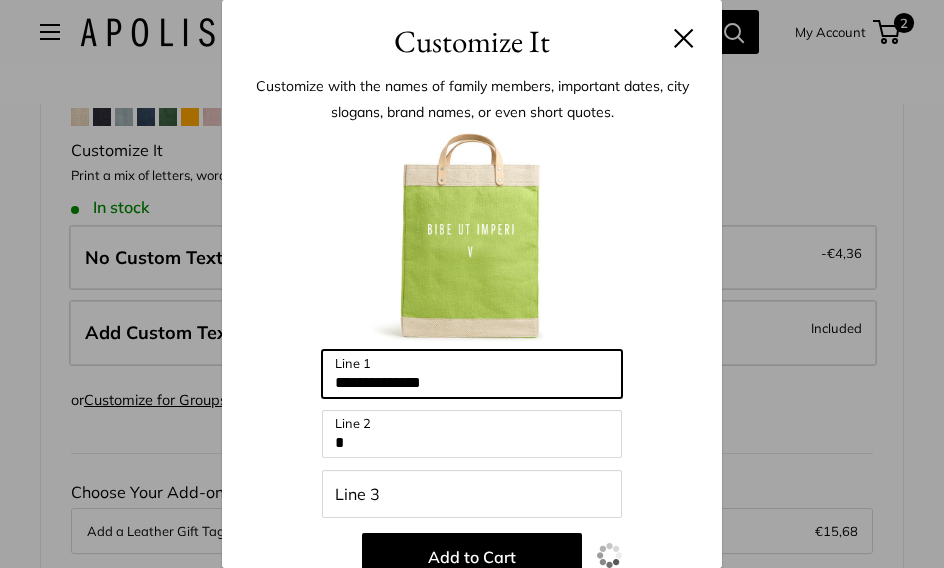 click on "**********" at bounding box center [472, 374] 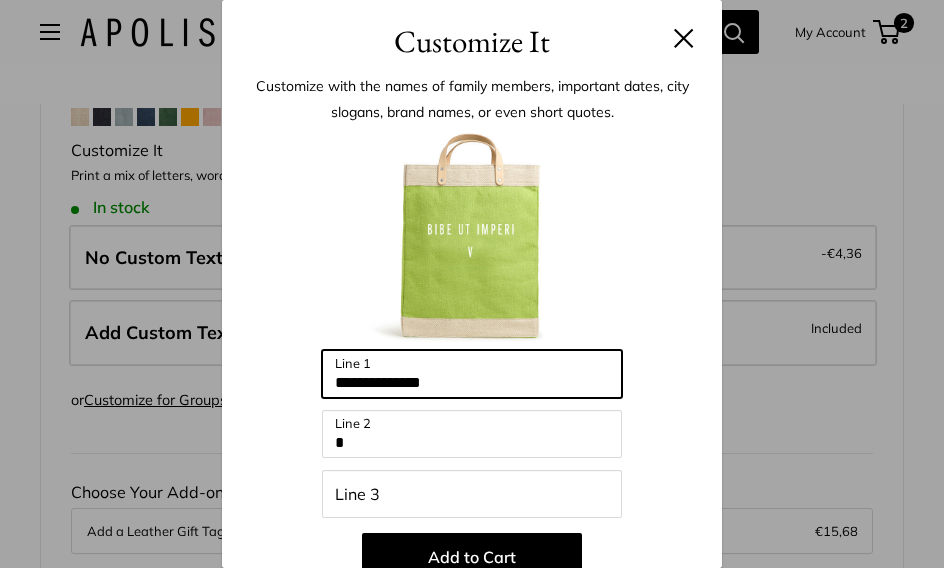 click on "**********" at bounding box center (472, 374) 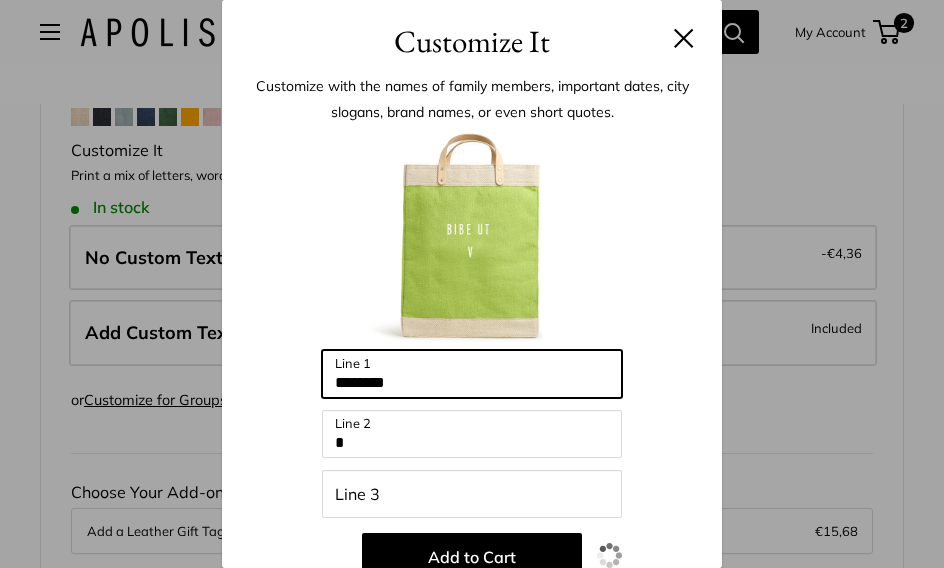 type on "*******" 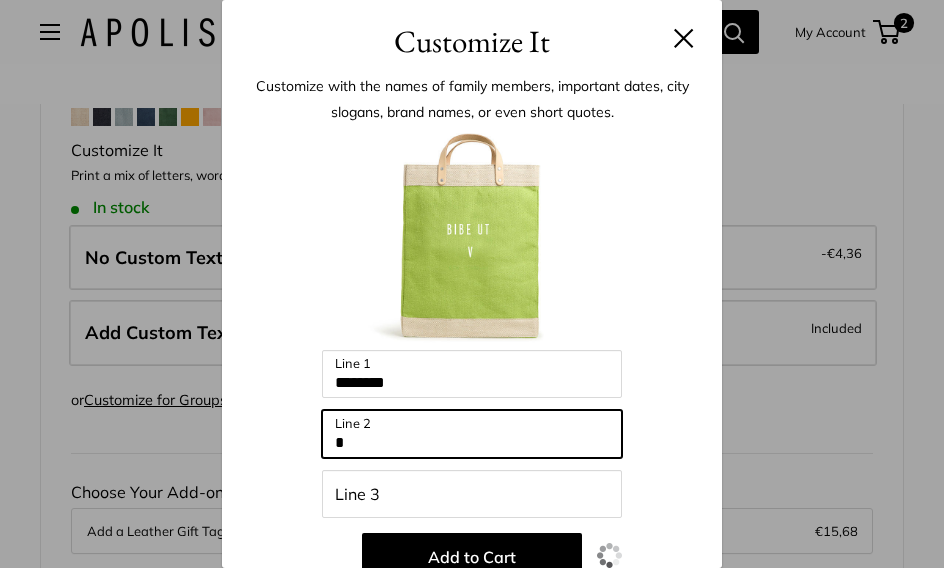 click on "*" at bounding box center (472, 434) 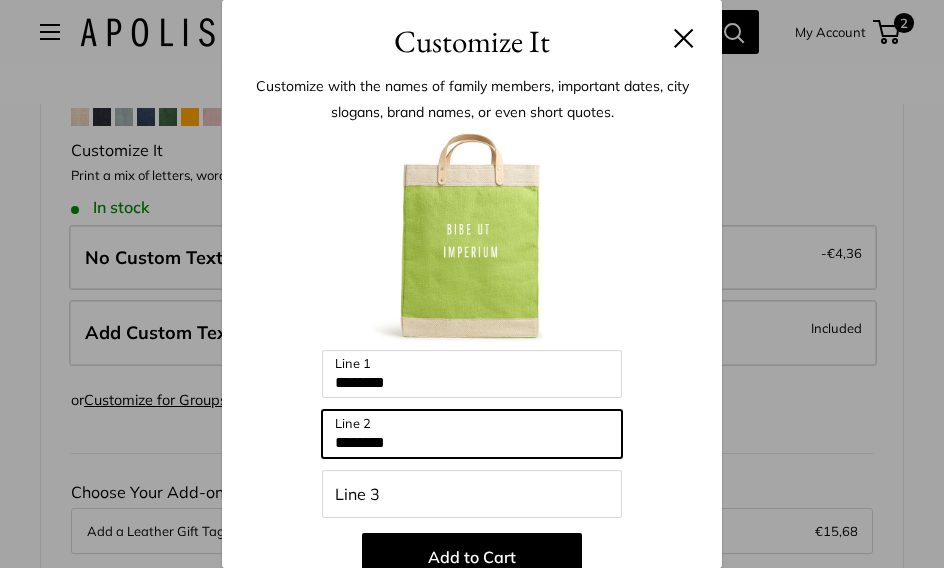 type on "********" 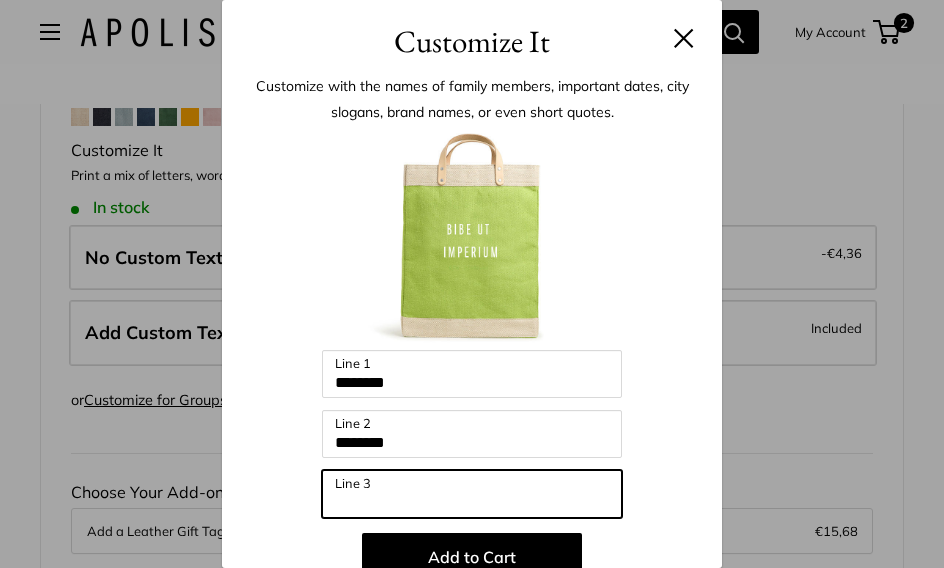 click on "Line 3" at bounding box center (472, 494) 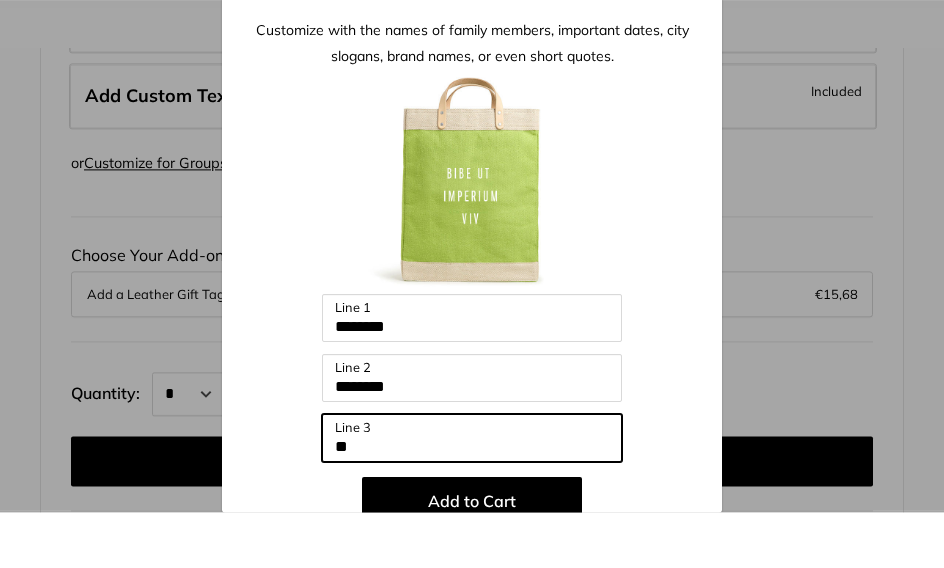 type on "*" 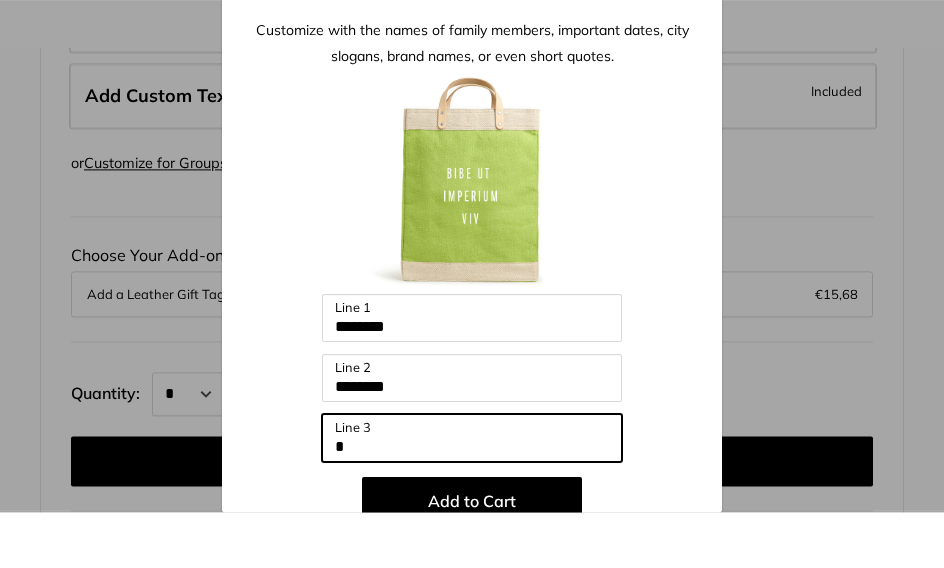 type 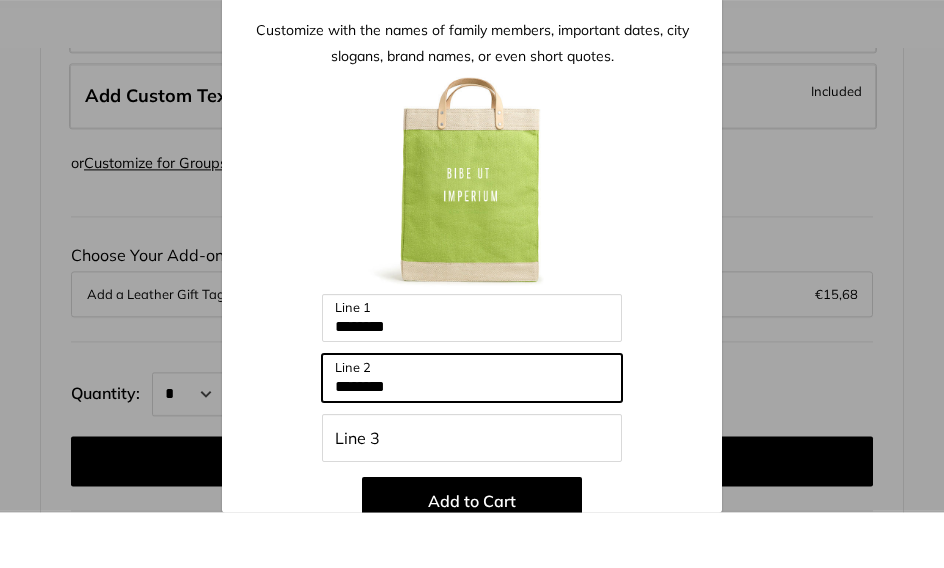 click on "********" at bounding box center (472, 434) 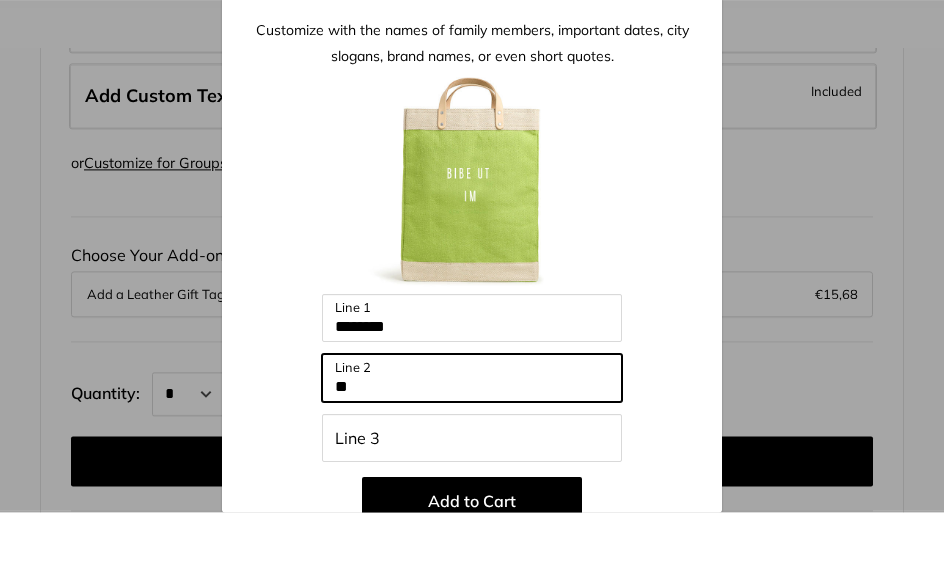 type on "*" 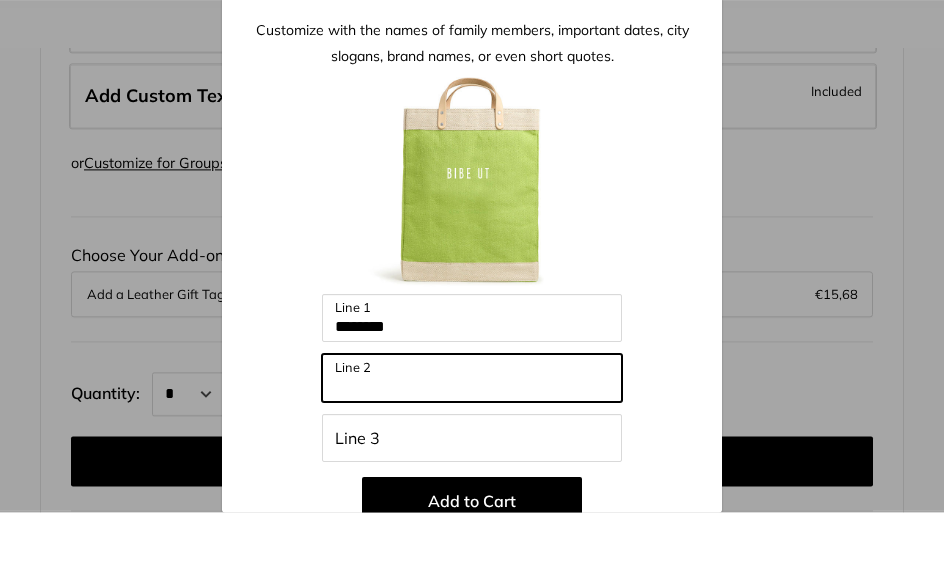 type 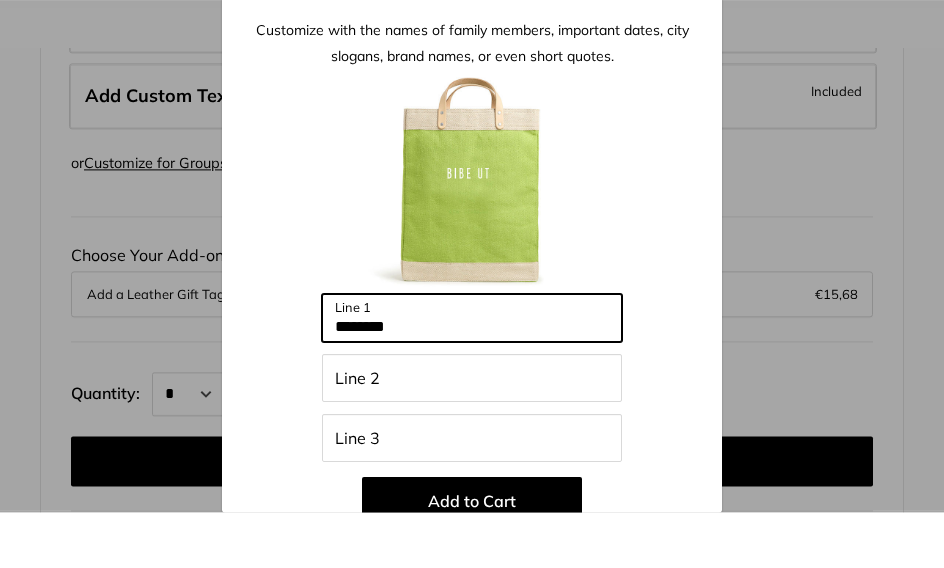 click on "*******" at bounding box center (472, 374) 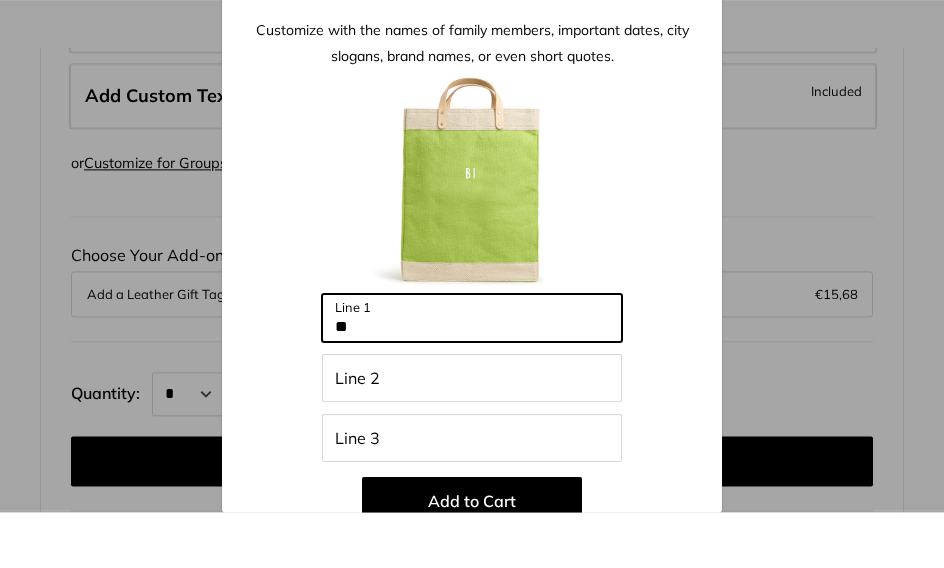 type on "*" 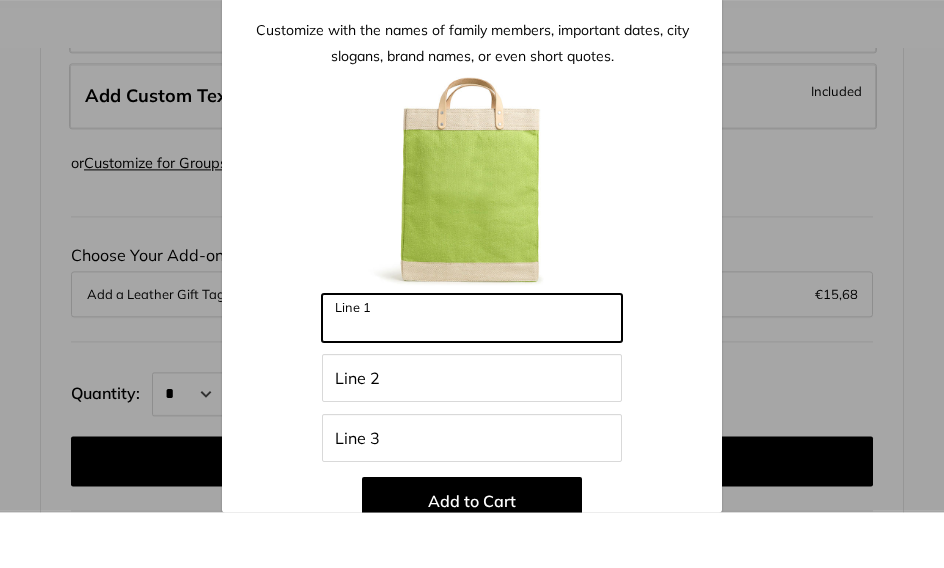 type on "*" 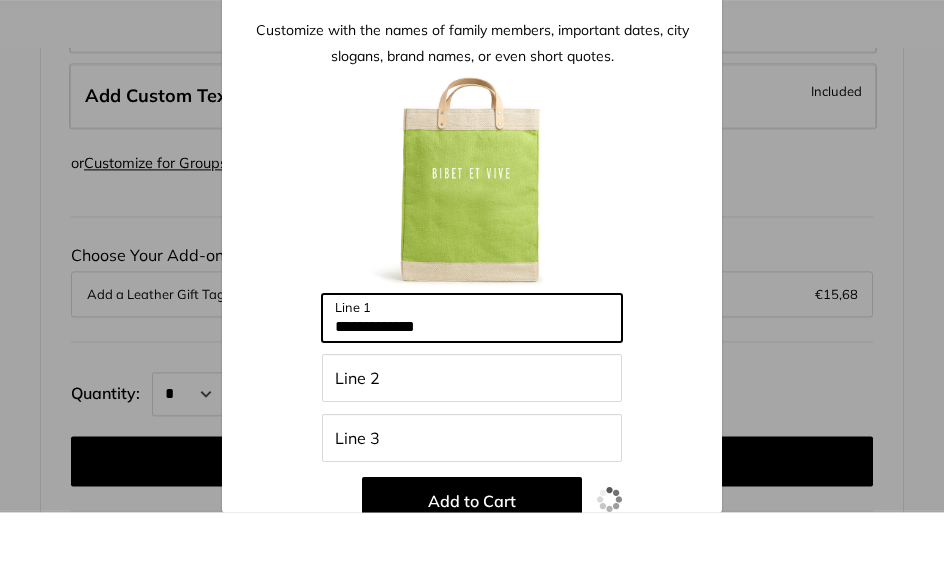 type on "**********" 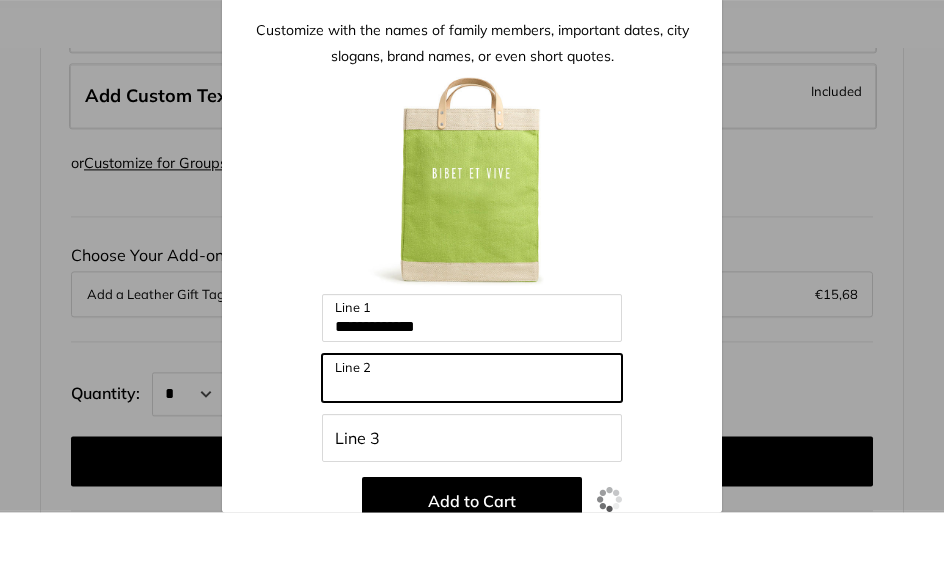 click on "Line 2" at bounding box center [472, 434] 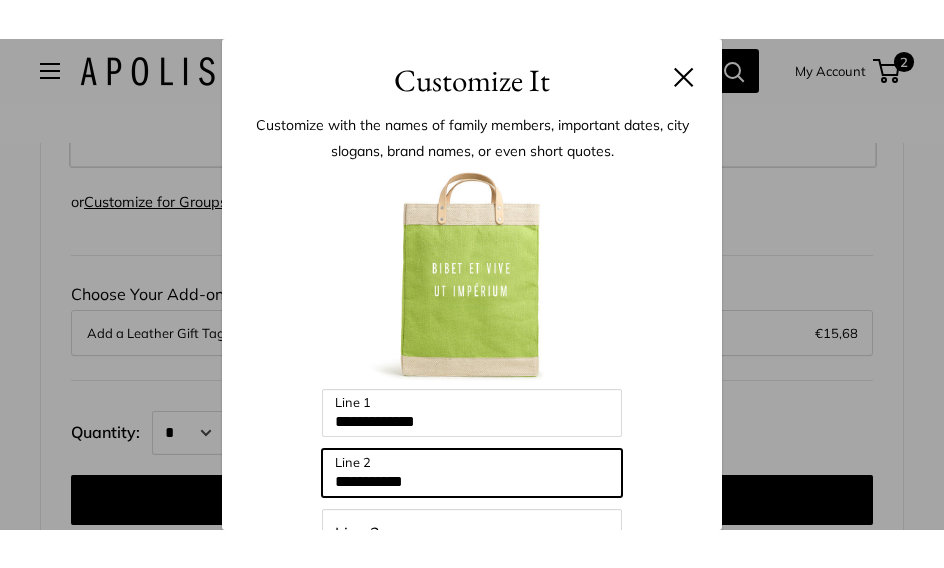 scroll, scrollTop: 1314, scrollLeft: 0, axis: vertical 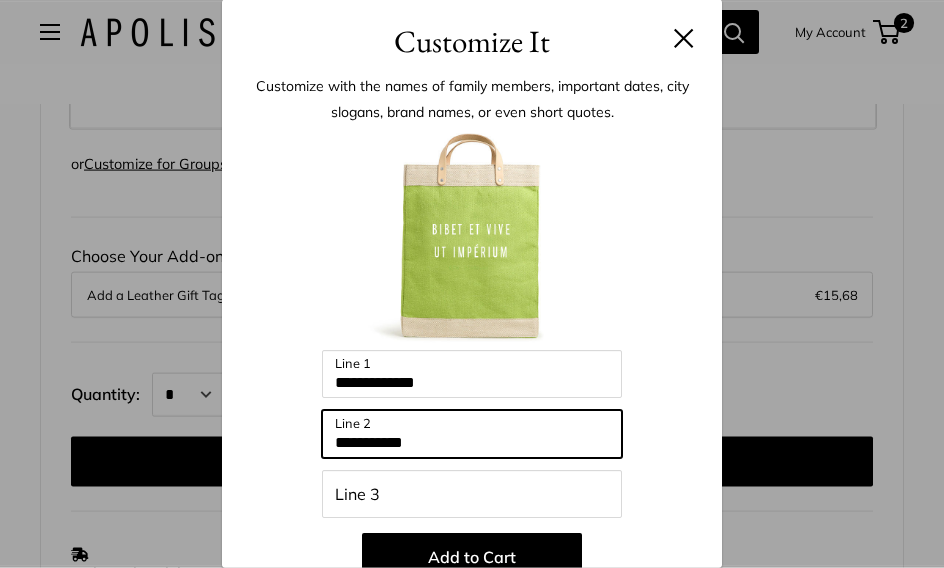 type on "**********" 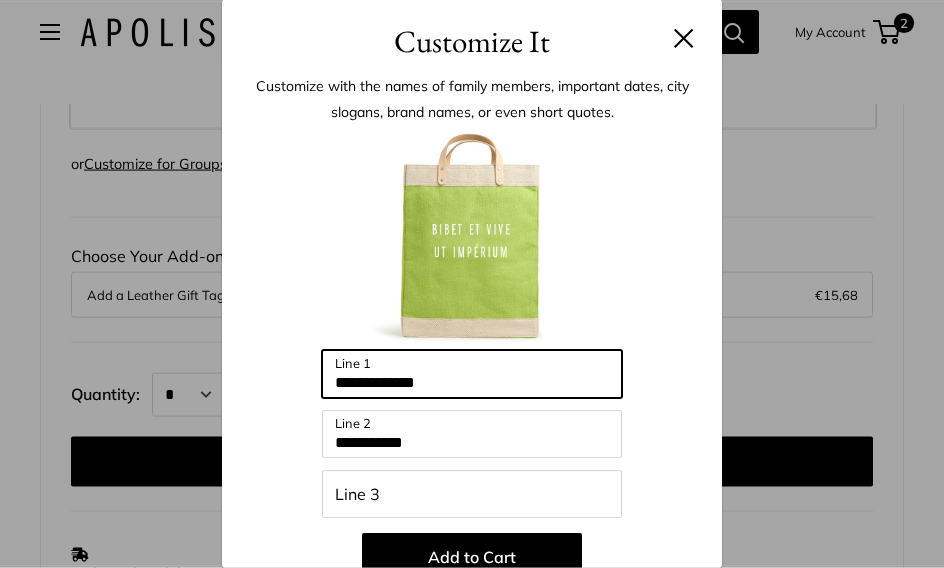 click on "**********" at bounding box center (472, 374) 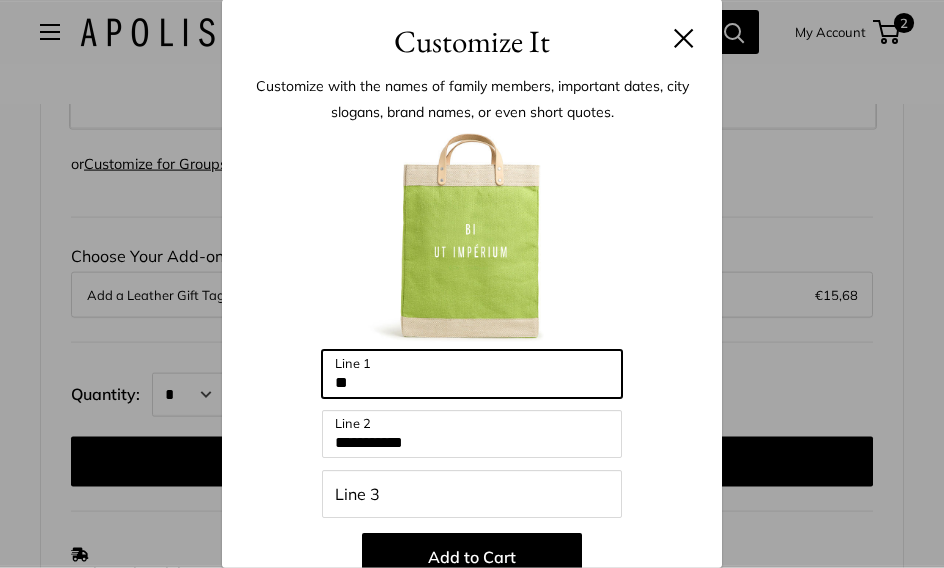 type on "*" 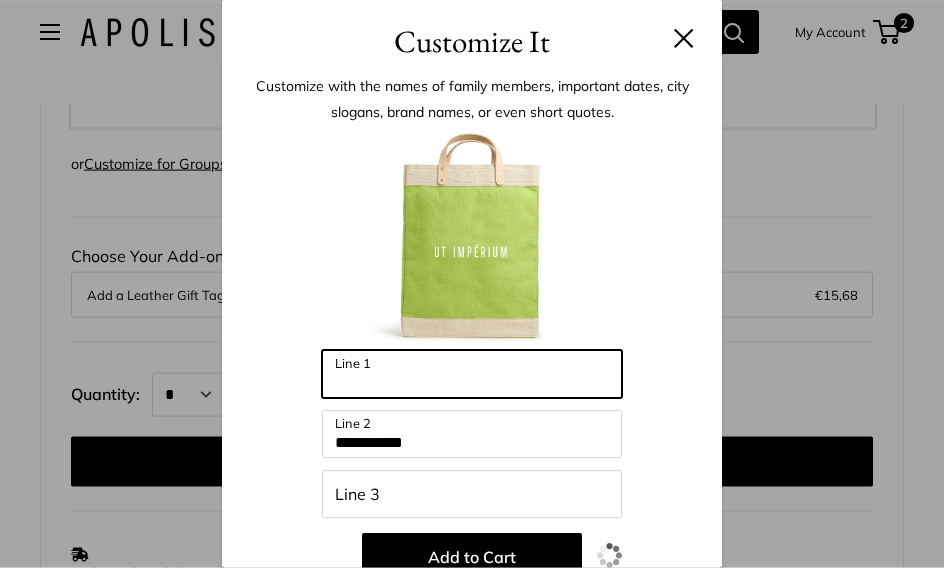 type 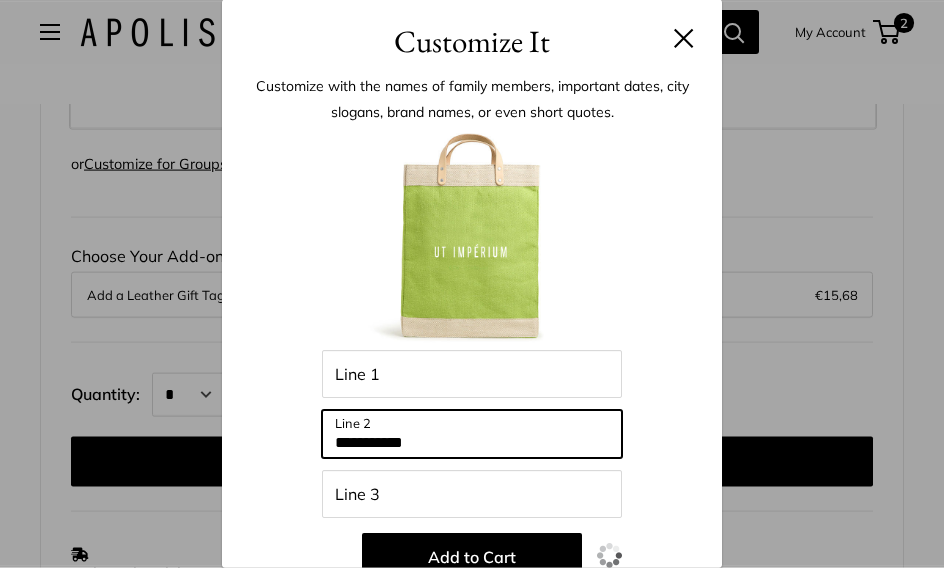 click on "**********" at bounding box center (472, 434) 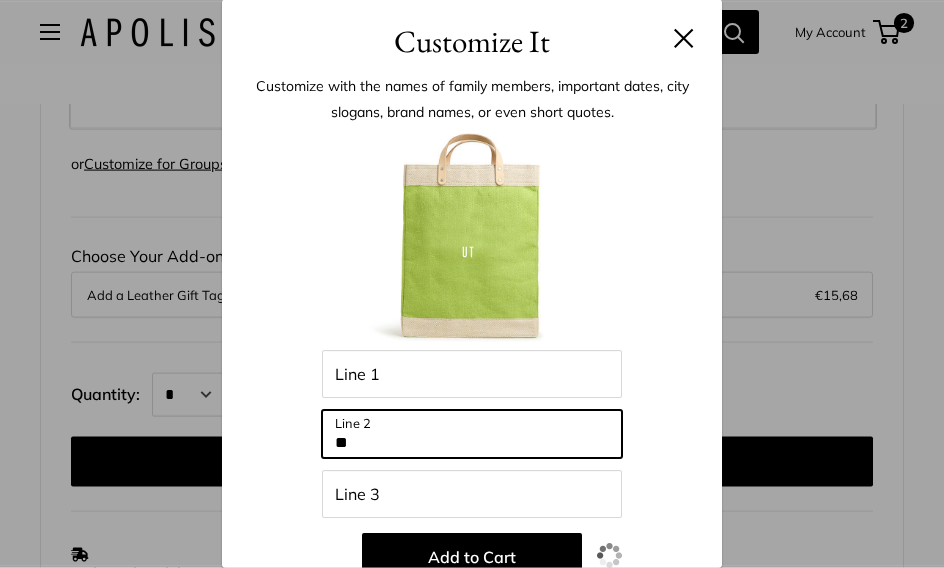 type on "*" 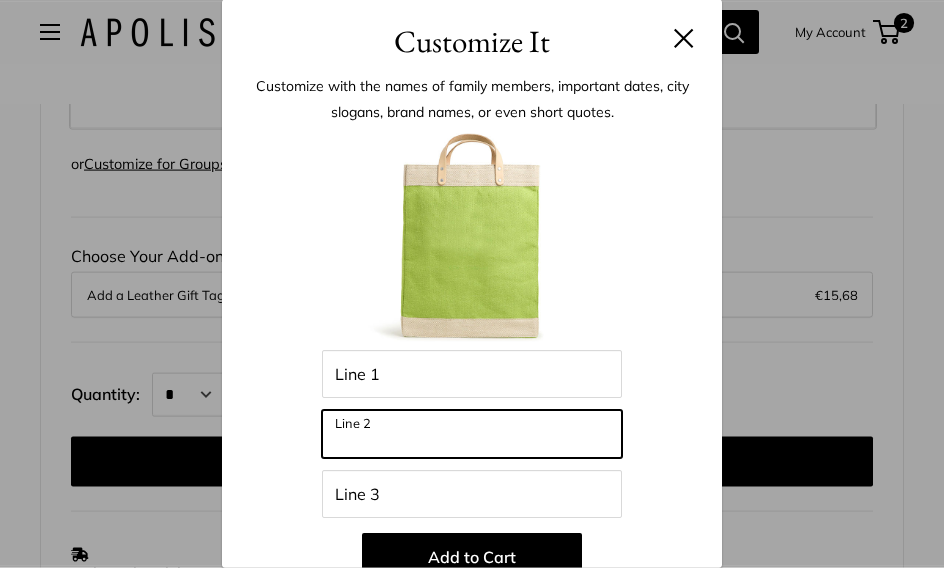 type 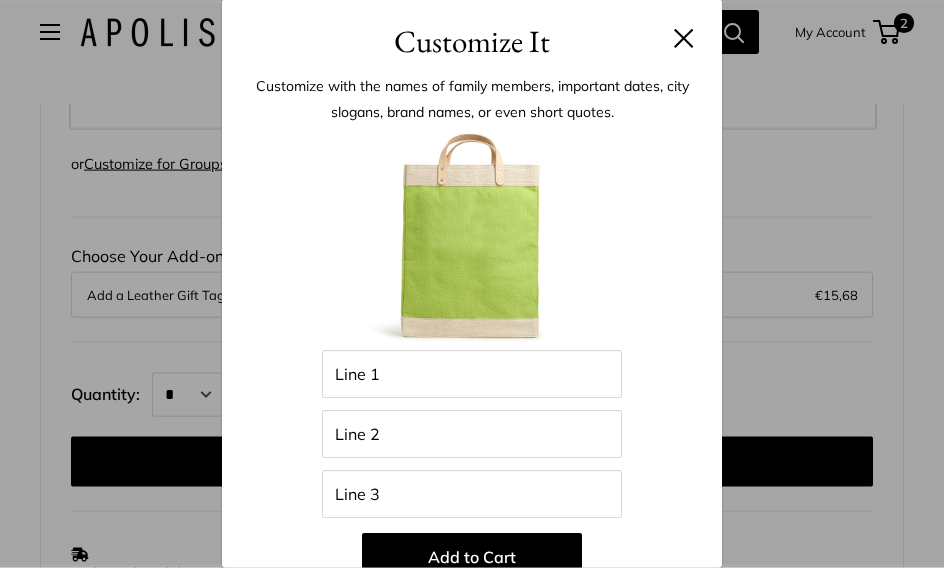 click on "Customize It
Customize with the names of family members, important dates, city slogans, brand names, or even short quotes.
Enter 42 letters
Line 1
Line 2
Line 3
Add to Cart
💡 Top Trending Phrases
Looking for inspiration? Select one of these: My Serotonin Levels Are Low" at bounding box center [472, 284] 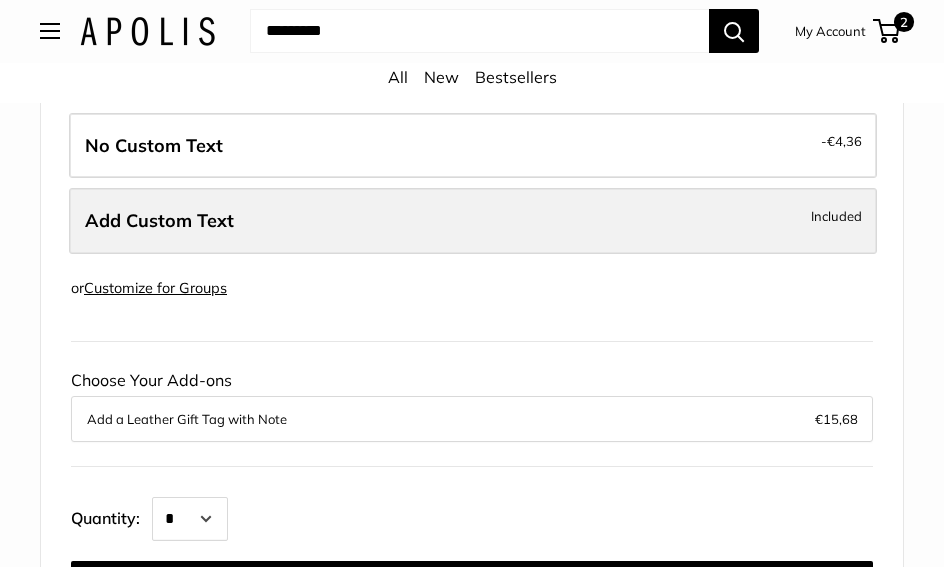 click on "Add Custom Text
Included" at bounding box center (473, 222) 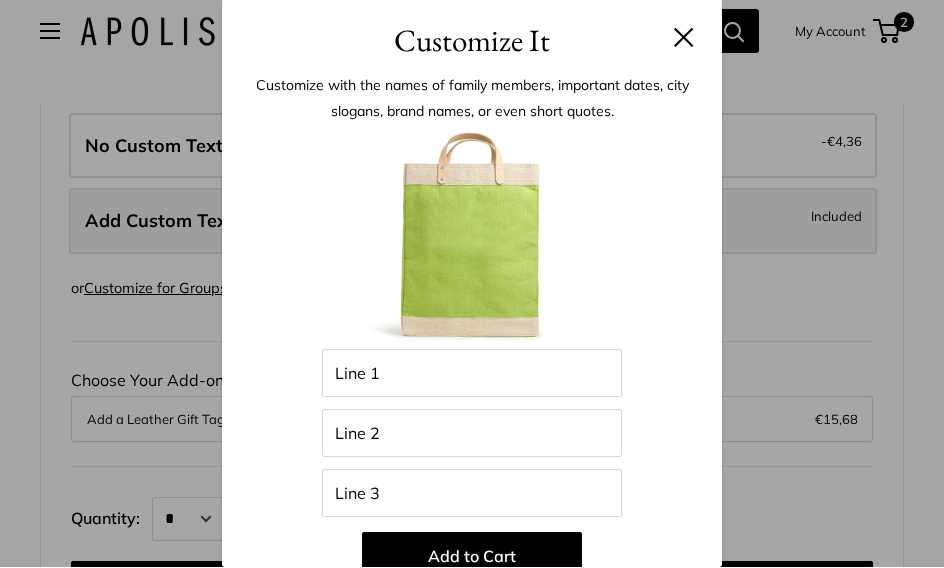 scroll, scrollTop: 1190, scrollLeft: 0, axis: vertical 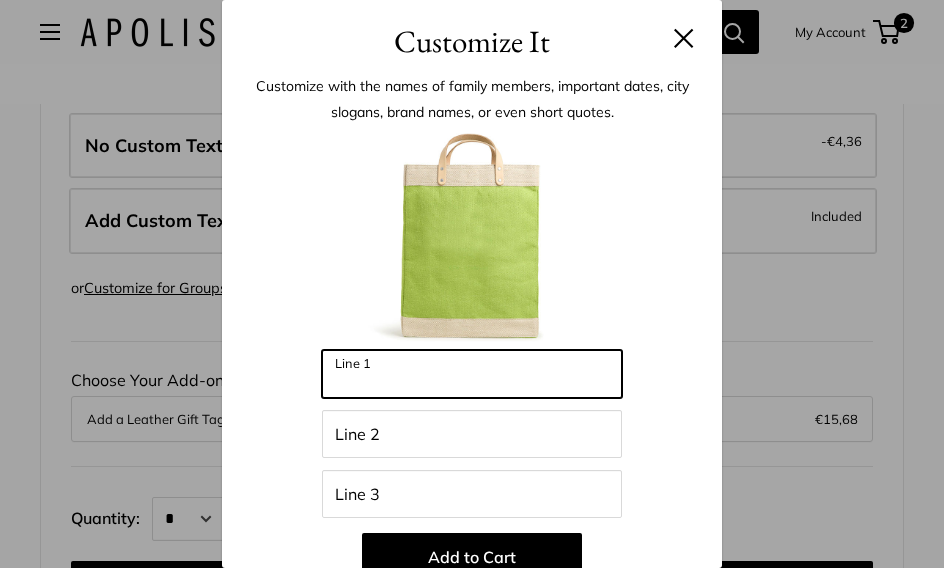 click on "Line 1" at bounding box center [472, 374] 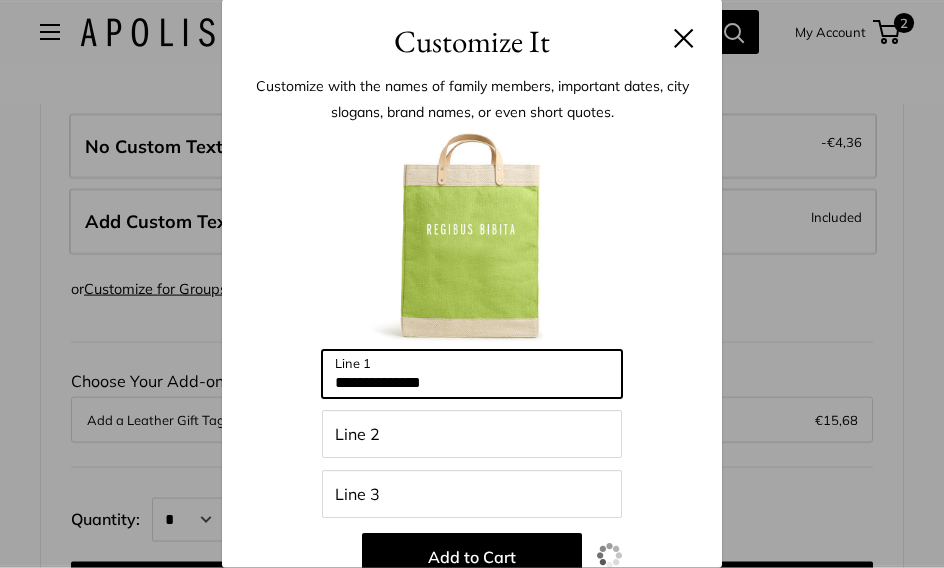 type on "**********" 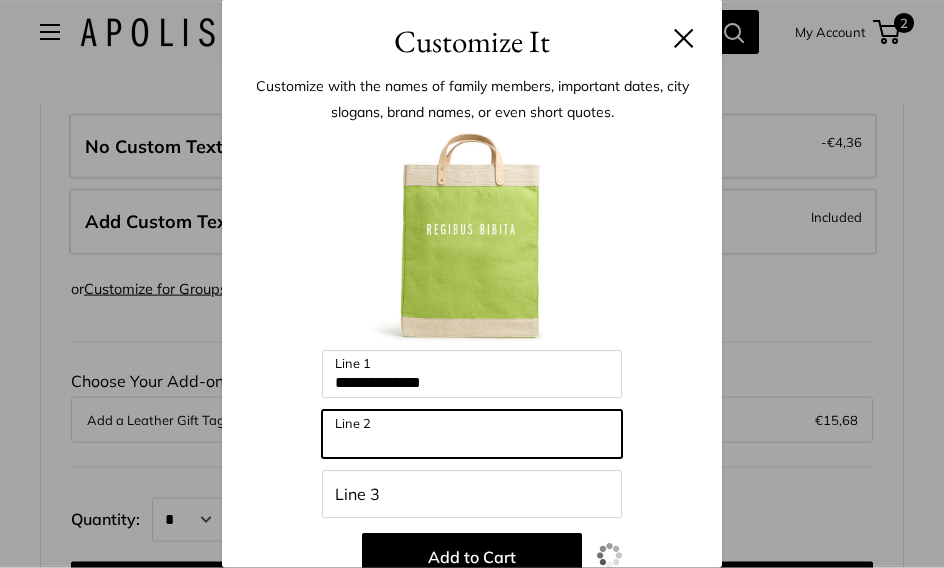 click on "Line 2" at bounding box center [472, 434] 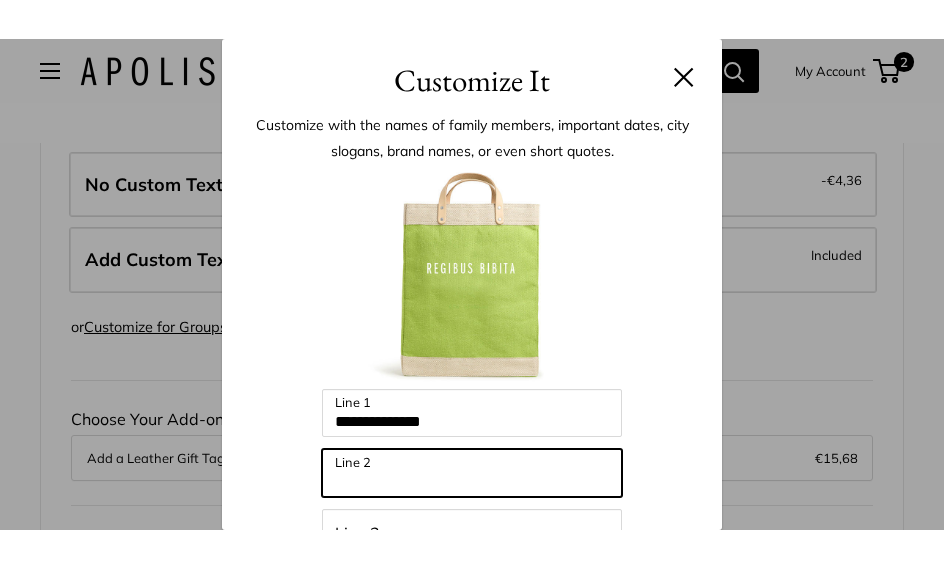 scroll, scrollTop: 1189, scrollLeft: 0, axis: vertical 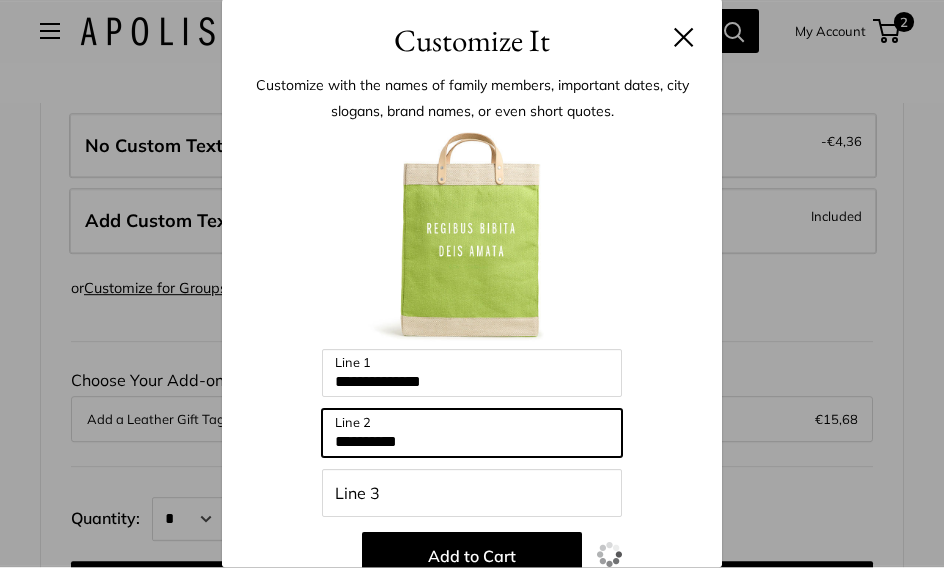 type on "**********" 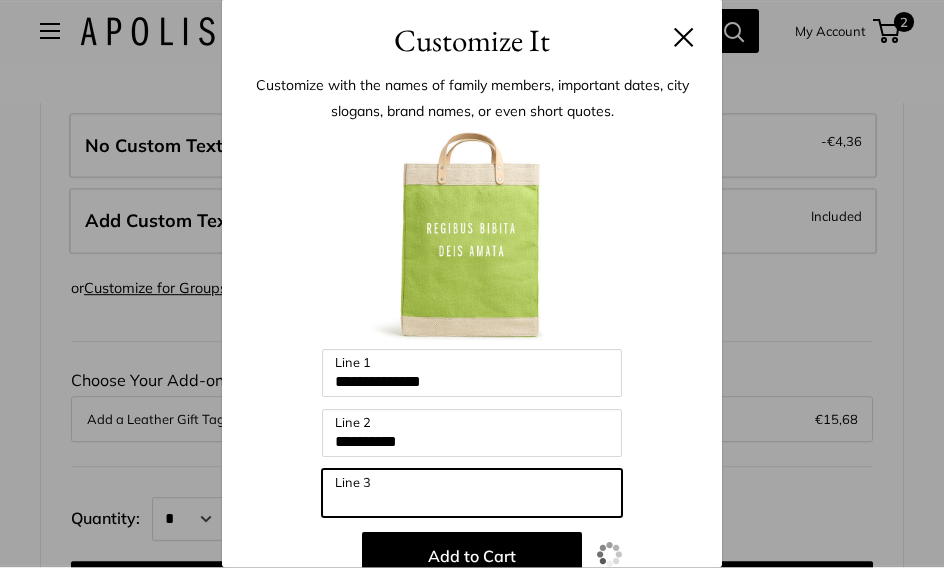 click on "Line 3" at bounding box center [472, 494] 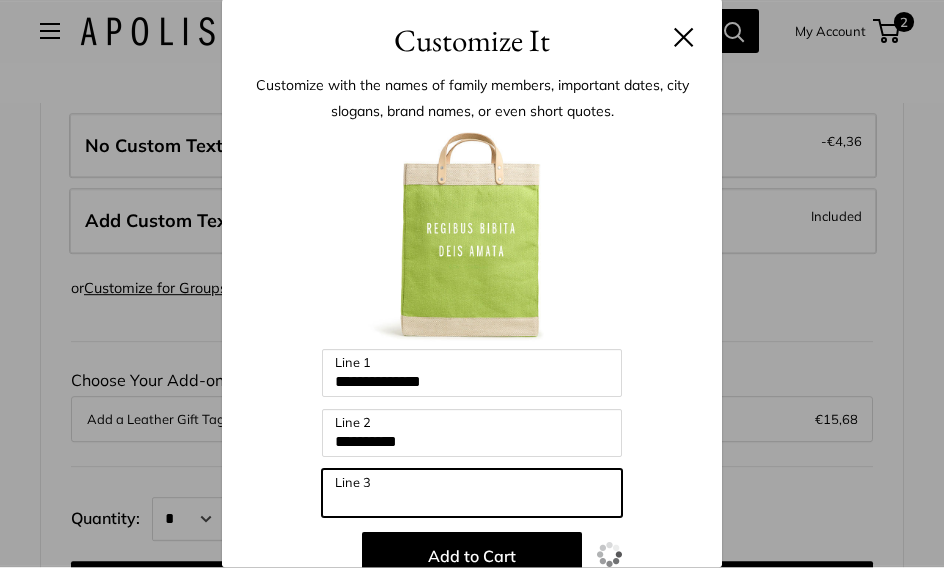 scroll, scrollTop: 1370, scrollLeft: 0, axis: vertical 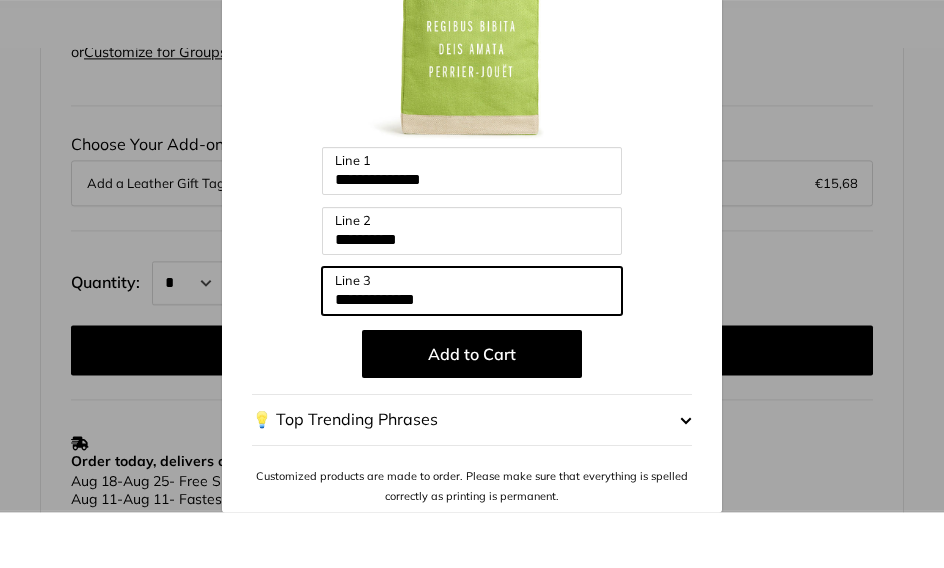 type on "**********" 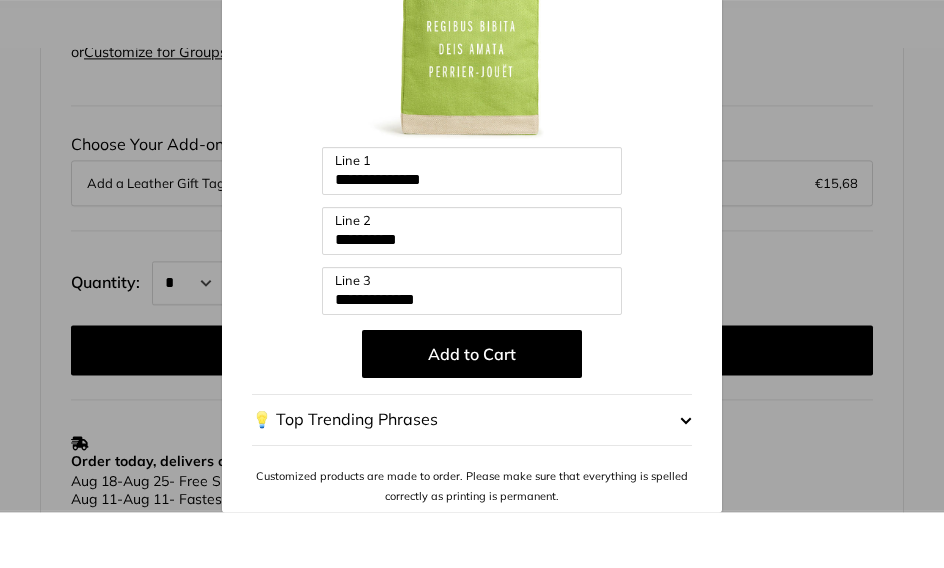 click at bounding box center (686, 476) 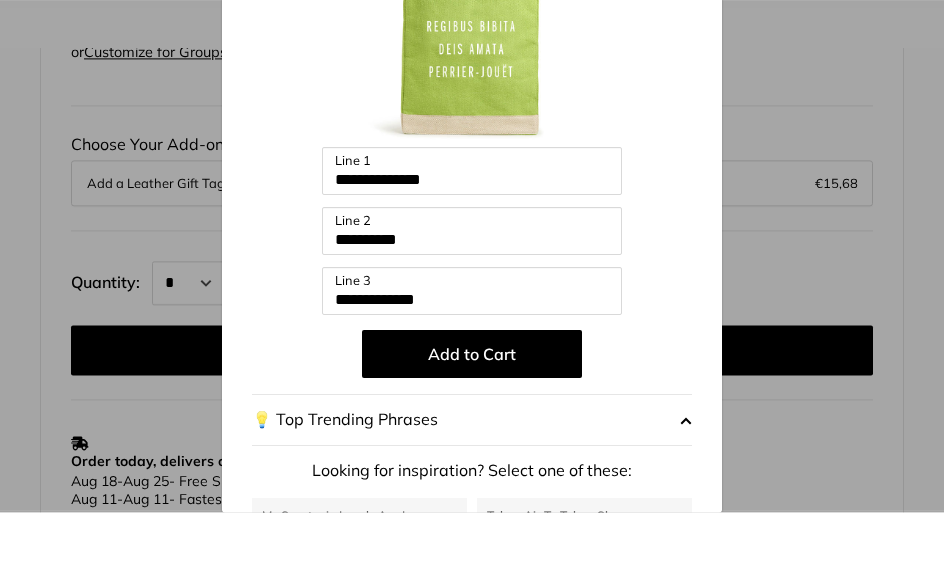 scroll, scrollTop: 1426, scrollLeft: 0, axis: vertical 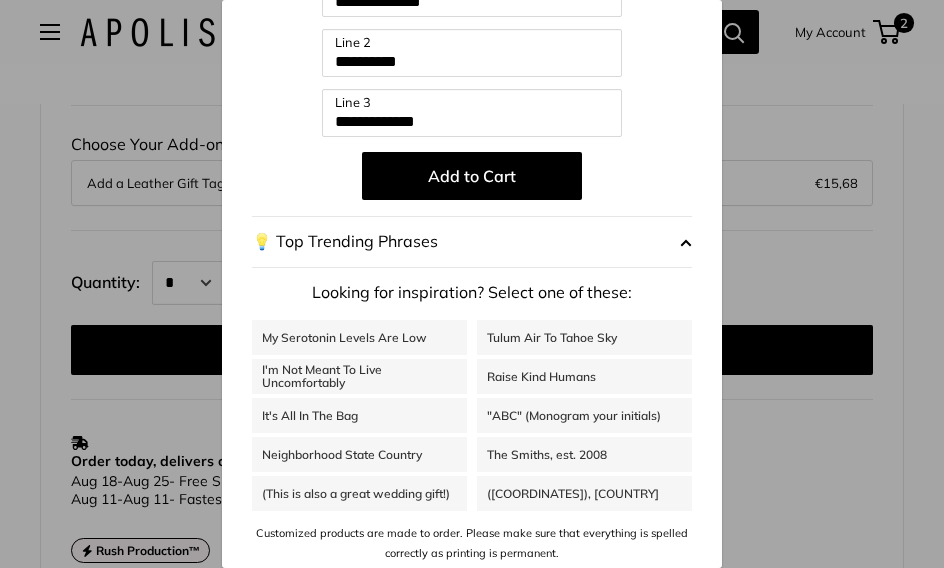 click on "**********" at bounding box center (472, 284) 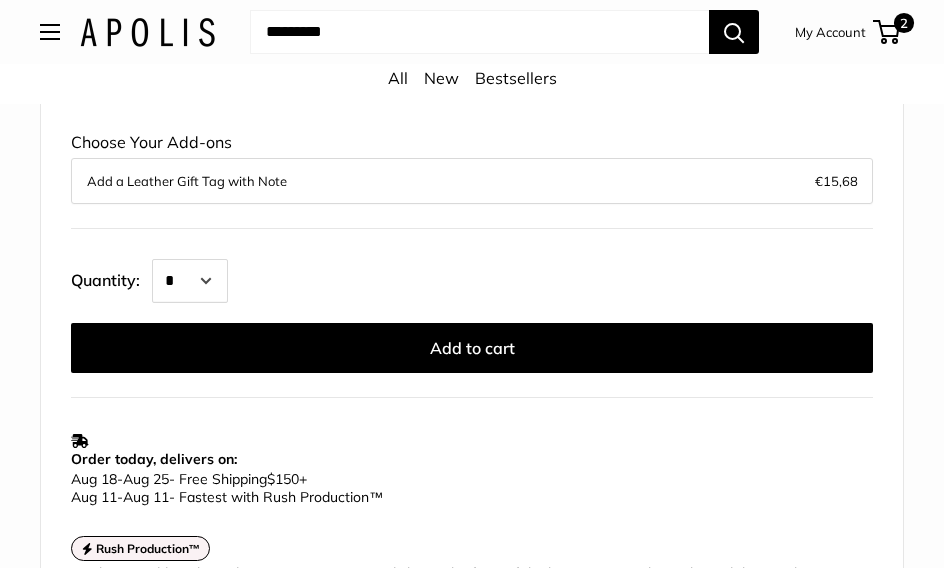 scroll, scrollTop: 1354, scrollLeft: 0, axis: vertical 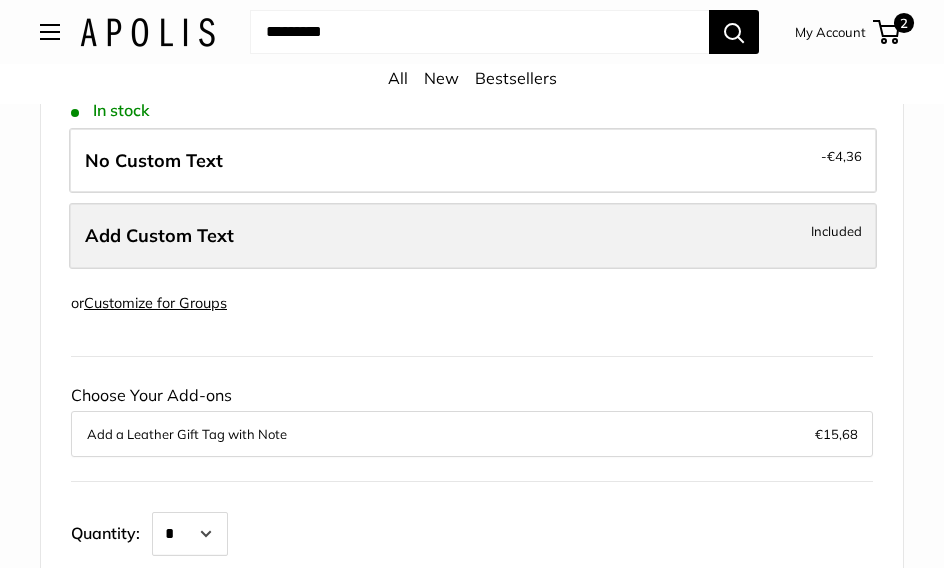 click on "Add Custom Text
Included" at bounding box center [473, 236] 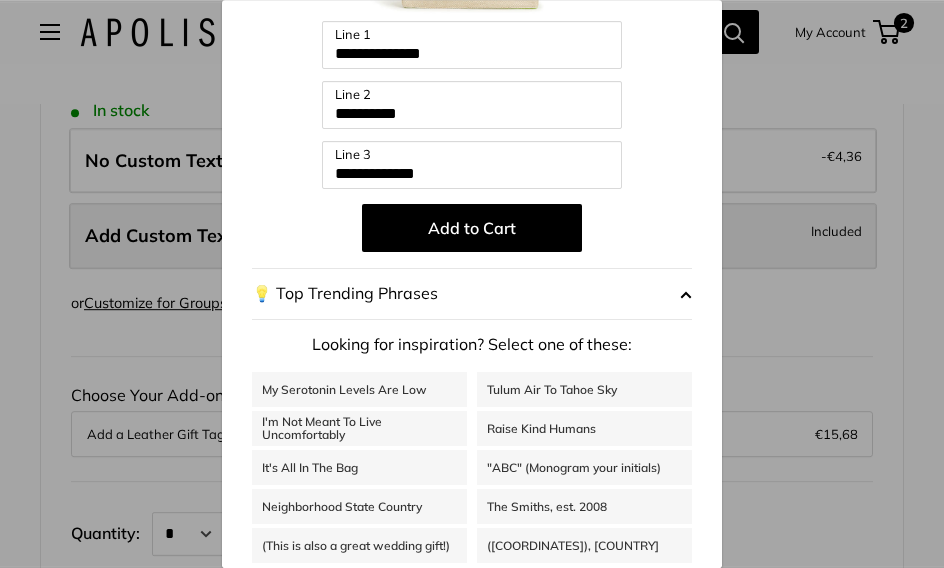 scroll, scrollTop: 1175, scrollLeft: 0, axis: vertical 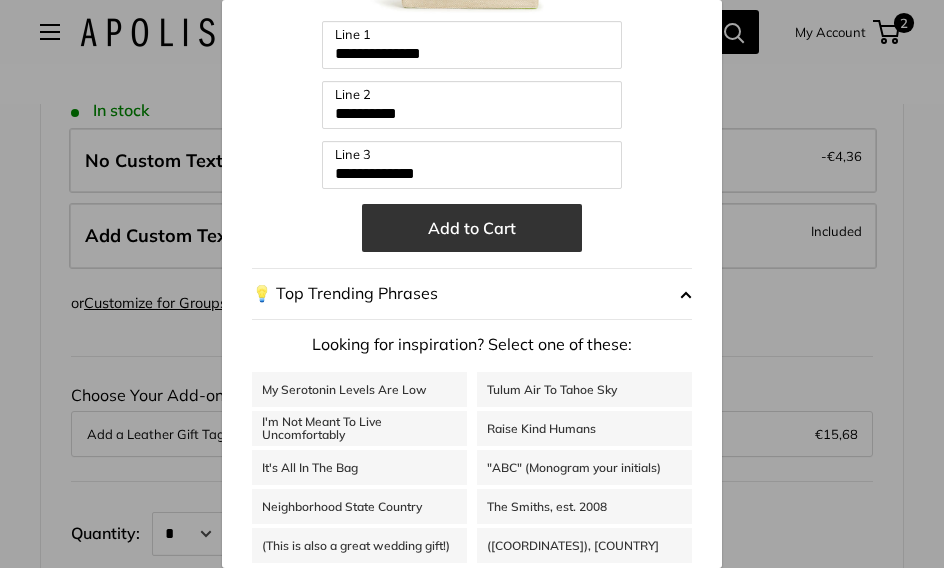 click on "Add to Cart" at bounding box center [472, 228] 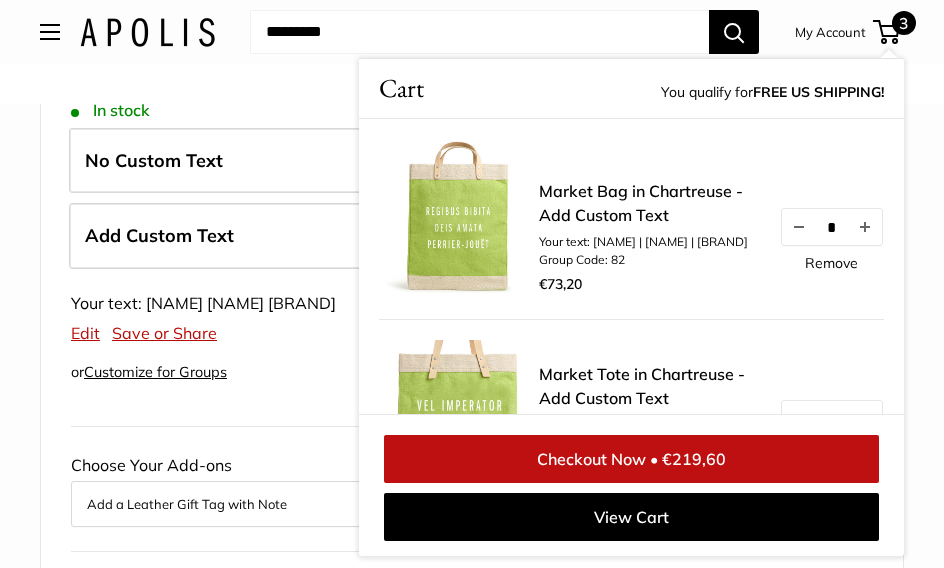 click on "3" at bounding box center [886, 32] 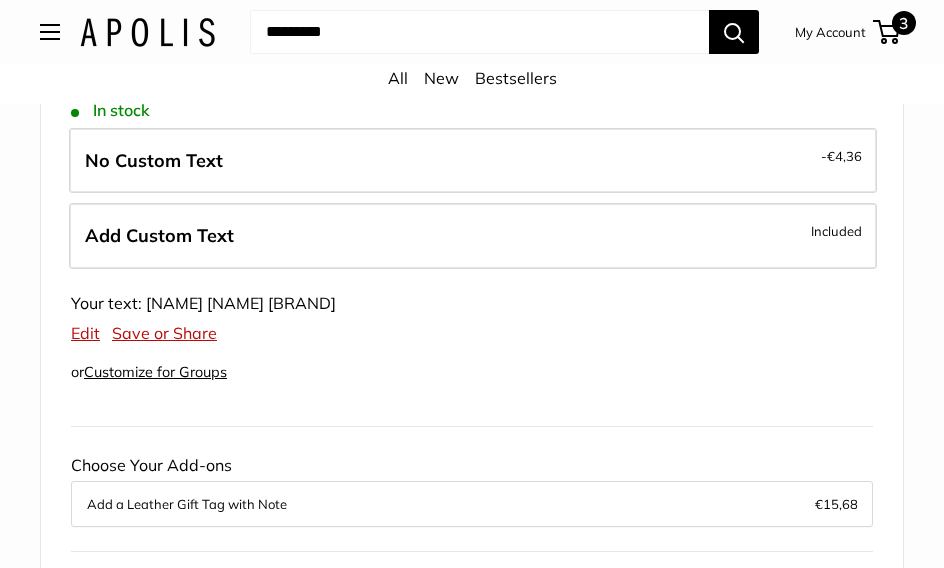 click on "3" at bounding box center (904, 23) 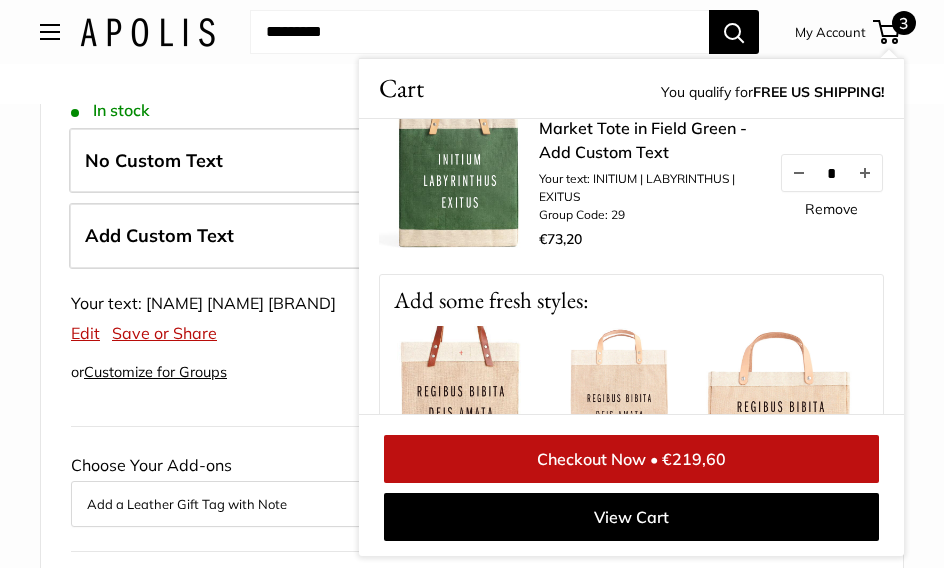scroll, scrollTop: 466, scrollLeft: 0, axis: vertical 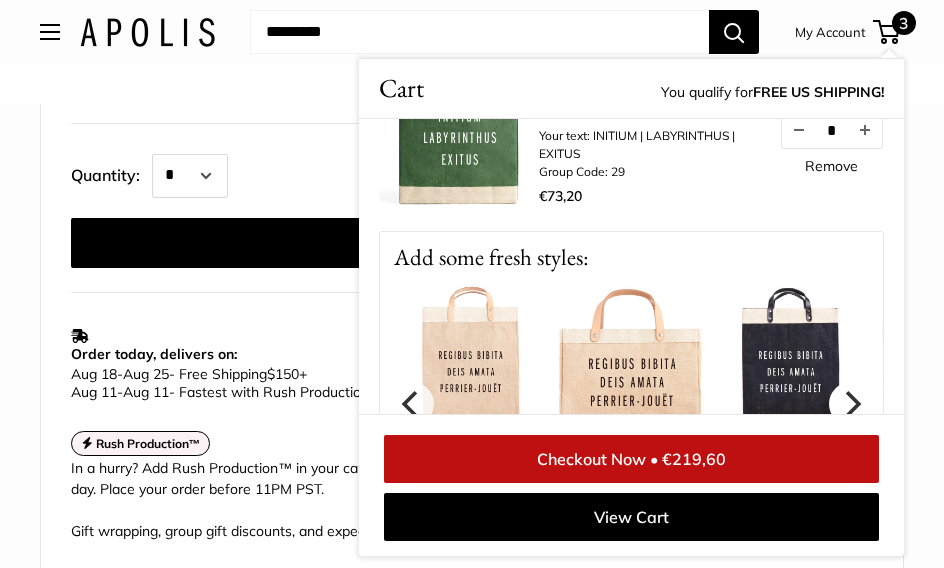 click 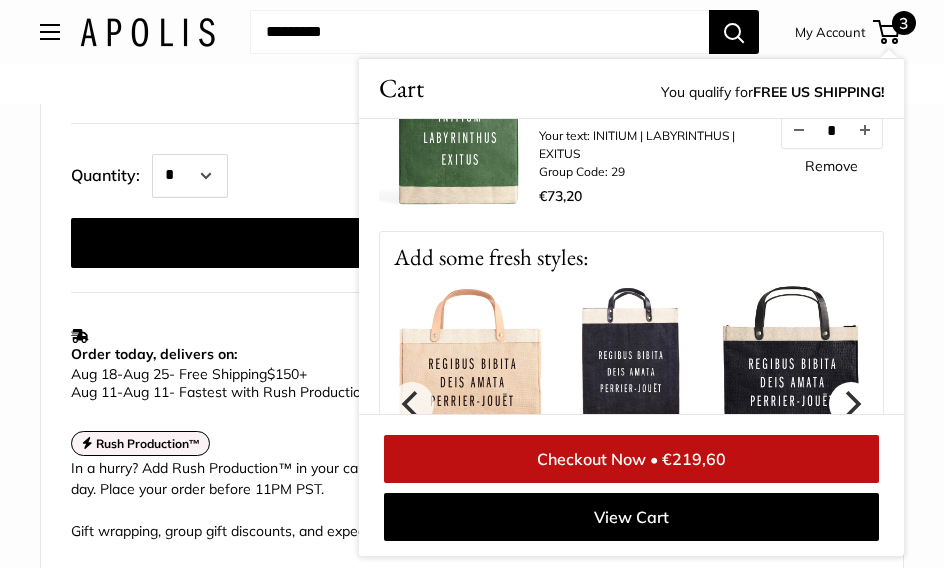 click 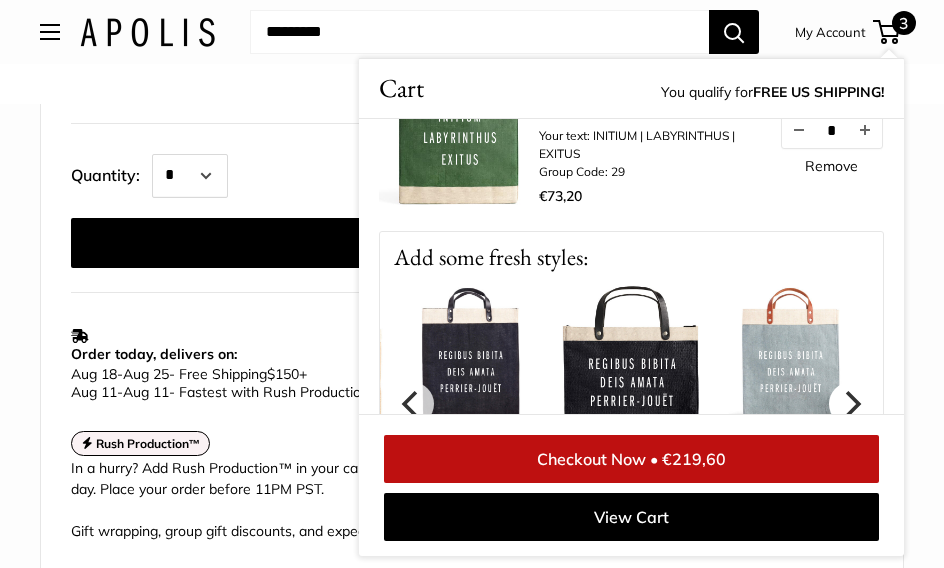 click 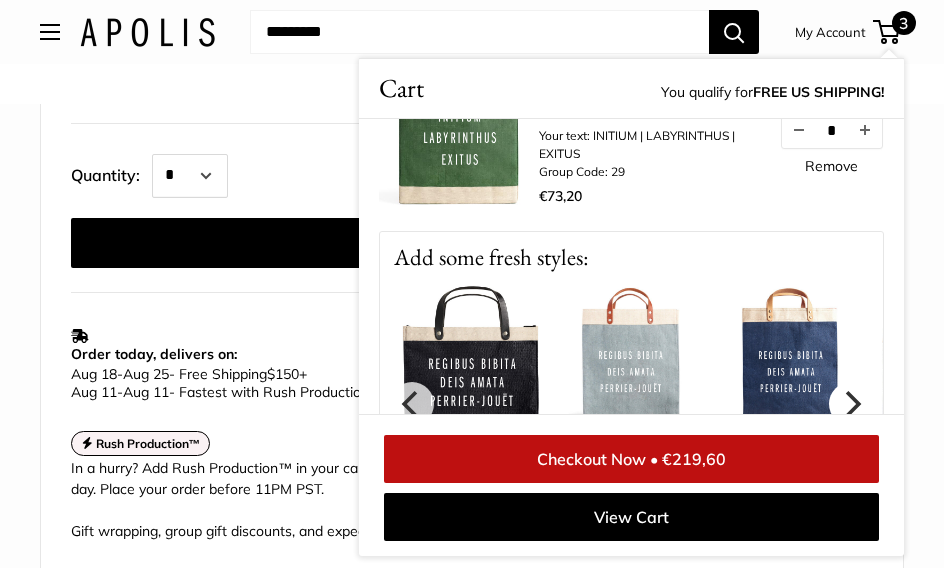 click 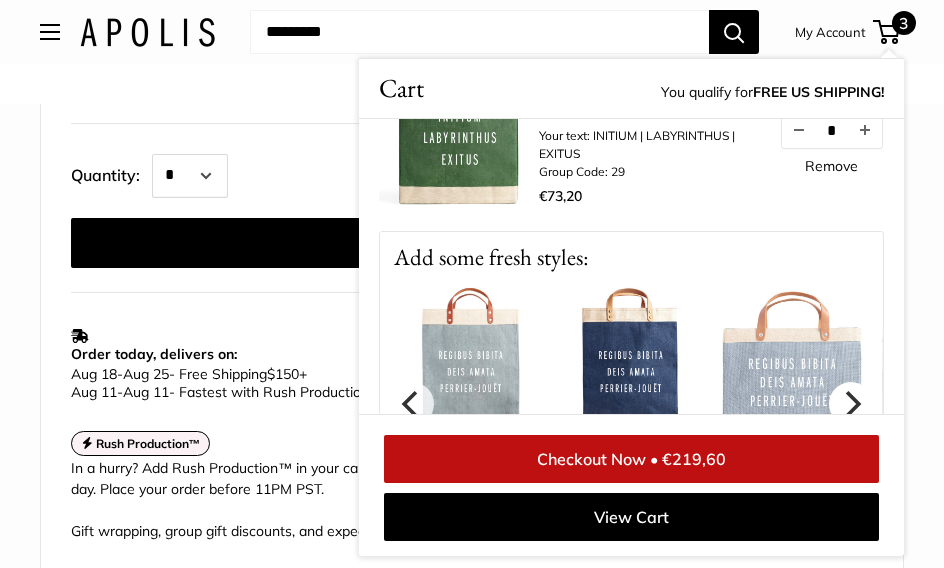 click 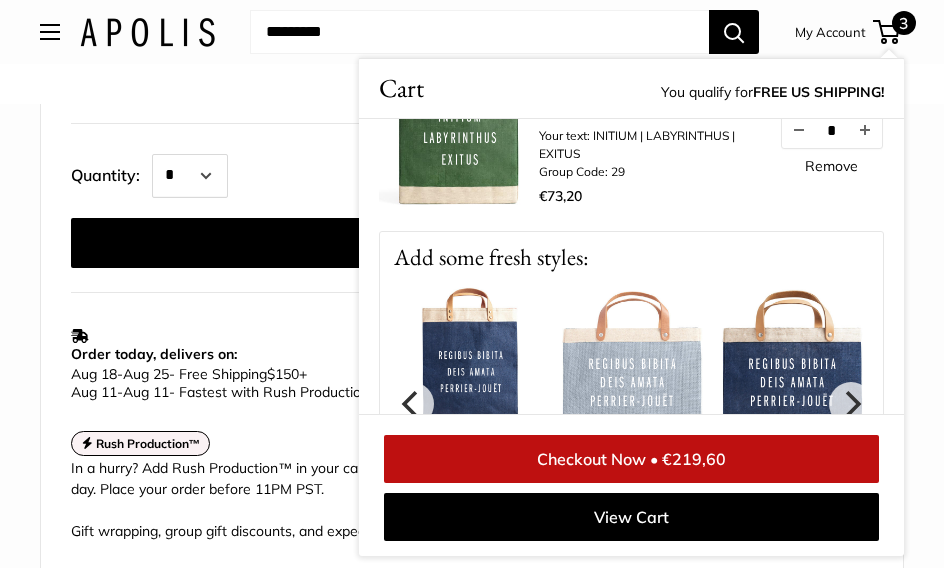 click at bounding box center (952, 363) 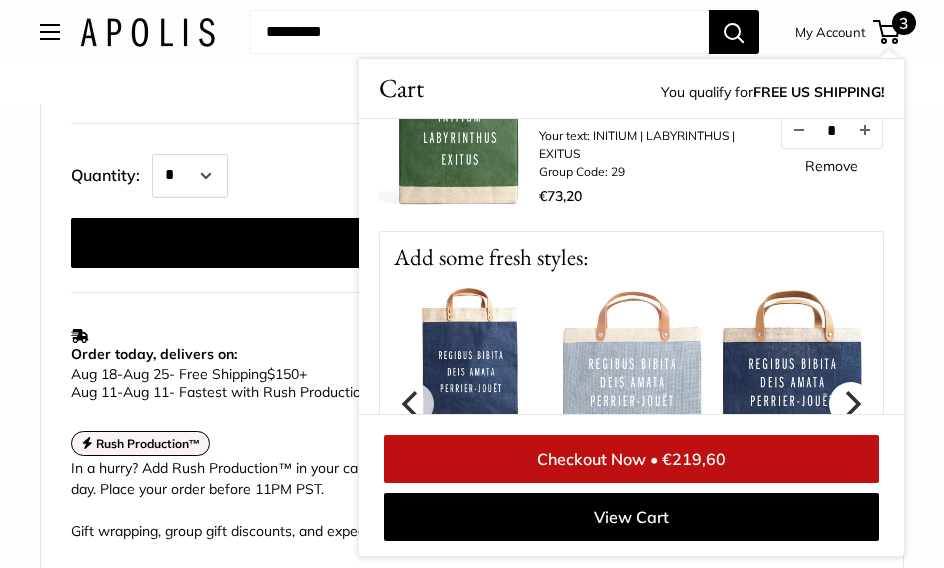 click 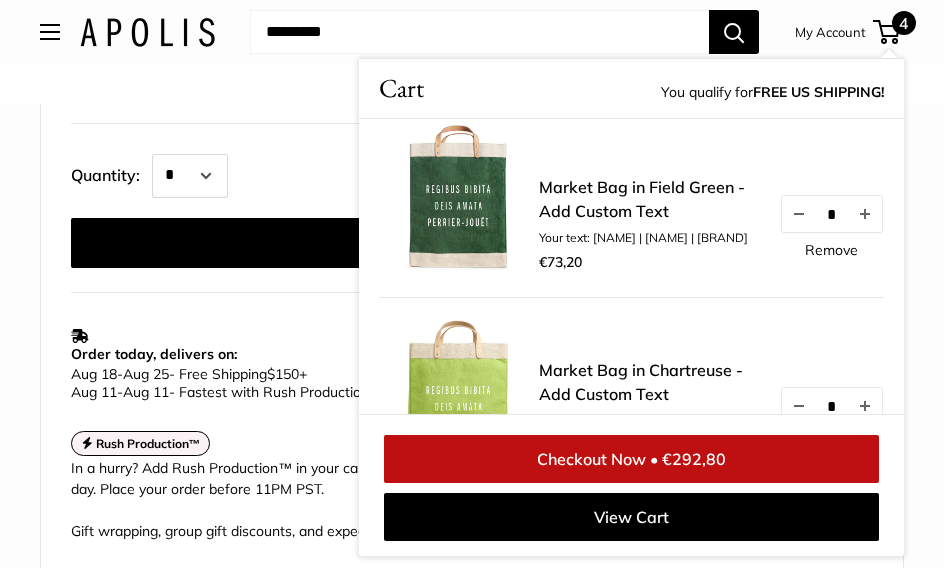 scroll, scrollTop: 0, scrollLeft: 0, axis: both 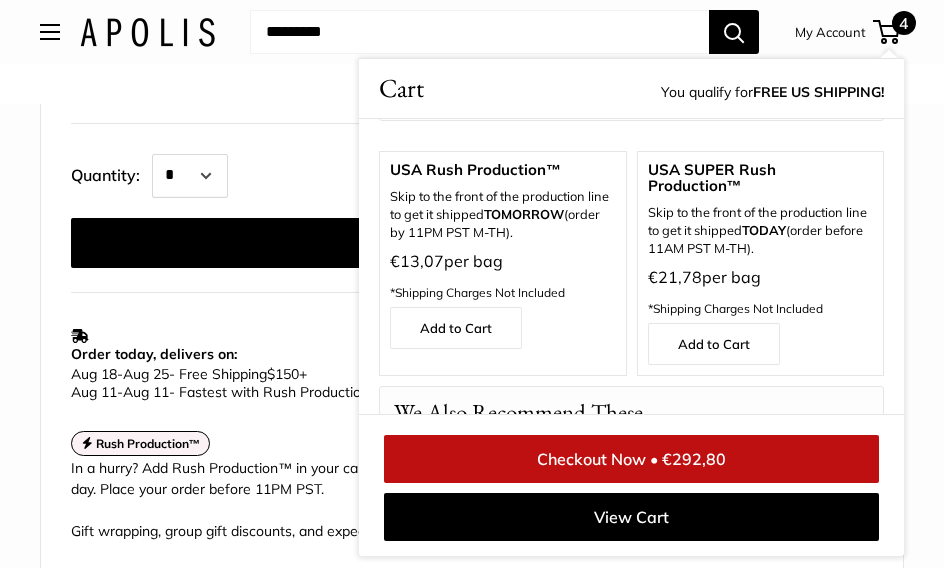 click on "Home
Market Bags
Market Bag in Chartreuse
Pause Play % buffered 00:00 Unmute Mute Exit fullscreen Enter fullscreen Play
Roll over image to zoom in" at bounding box center (472, 35) 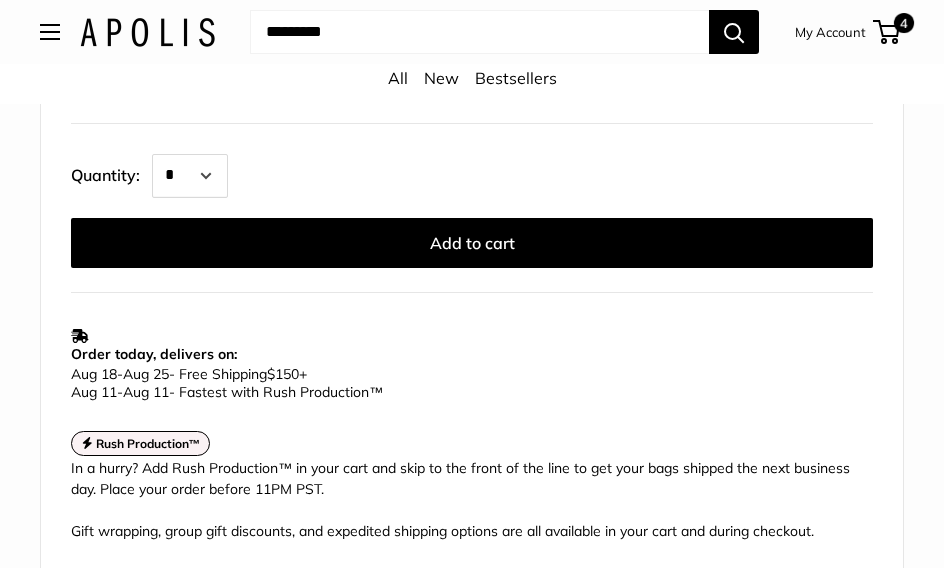 scroll, scrollTop: 1106, scrollLeft: 0, axis: vertical 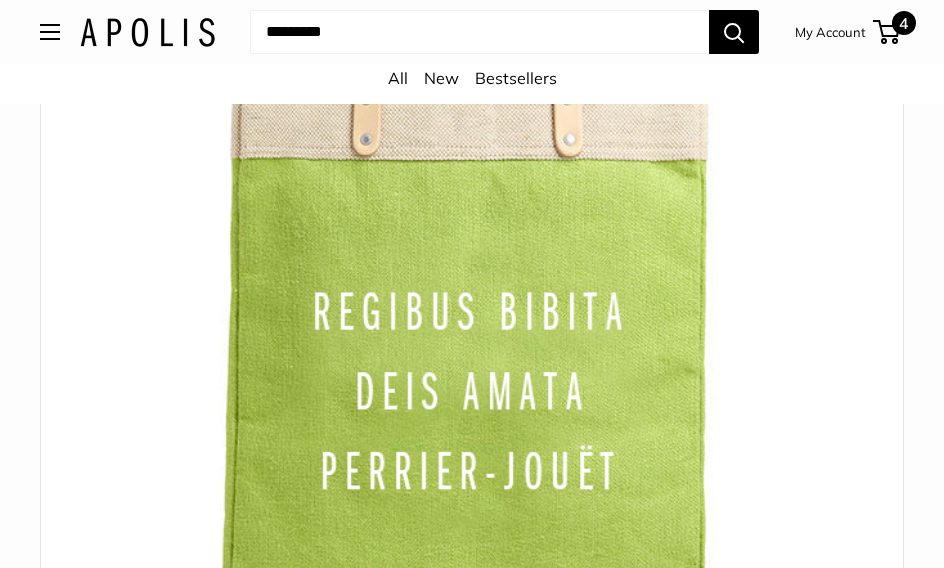 click on "4" at bounding box center [904, 23] 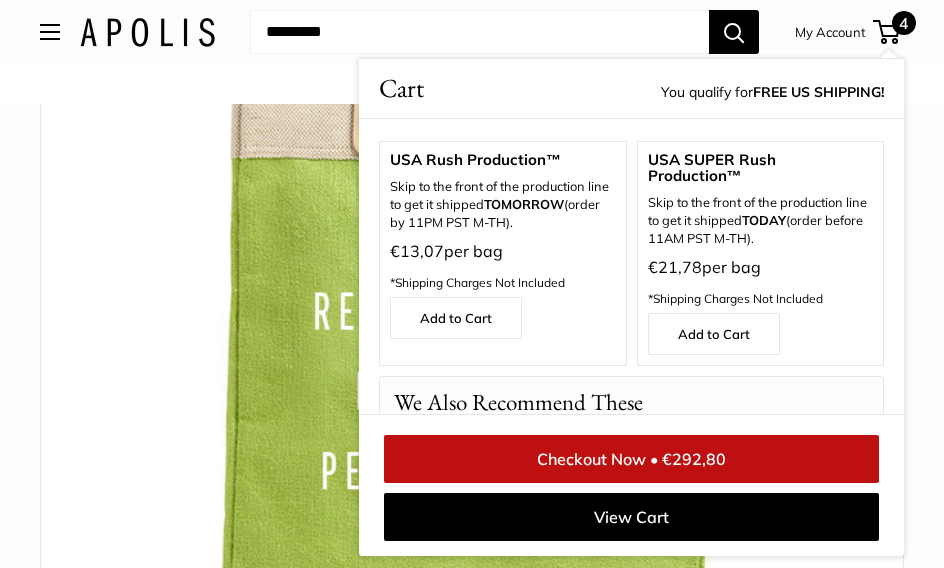 scroll, scrollTop: 211, scrollLeft: 0, axis: vertical 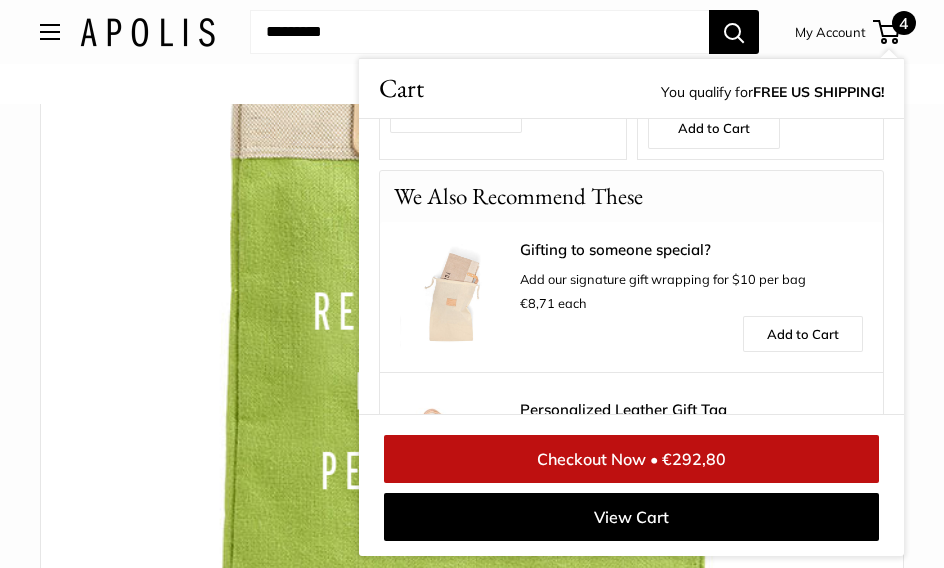 click on "4" at bounding box center [904, 23] 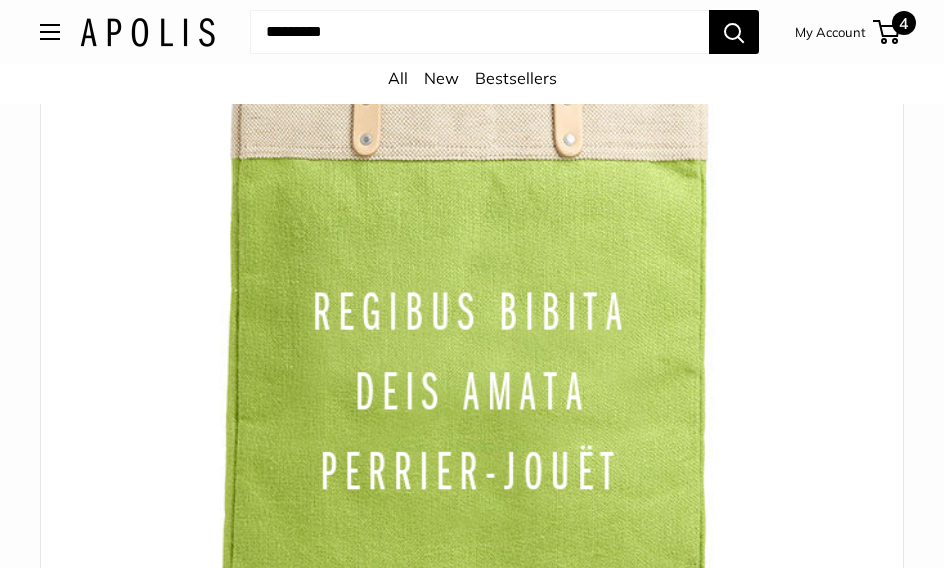 click on "4" at bounding box center (886, 32) 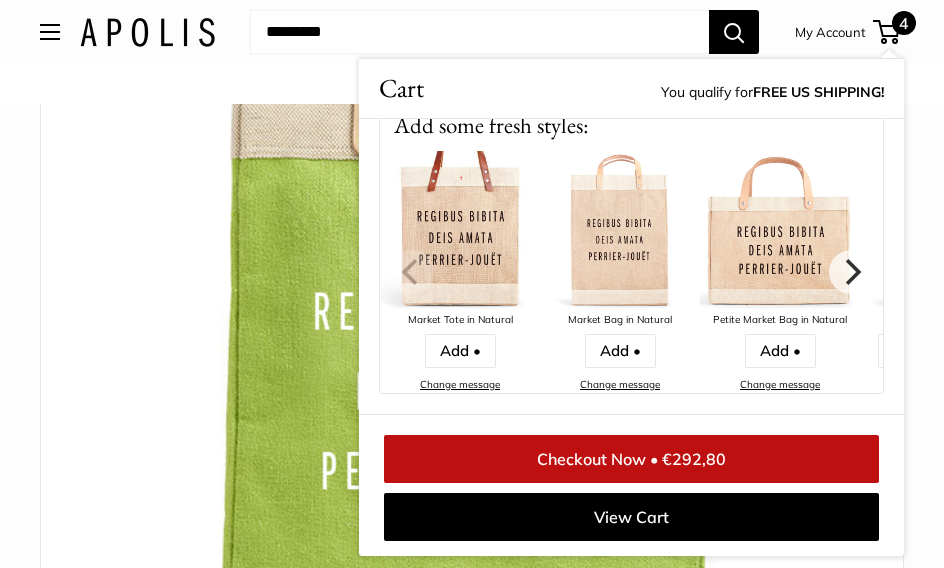 scroll, scrollTop: 823, scrollLeft: 0, axis: vertical 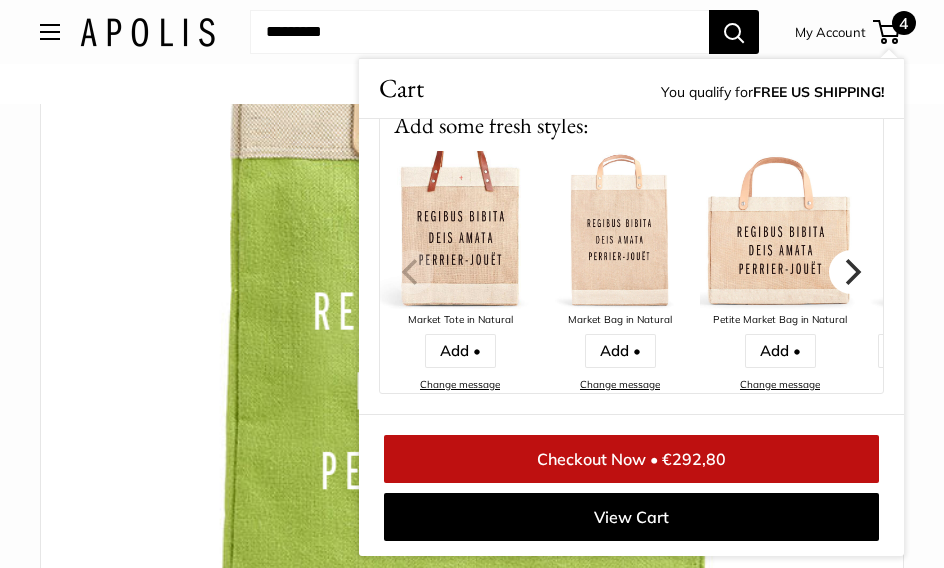 click 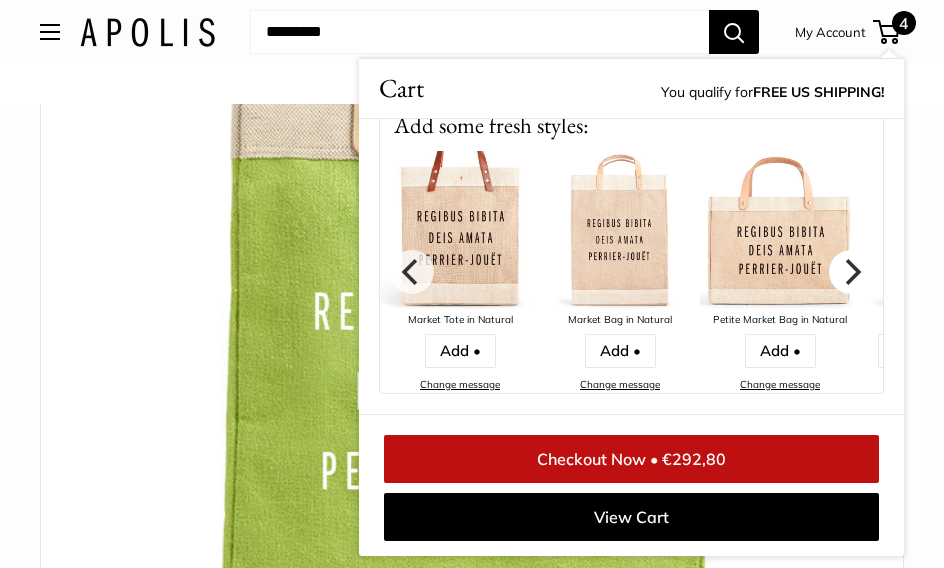 click 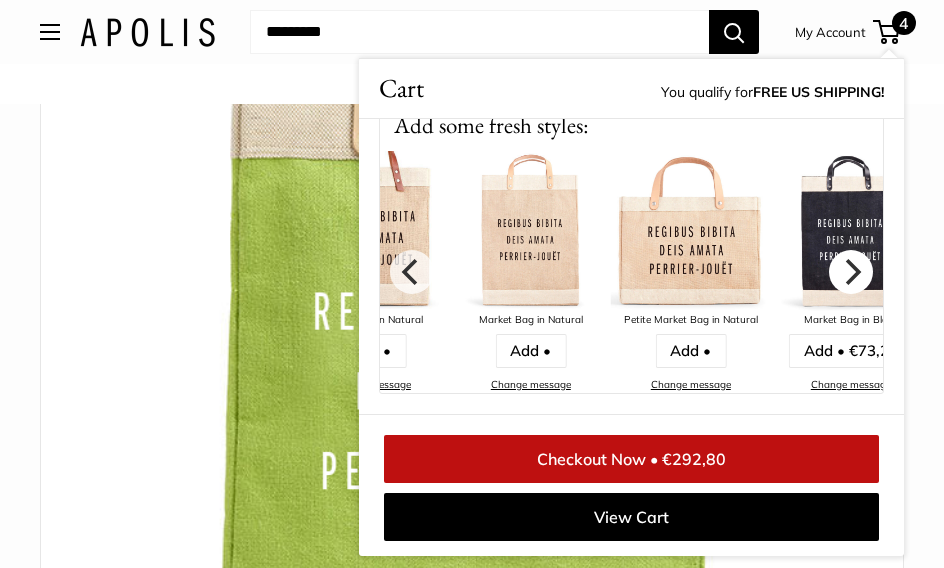 click 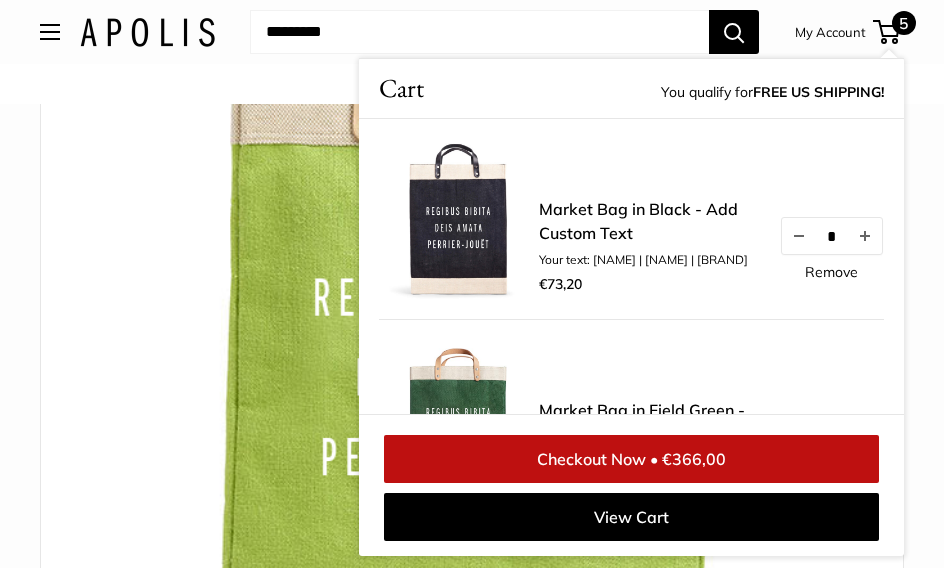 click on "*
Remove" at bounding box center (831, 248) 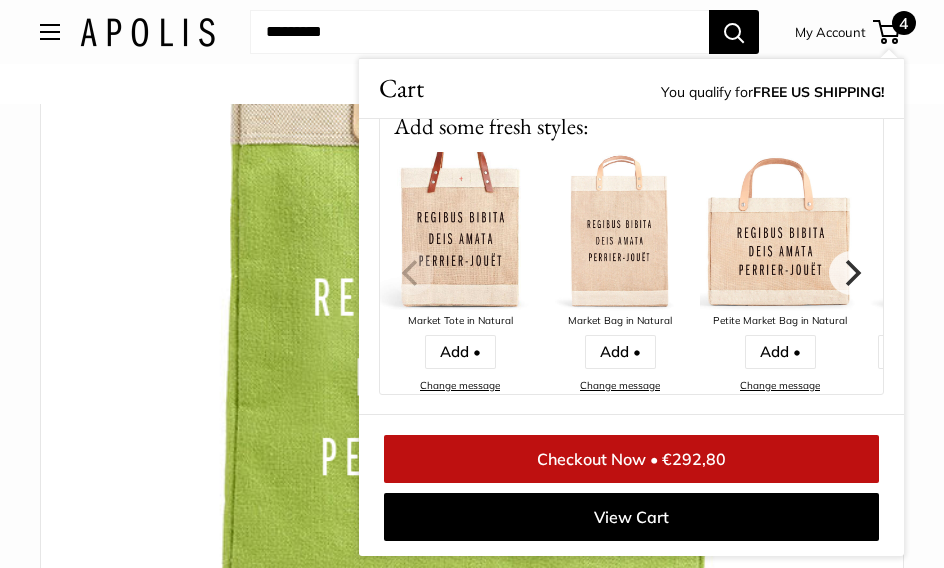 scroll, scrollTop: 822, scrollLeft: 0, axis: vertical 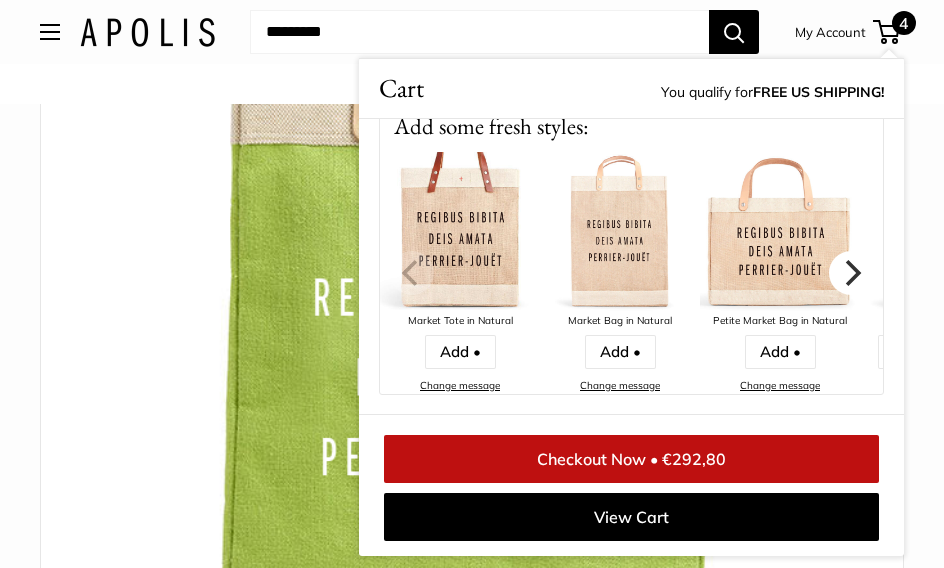 click 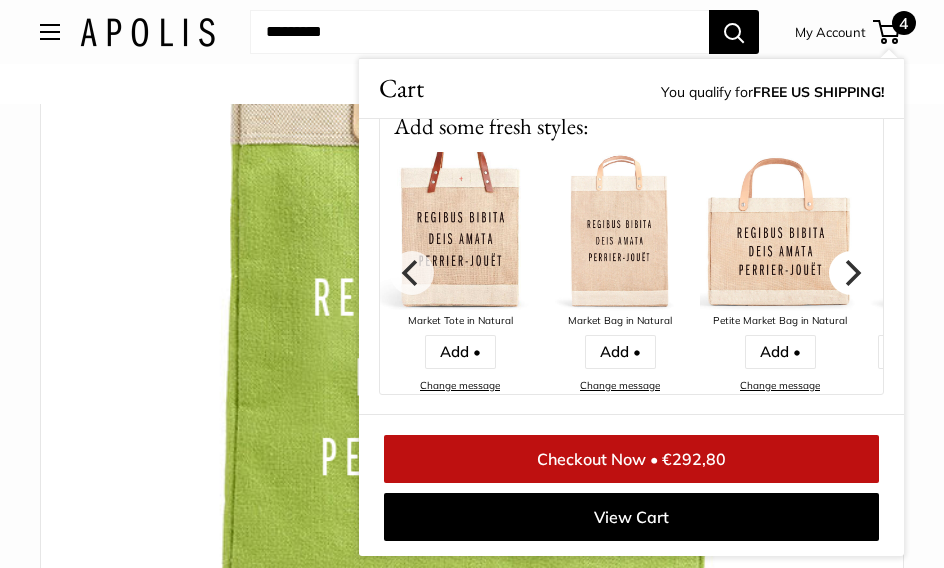click 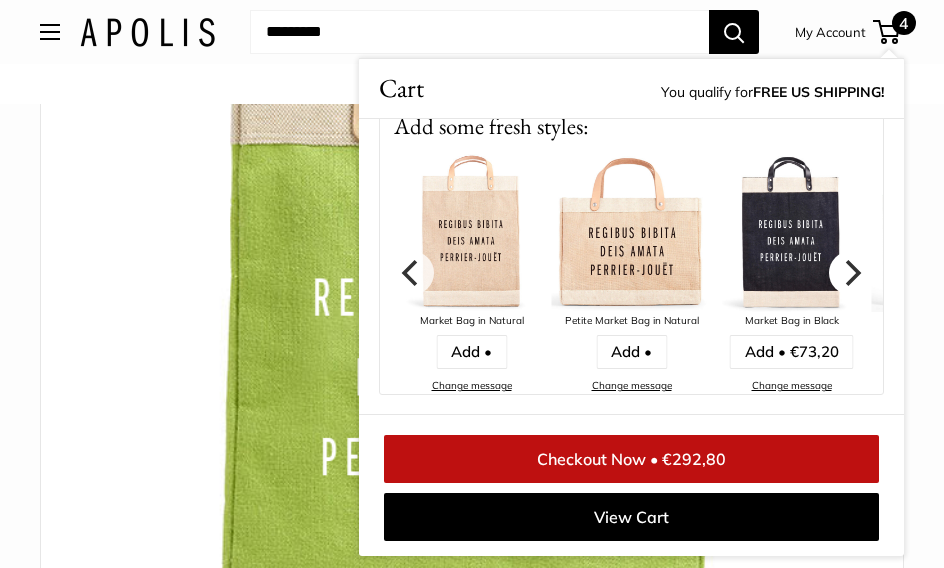 click 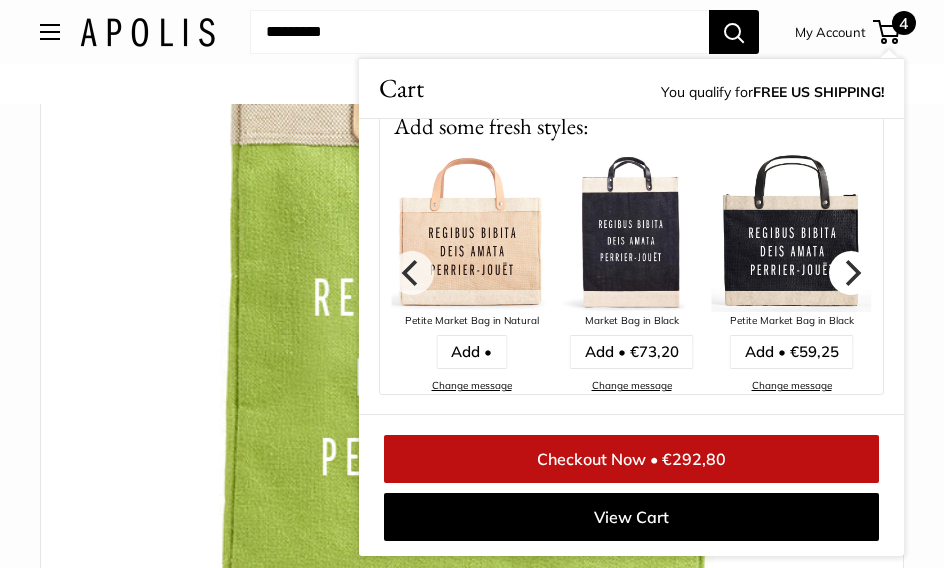 click 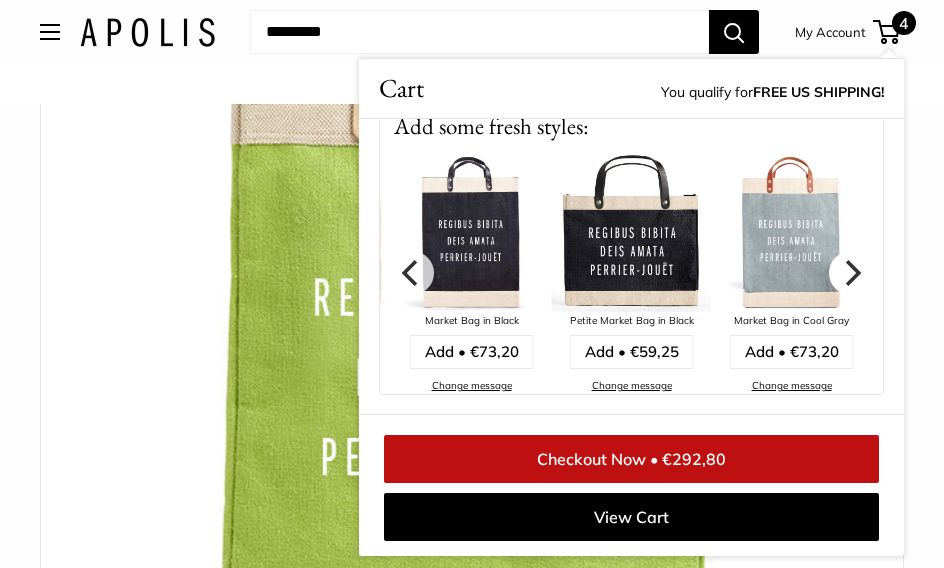 click 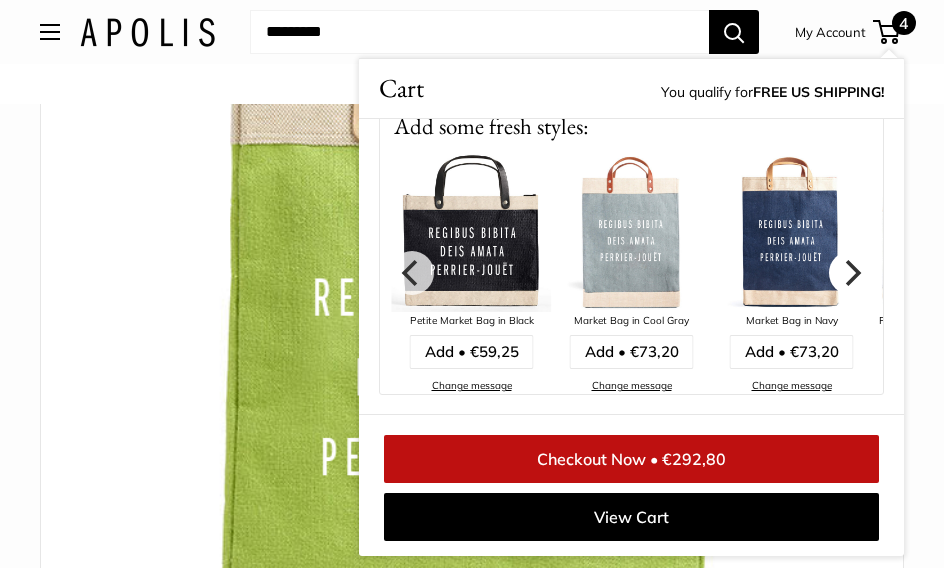 click 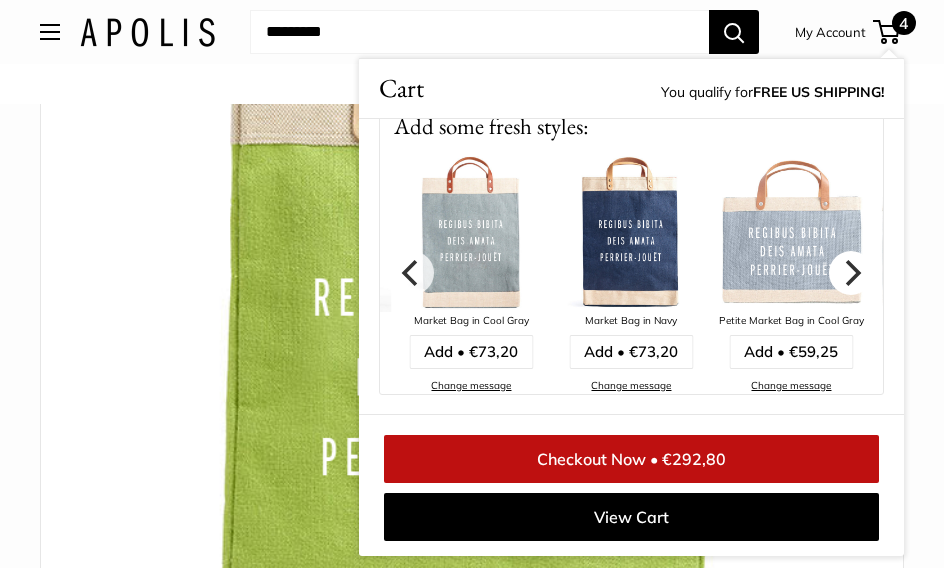 click 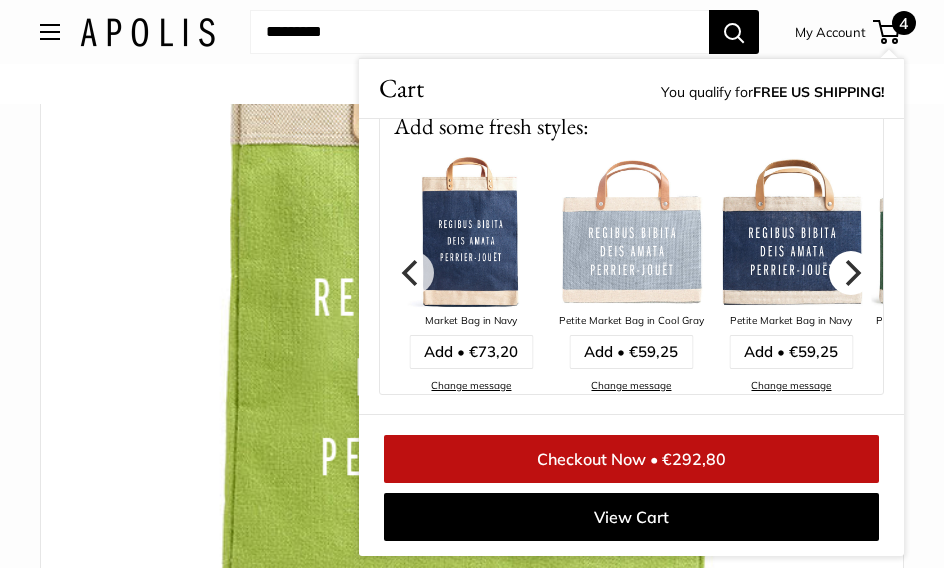 click 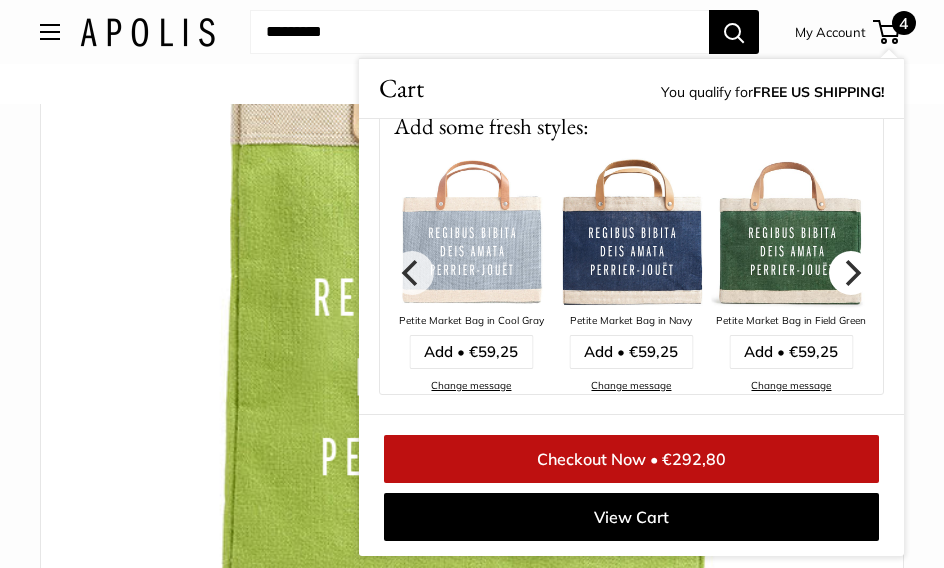 click 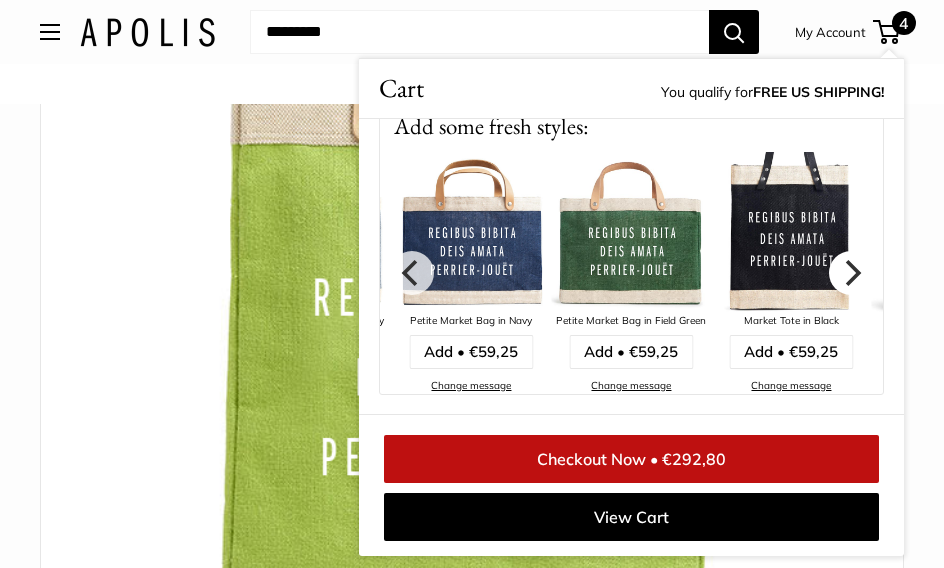 click 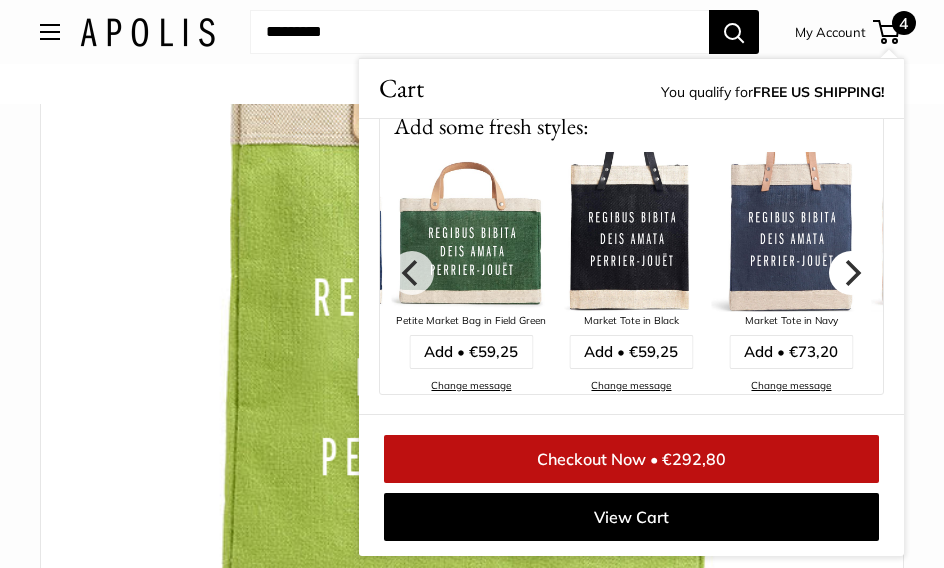 click 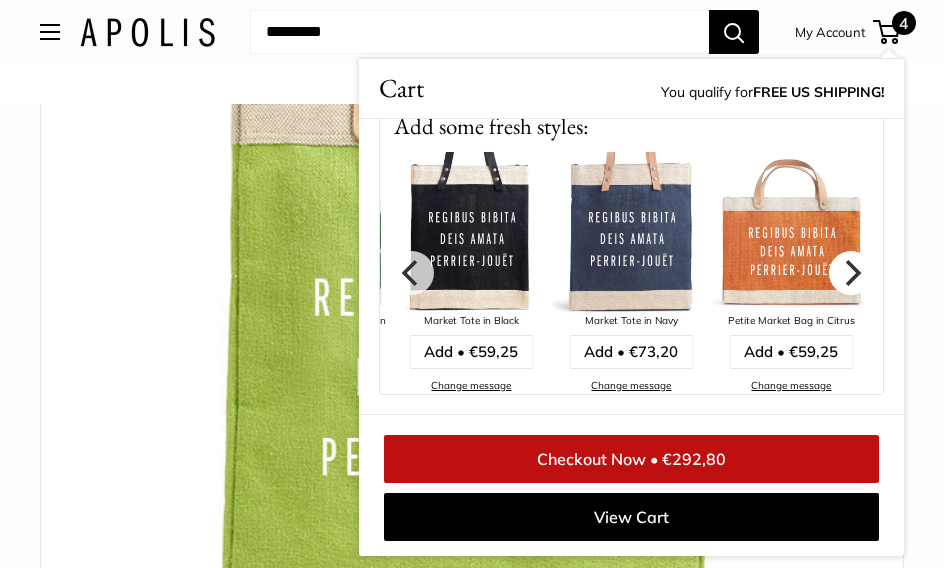 click 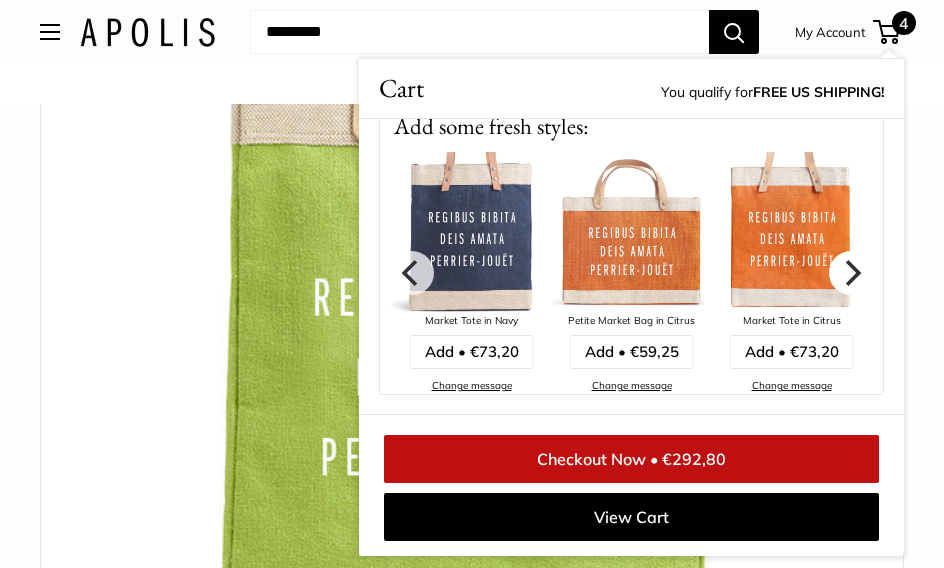 click 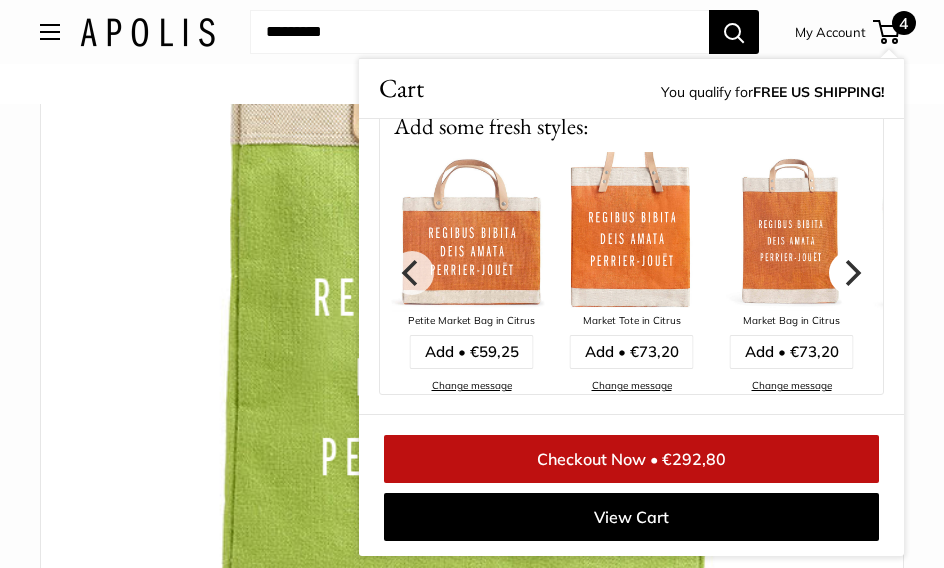 click 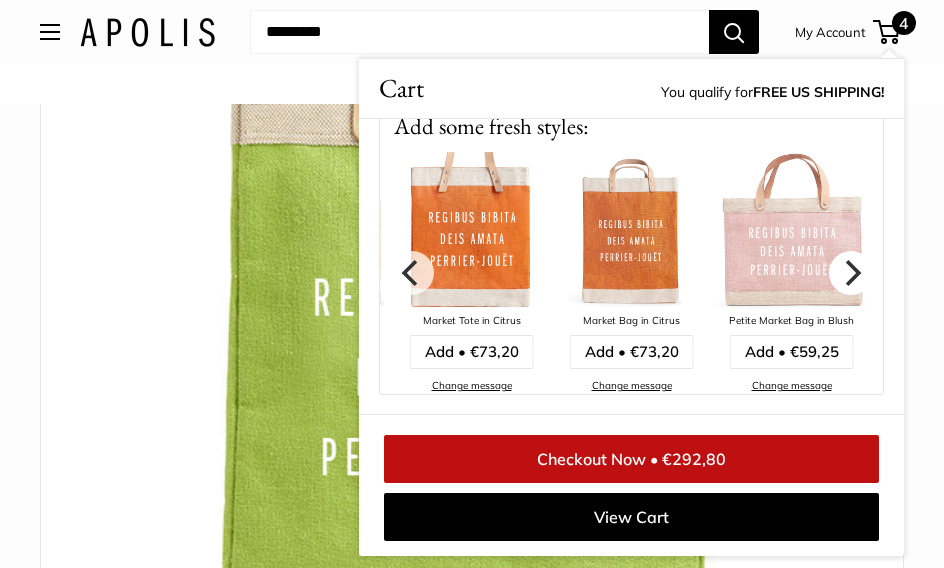 click 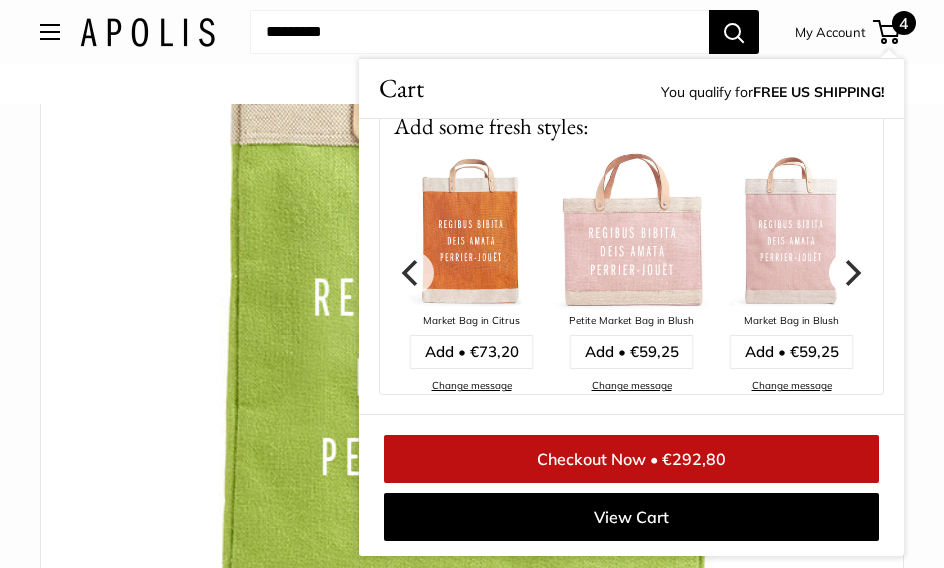 click 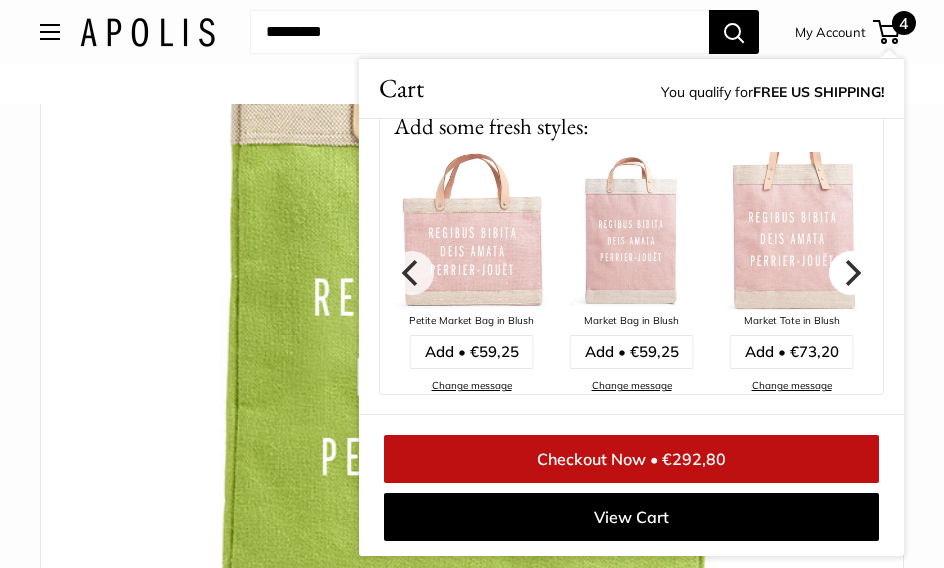 click 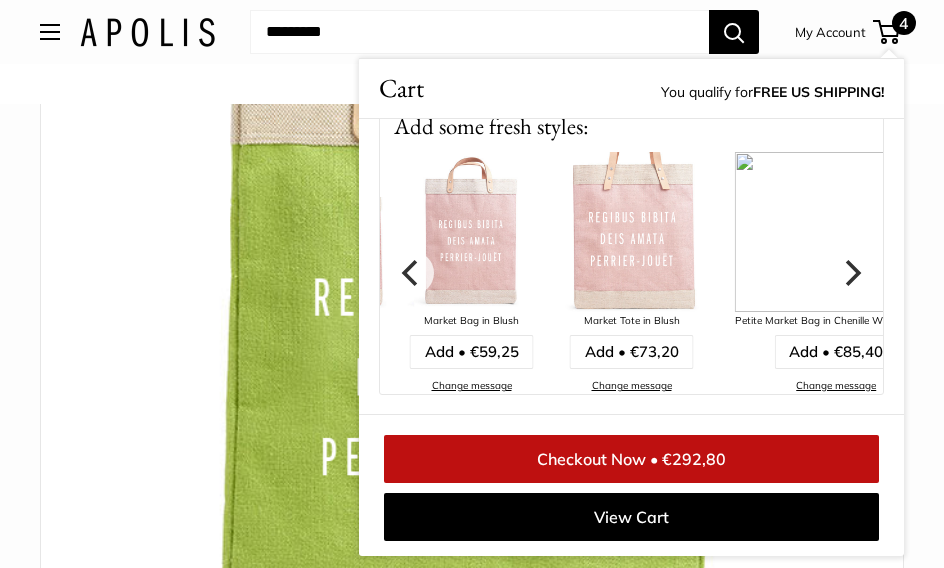 click 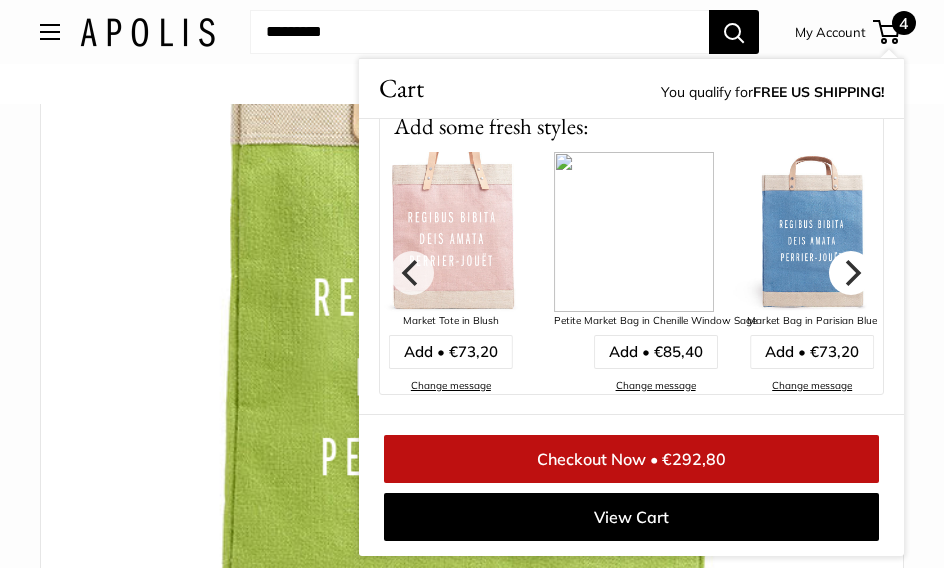 click 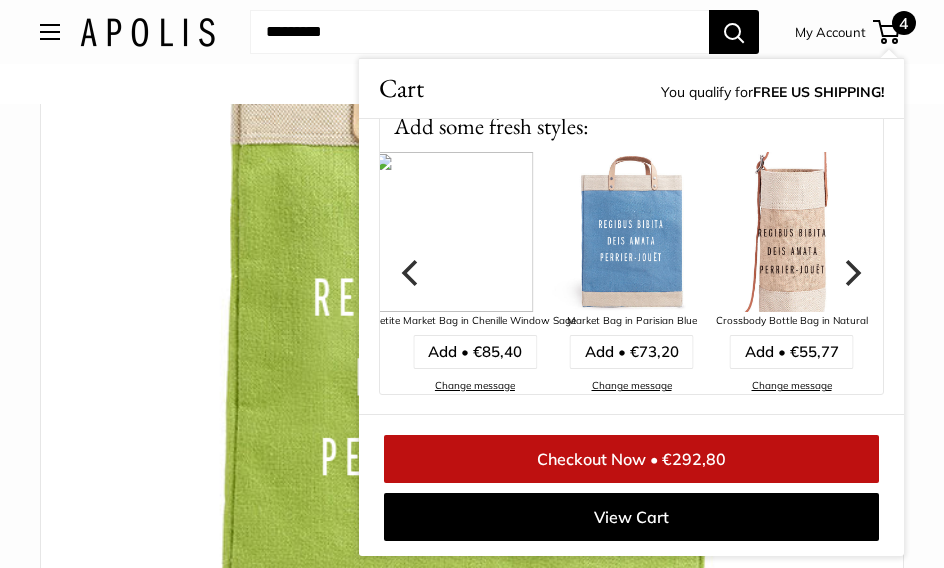 click 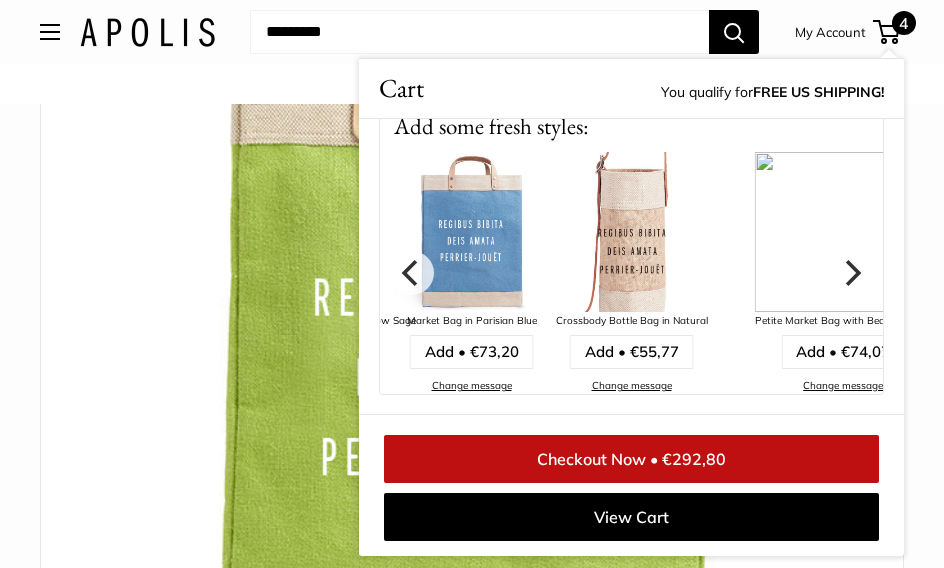 click 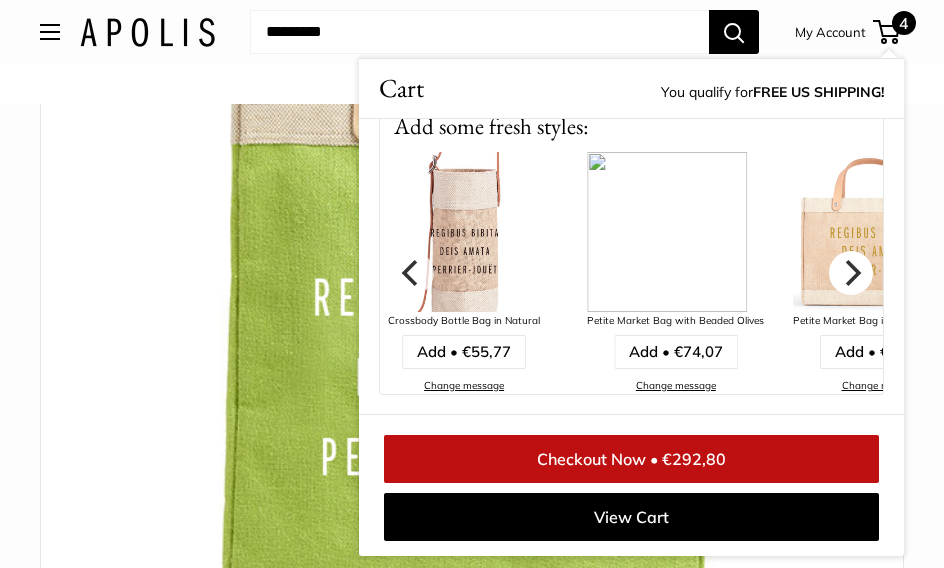click 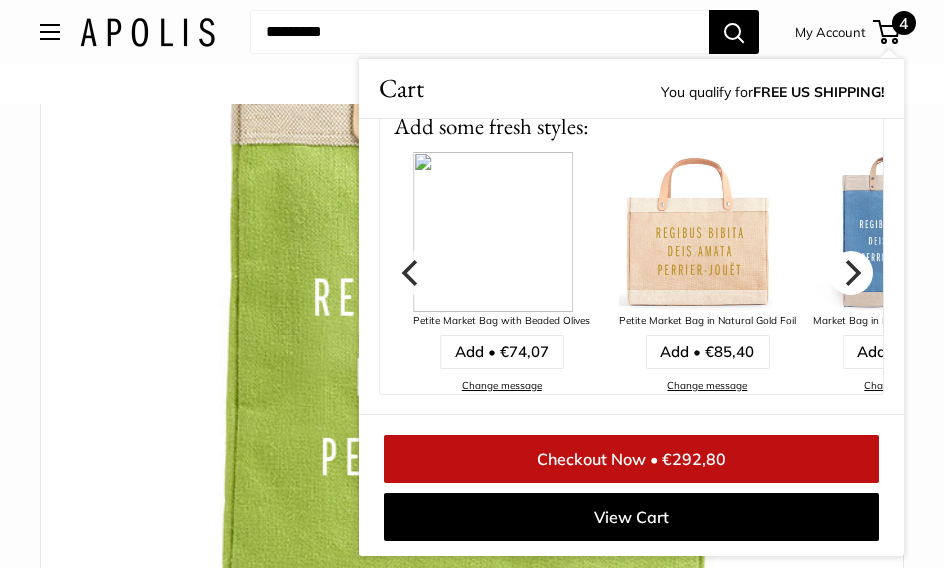 click 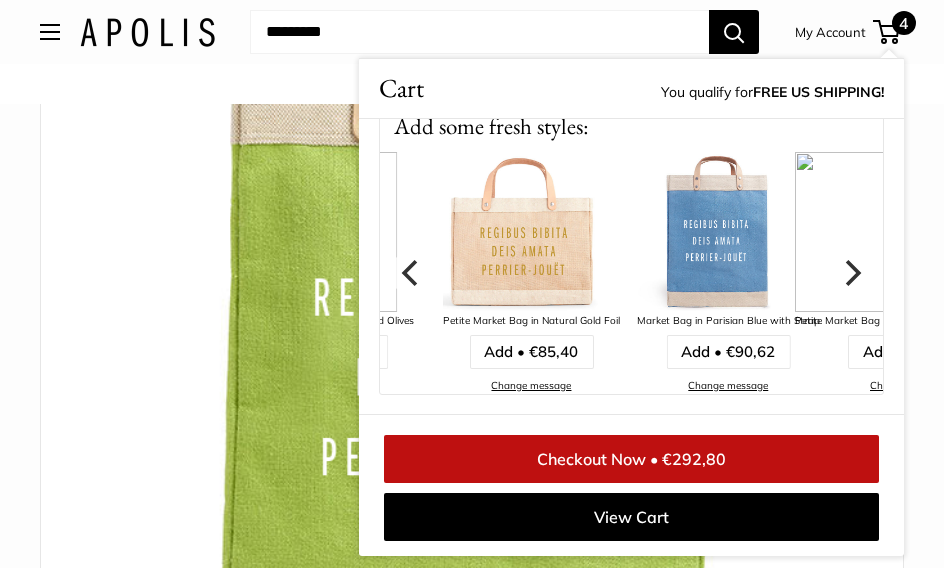 click 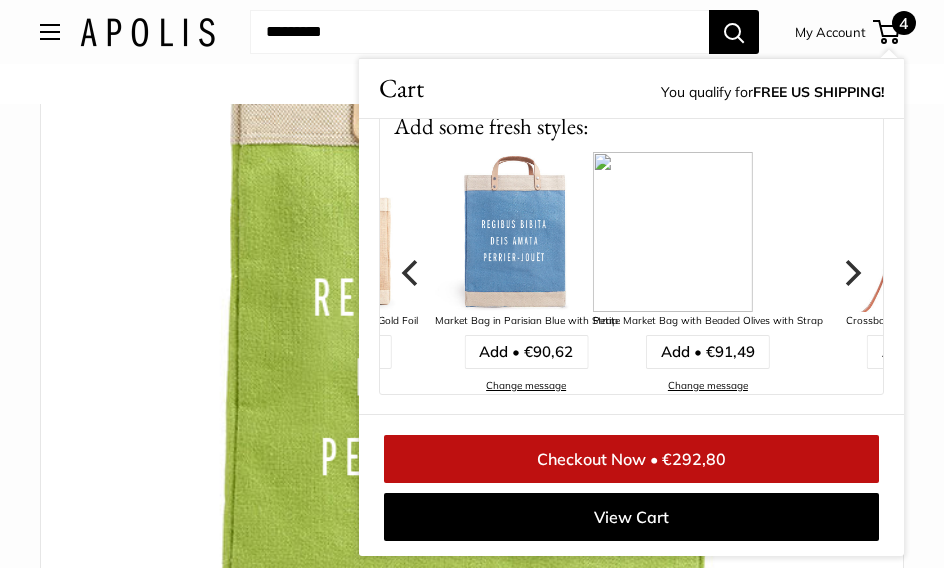 click 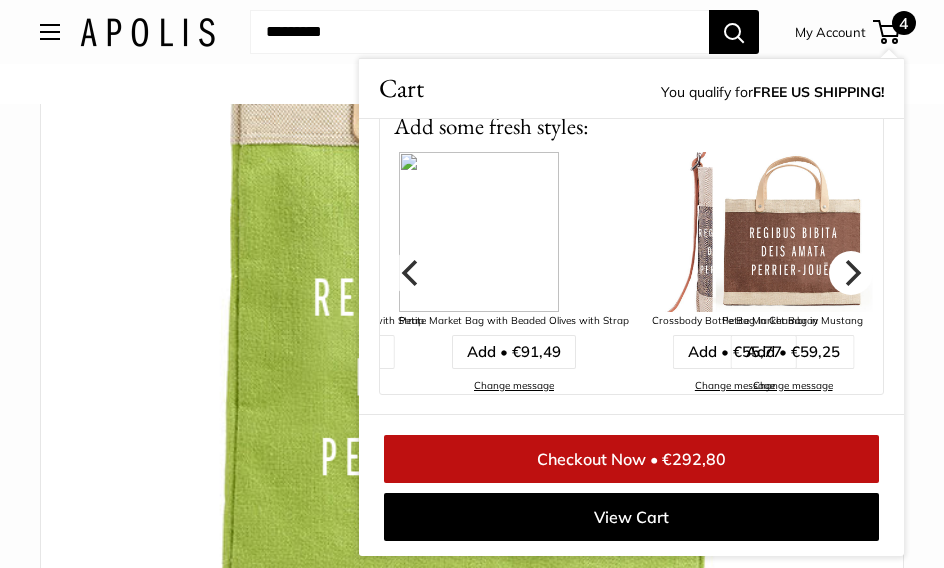 click 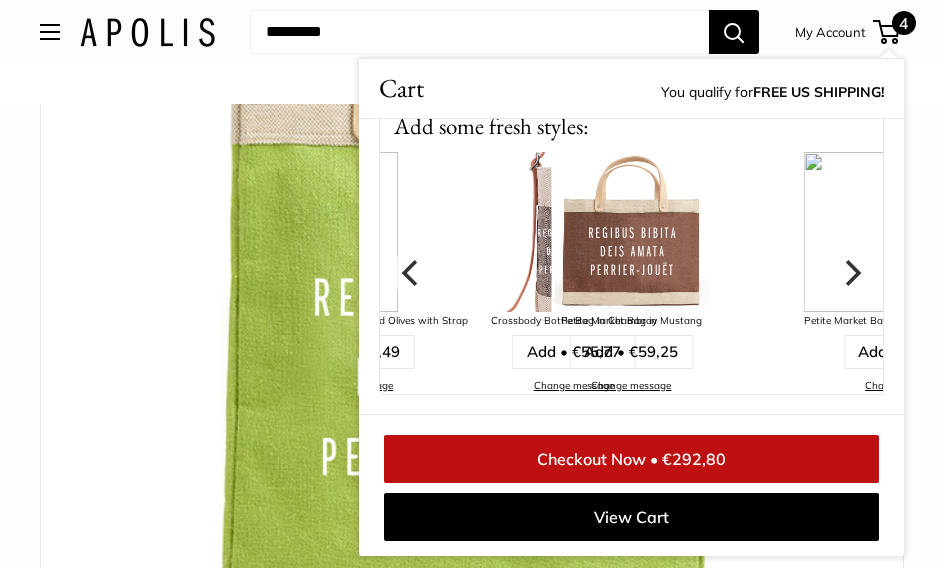 click 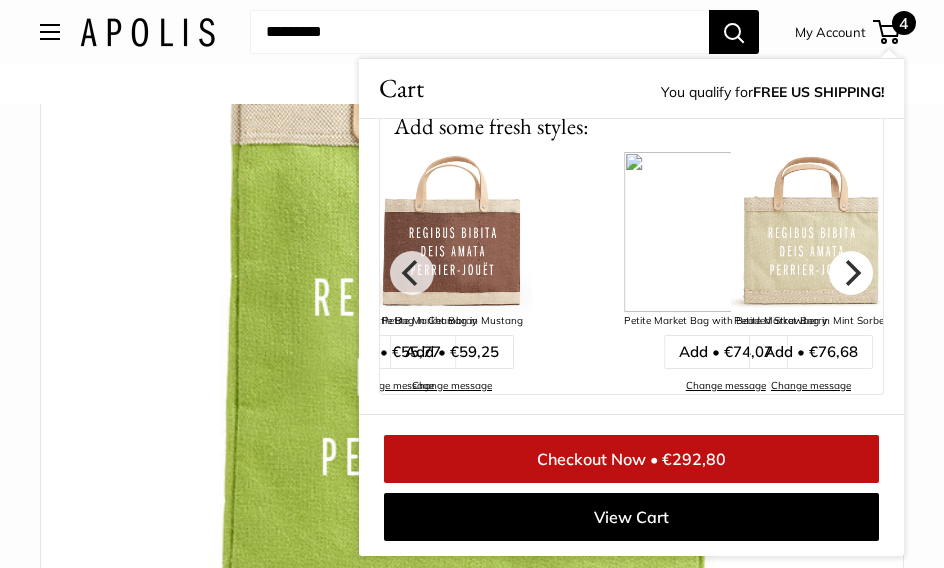 click 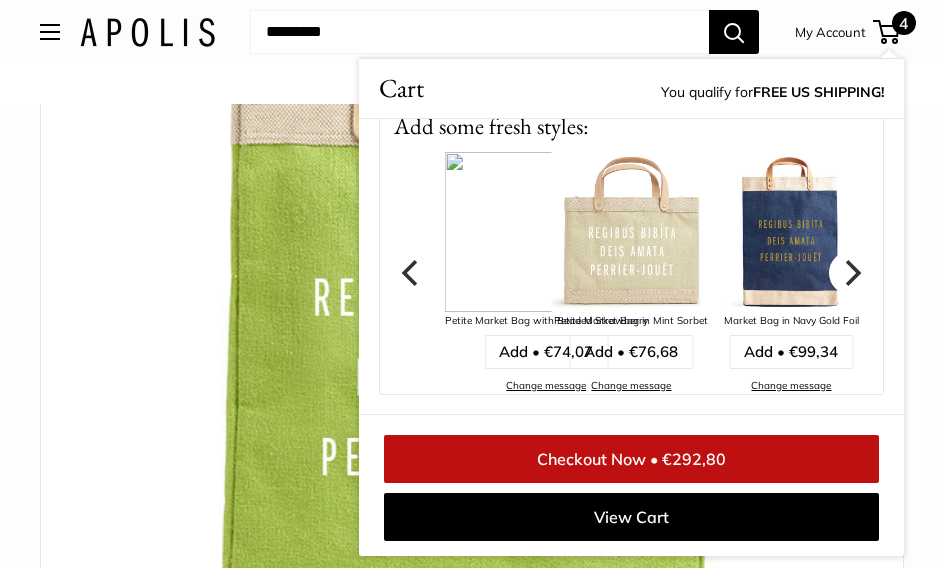 click 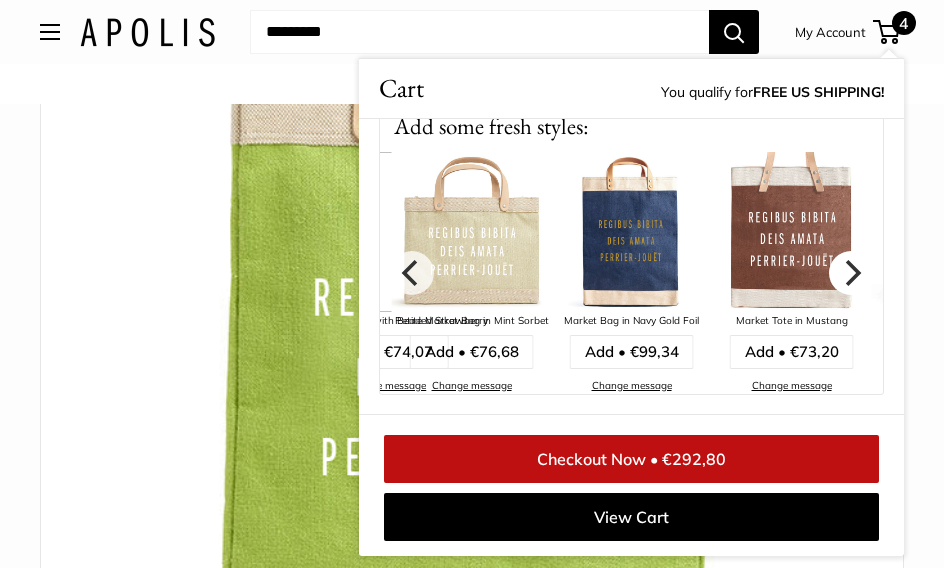 click 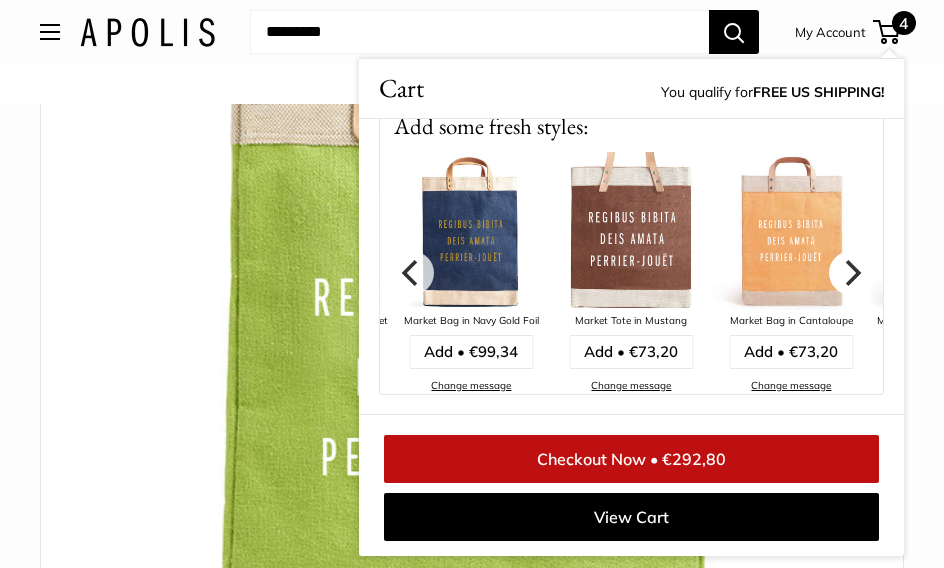 click 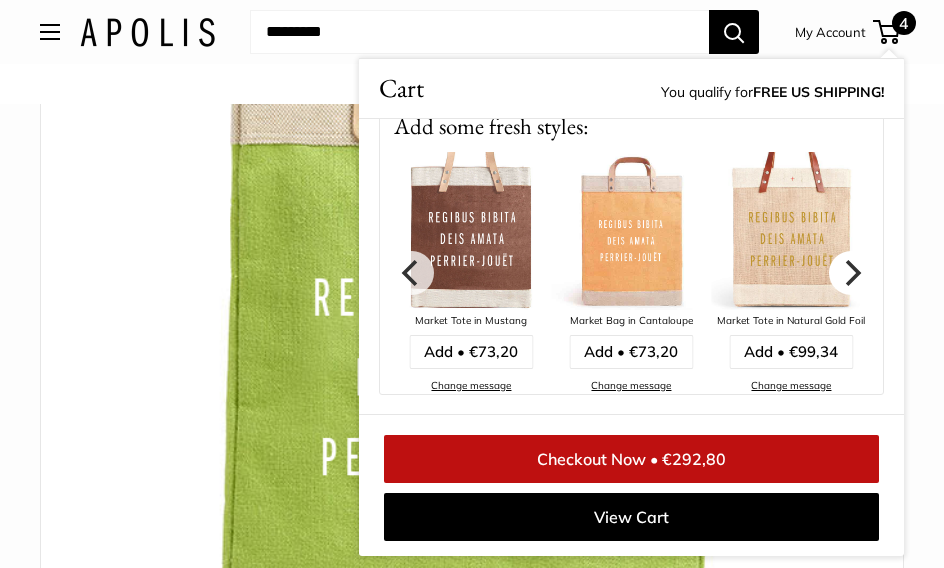 click 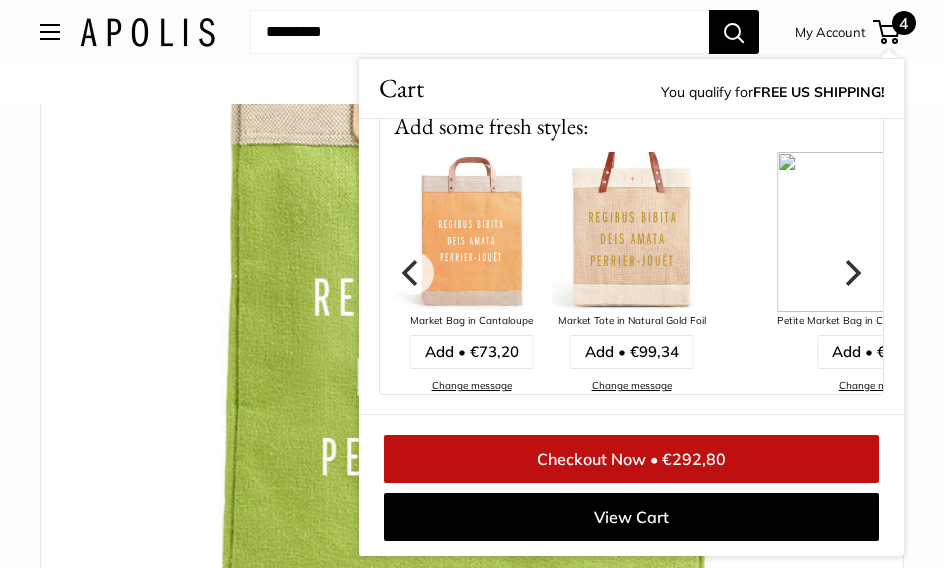 click 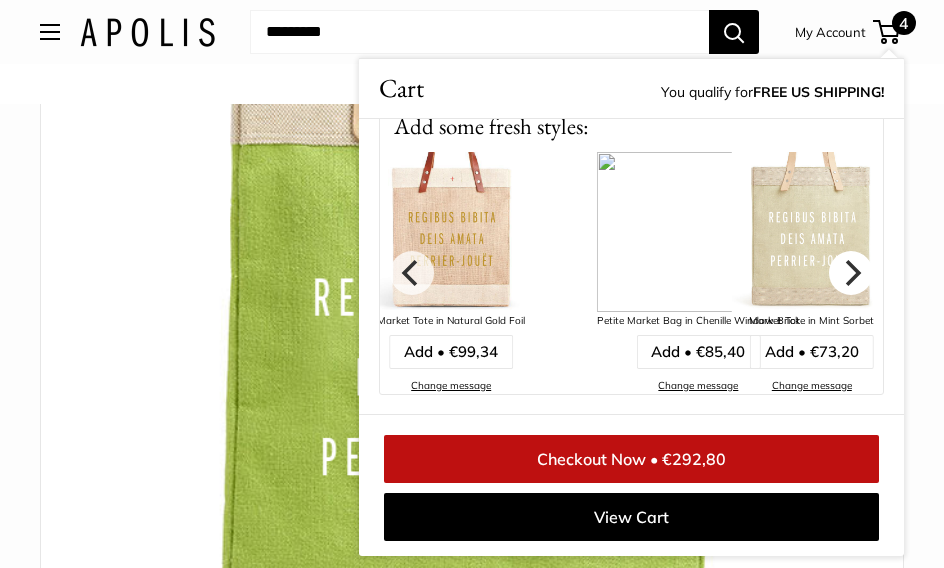 click 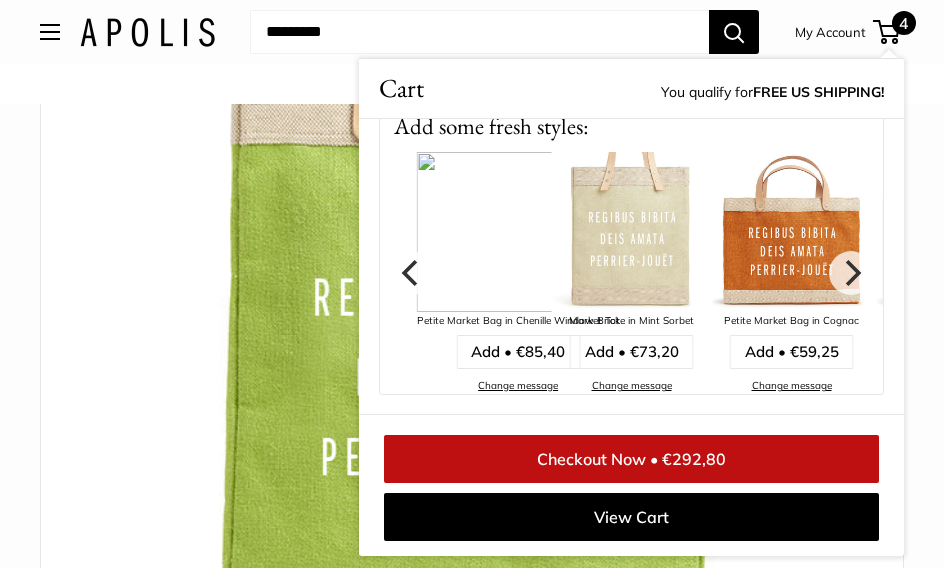 click at bounding box center [632, 232] 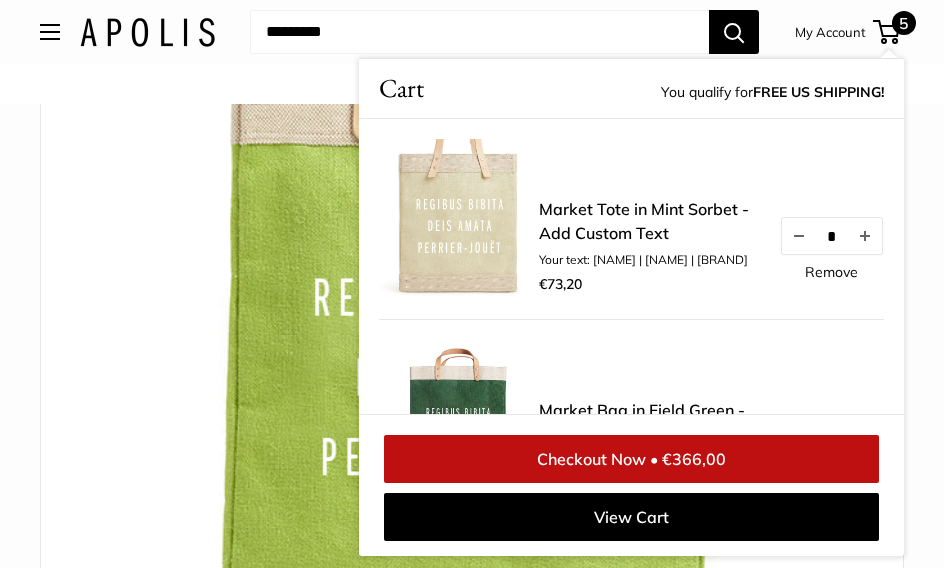 scroll, scrollTop: 239, scrollLeft: 0, axis: vertical 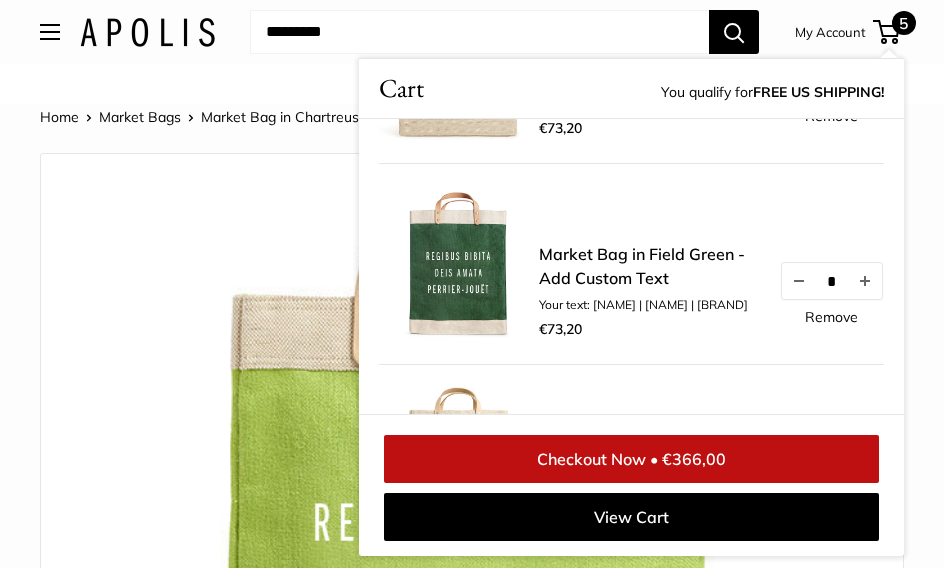 click on "Remove" at bounding box center [831, 317] 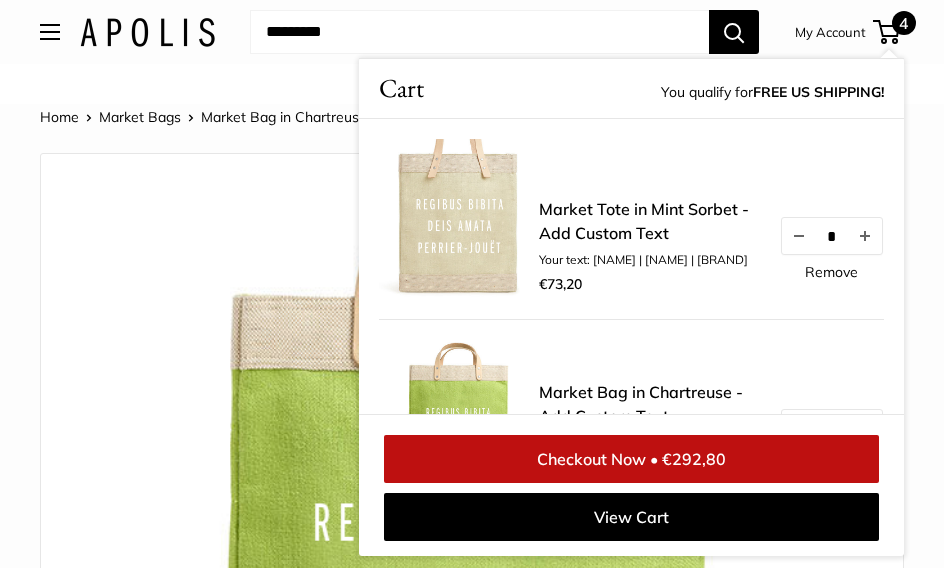 click on "Remove" at bounding box center [831, 272] 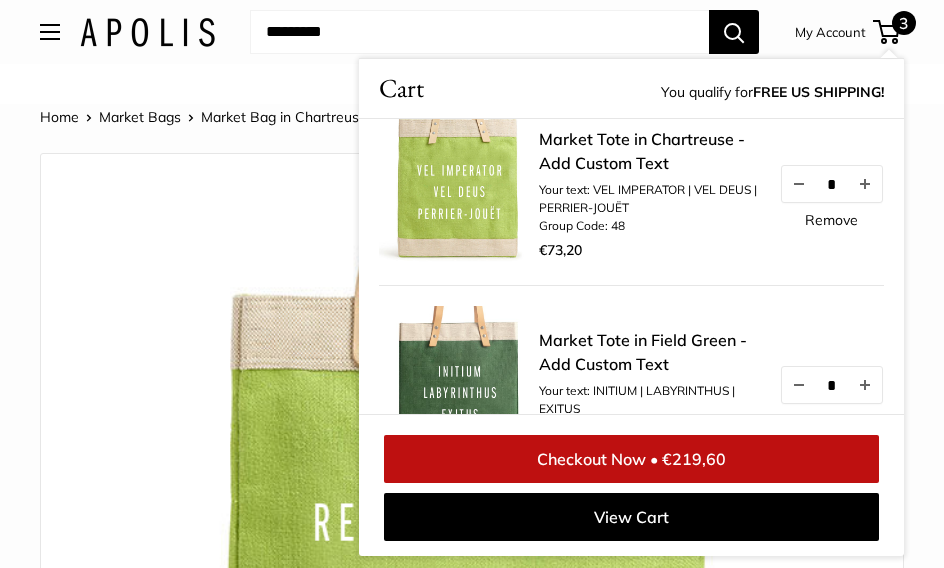 click on "Home
Market Bags
Market Bag in Chartreuse
Pause Play % buffered 00:00 Unmute Mute Exit fullscreen Enter fullscreen Play
Roll over image to zoom in" at bounding box center [472, 1638] 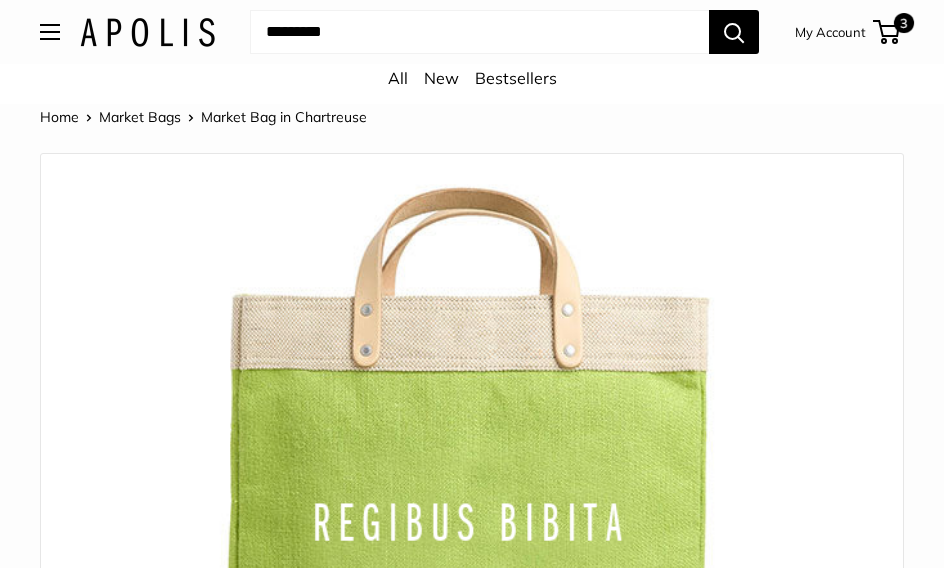 scroll, scrollTop: 285, scrollLeft: 0, axis: vertical 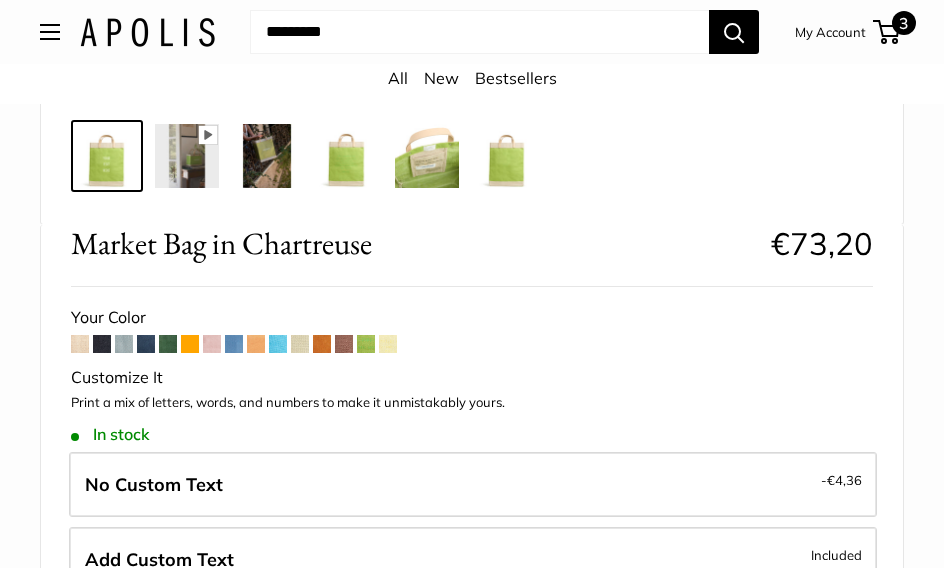 click on "3" at bounding box center (886, 32) 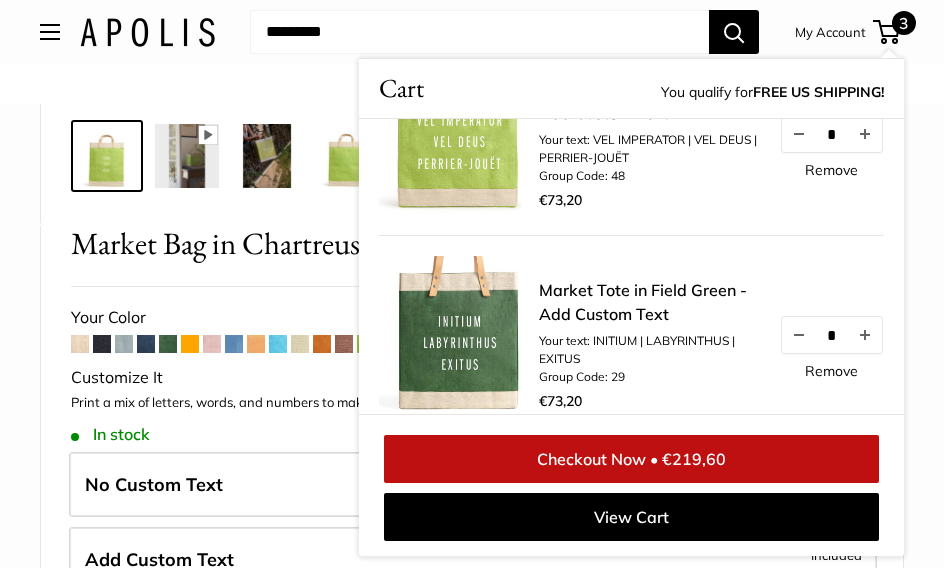 scroll, scrollTop: 851, scrollLeft: 0, axis: vertical 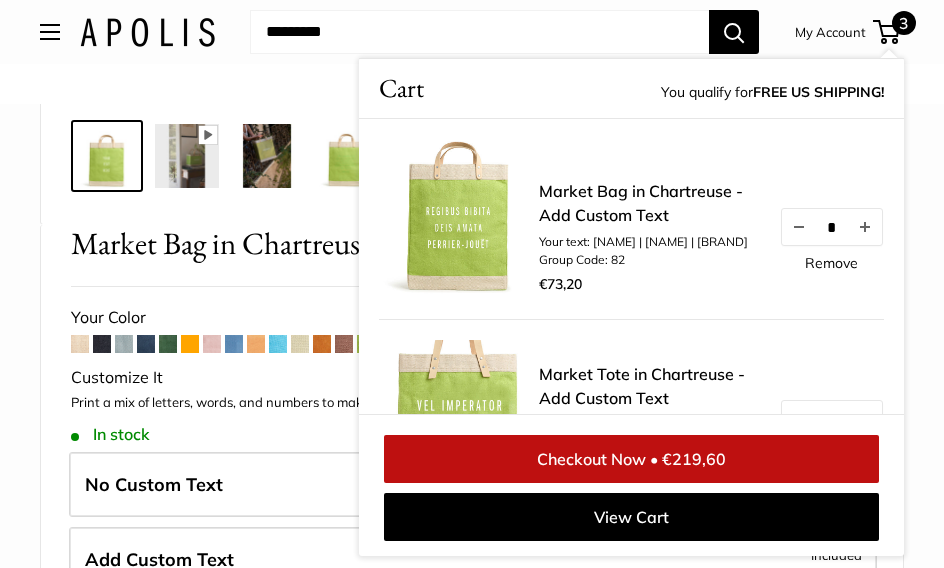 click on "Remove" at bounding box center [831, 263] 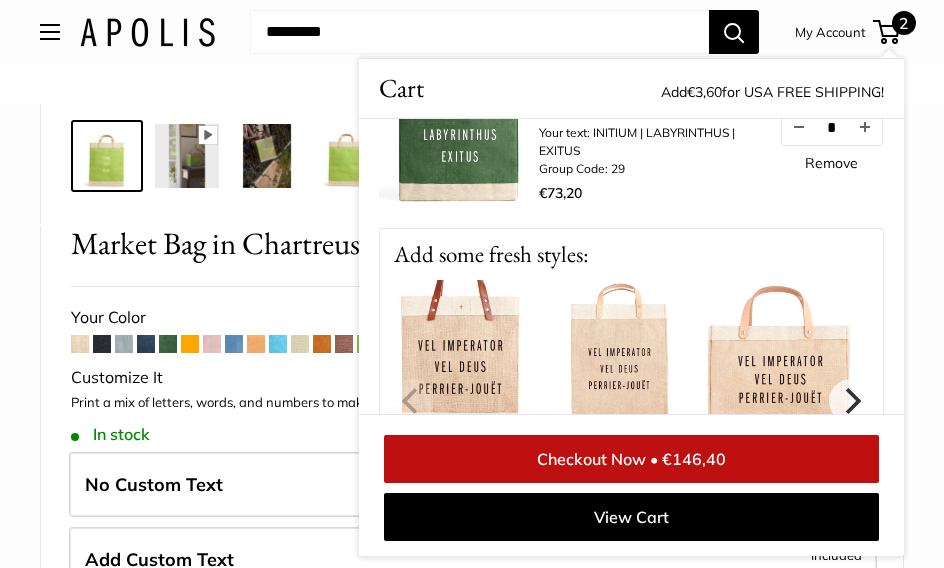 scroll, scrollTop: 306, scrollLeft: 0, axis: vertical 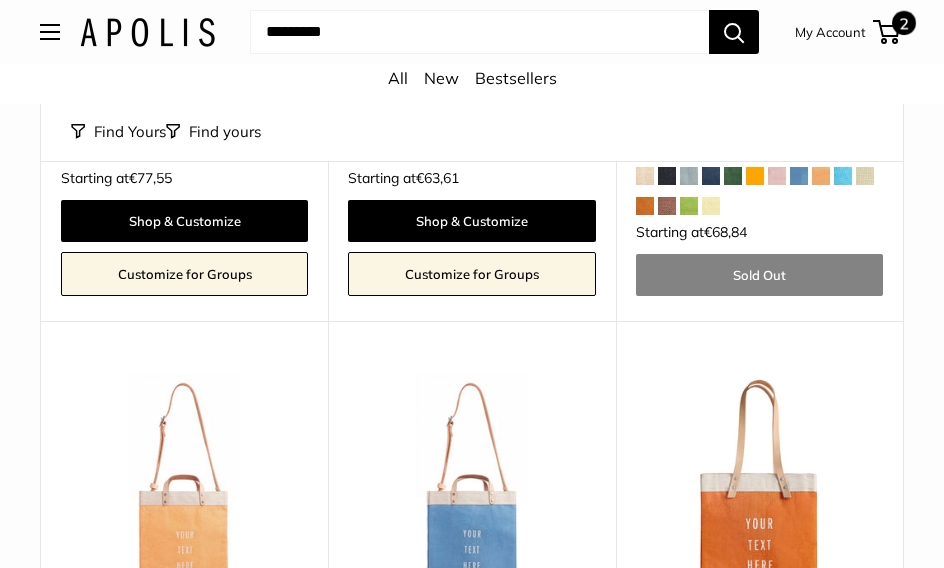 click on "2" at bounding box center (904, 23) 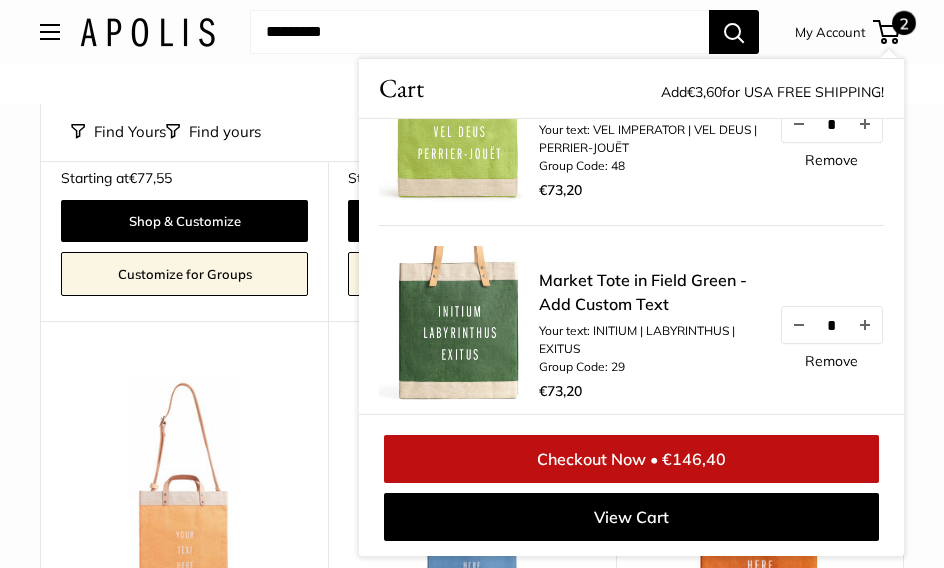 scroll, scrollTop: 100, scrollLeft: 0, axis: vertical 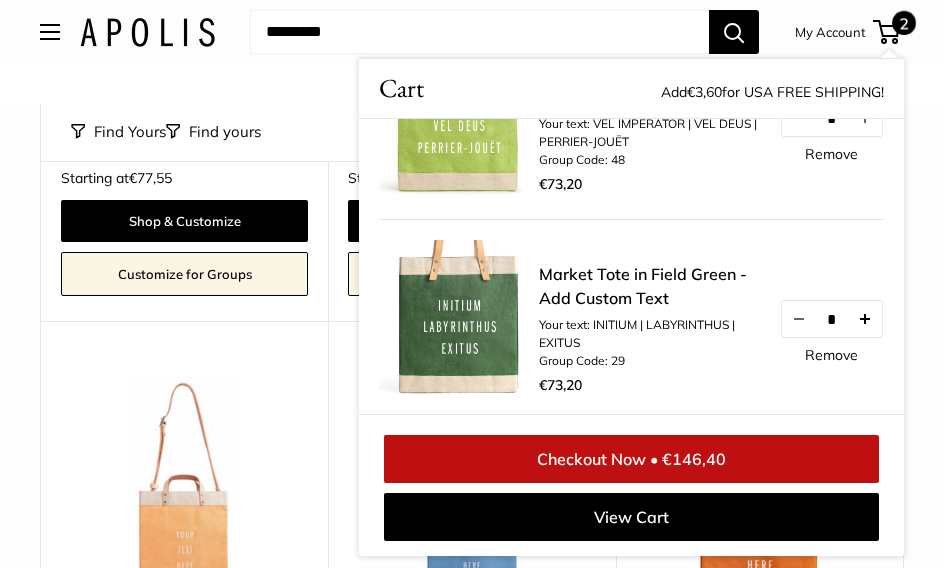 click at bounding box center [865, 319] 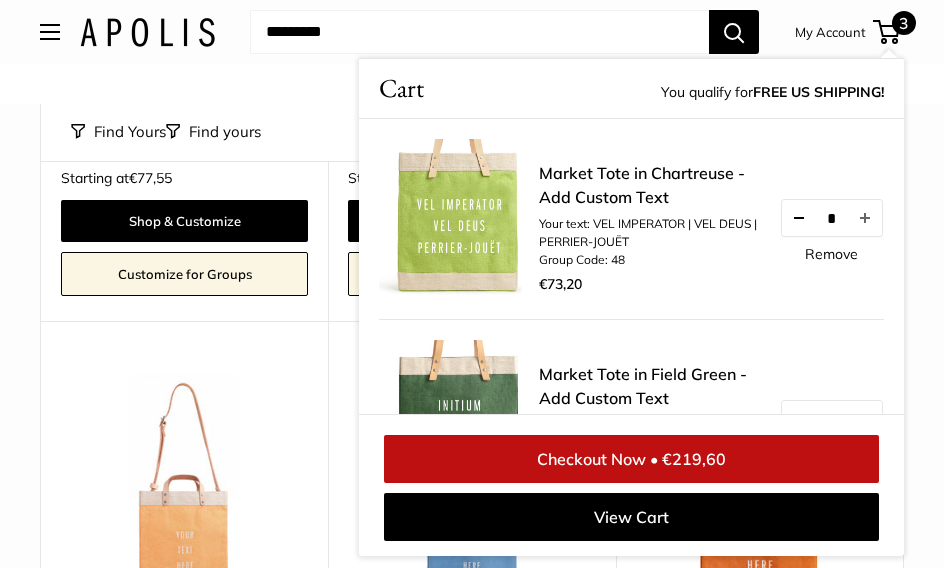 click at bounding box center [799, 218] 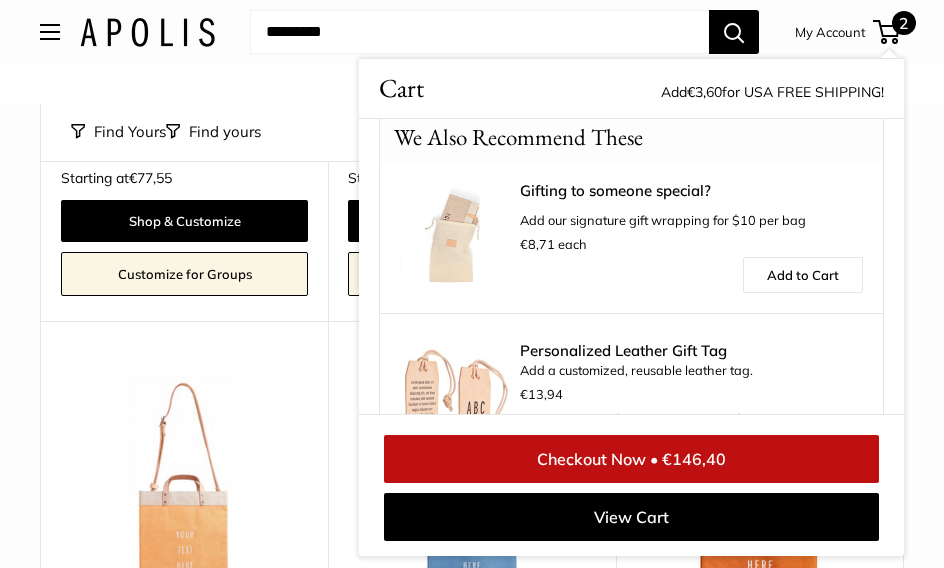 scroll, scrollTop: 790, scrollLeft: 0, axis: vertical 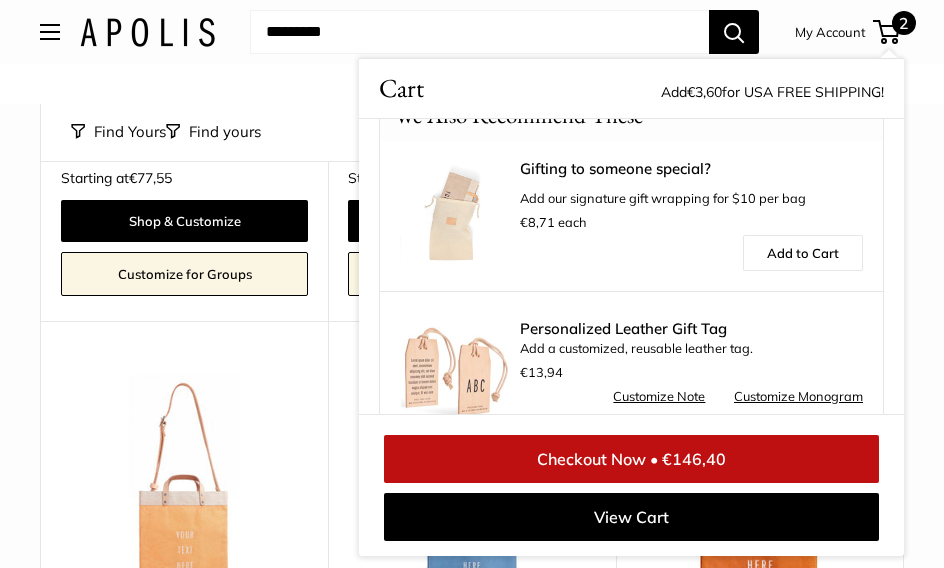 click on "Personalized Leather Gift Tag
Add a customized, reusable leather tag.
€13,94" at bounding box center [691, 353] 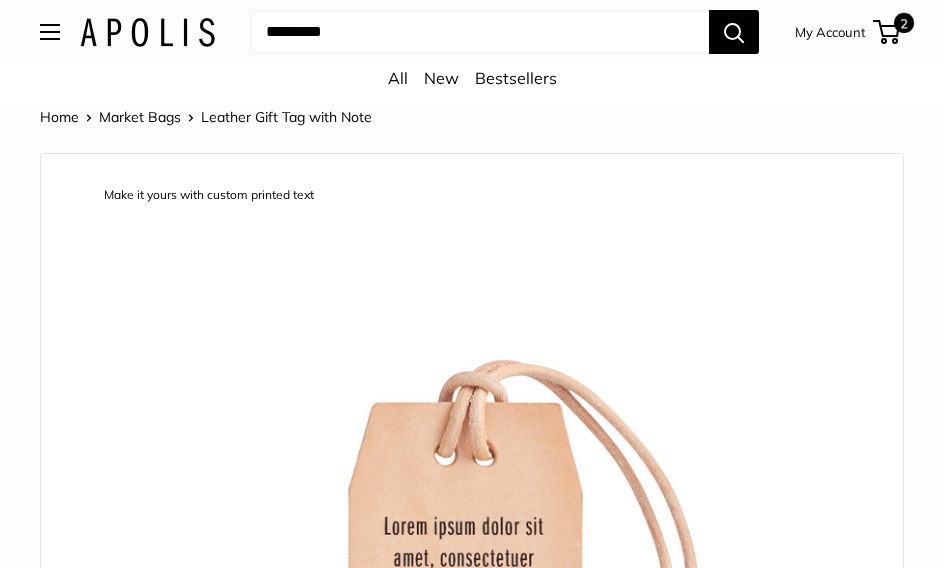 scroll, scrollTop: 0, scrollLeft: 0, axis: both 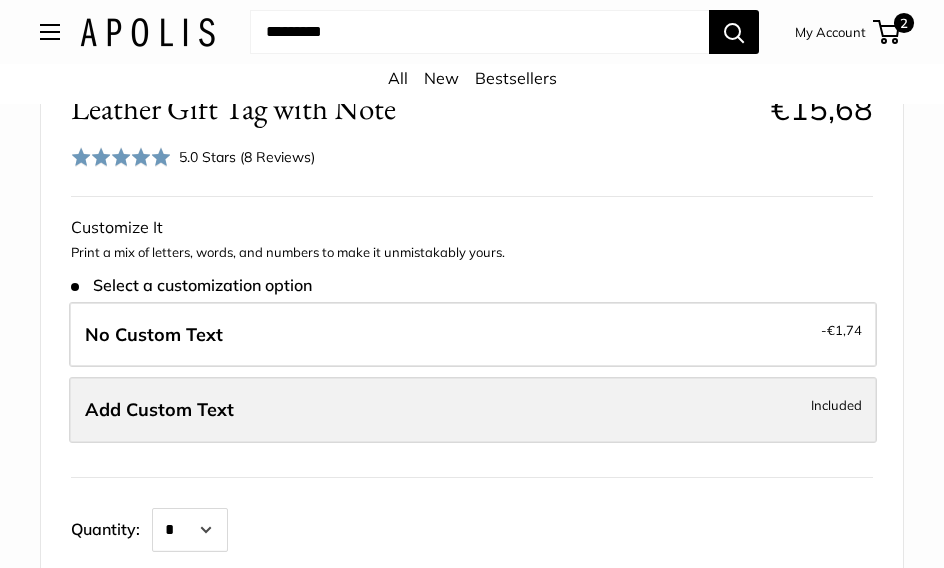 click on "Add Custom Text" at bounding box center [159, 409] 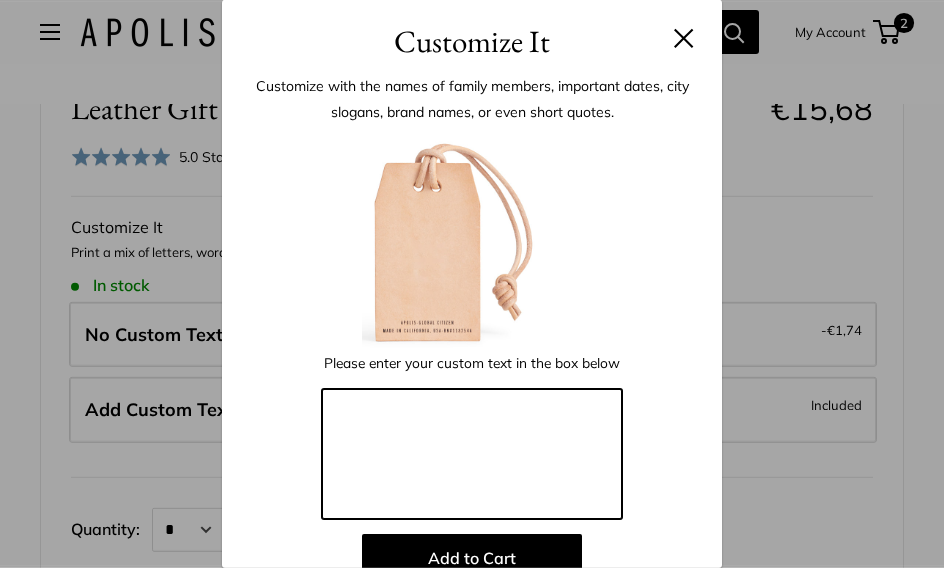 click at bounding box center (472, 454) 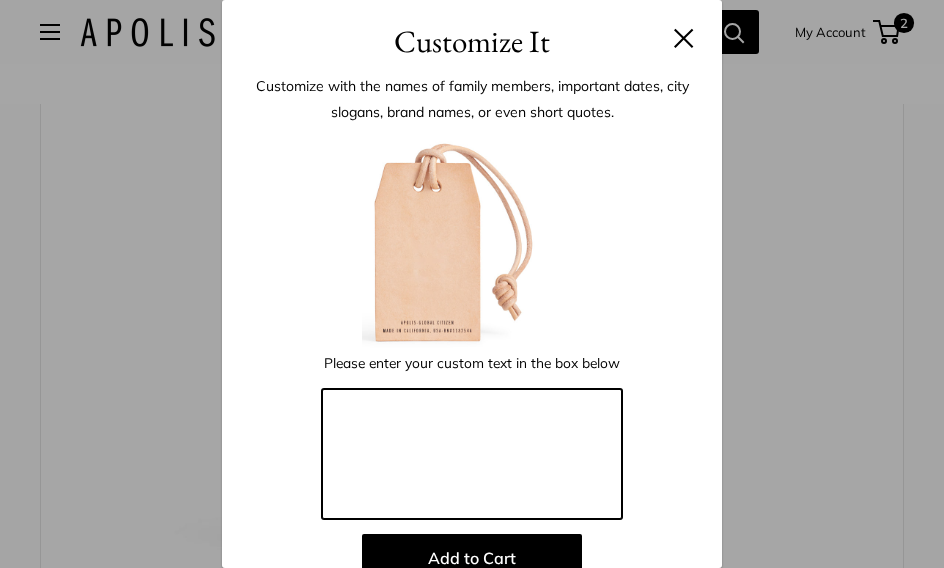 scroll, scrollTop: 228, scrollLeft: 0, axis: vertical 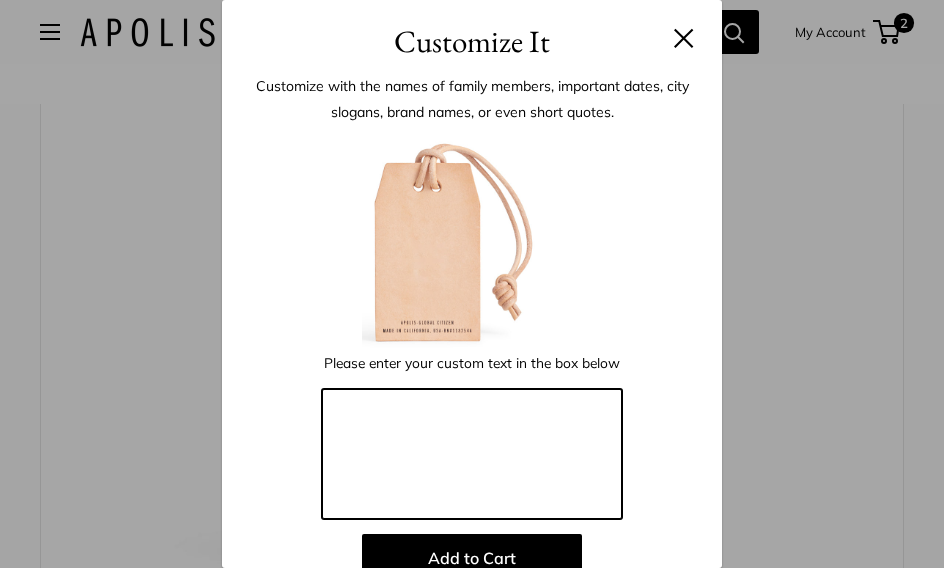 click at bounding box center (472, 454) 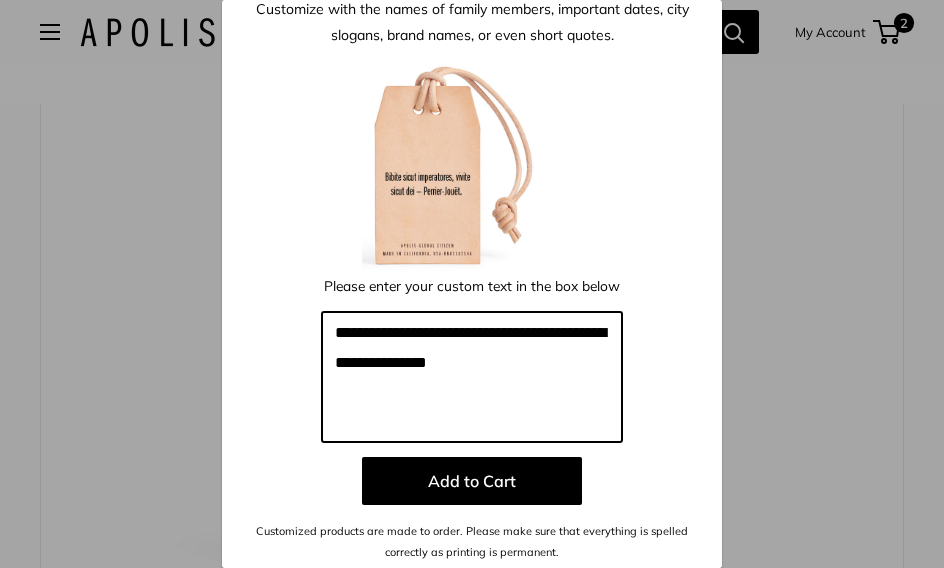 scroll, scrollTop: 76, scrollLeft: 0, axis: vertical 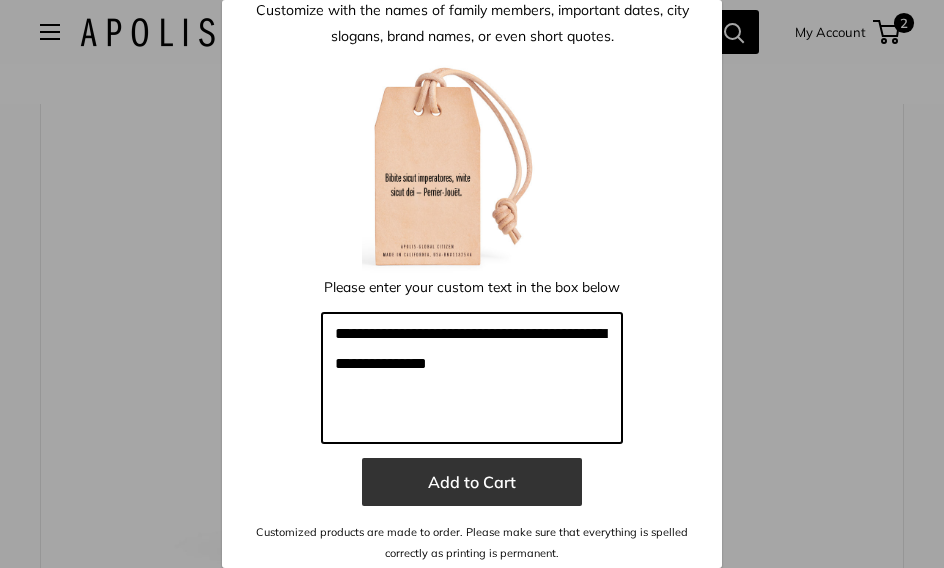 type on "**********" 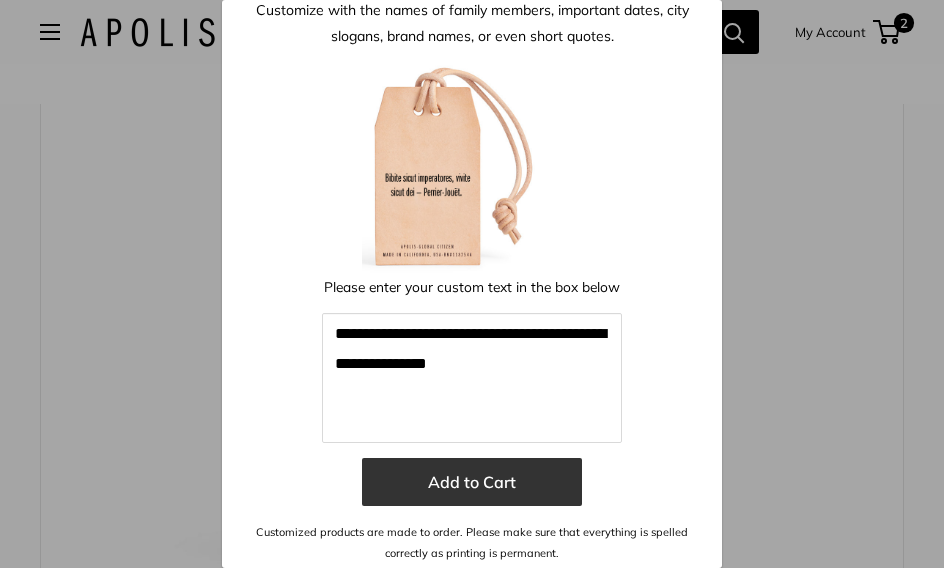 click on "Add to Cart" at bounding box center [472, 482] 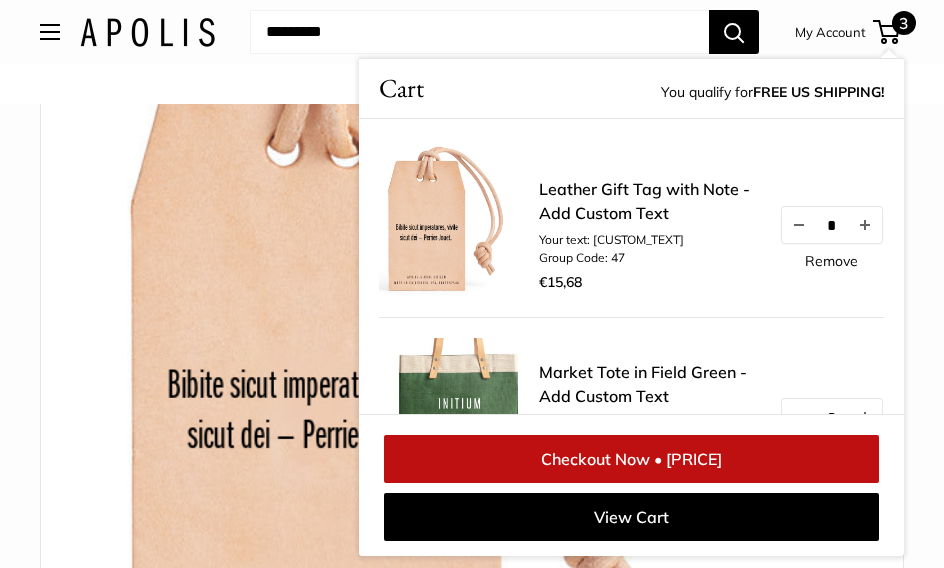 scroll, scrollTop: 1, scrollLeft: 0, axis: vertical 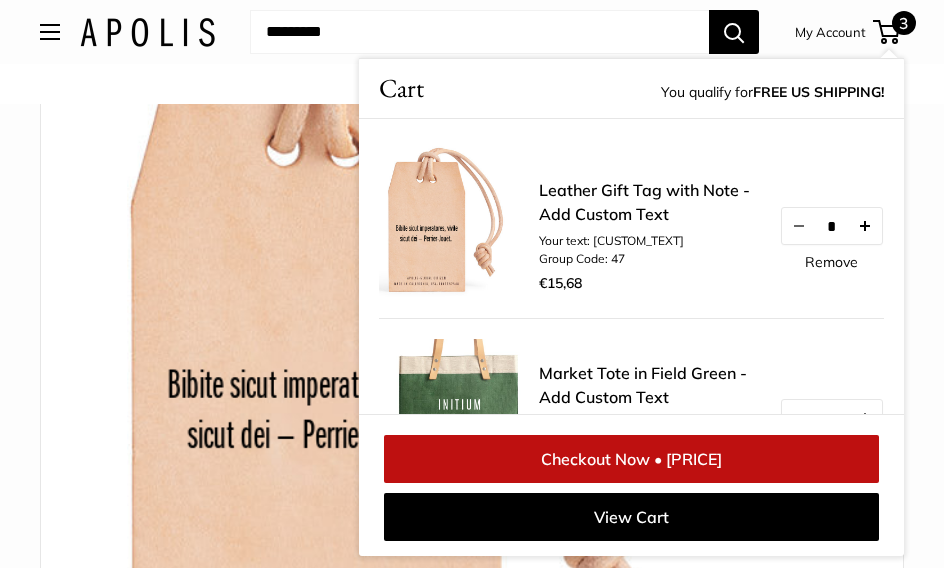 click at bounding box center [865, 226] 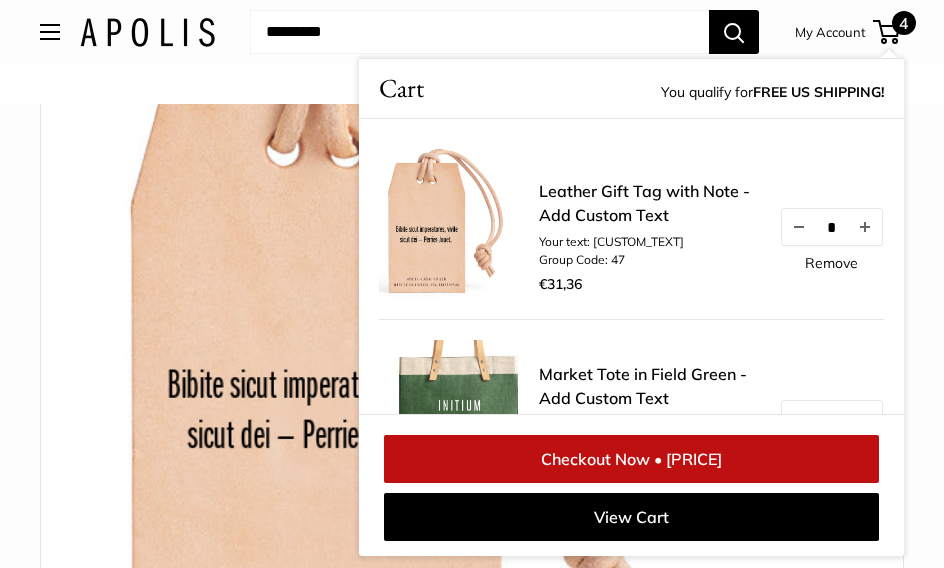 click on "4" at bounding box center [904, 23] 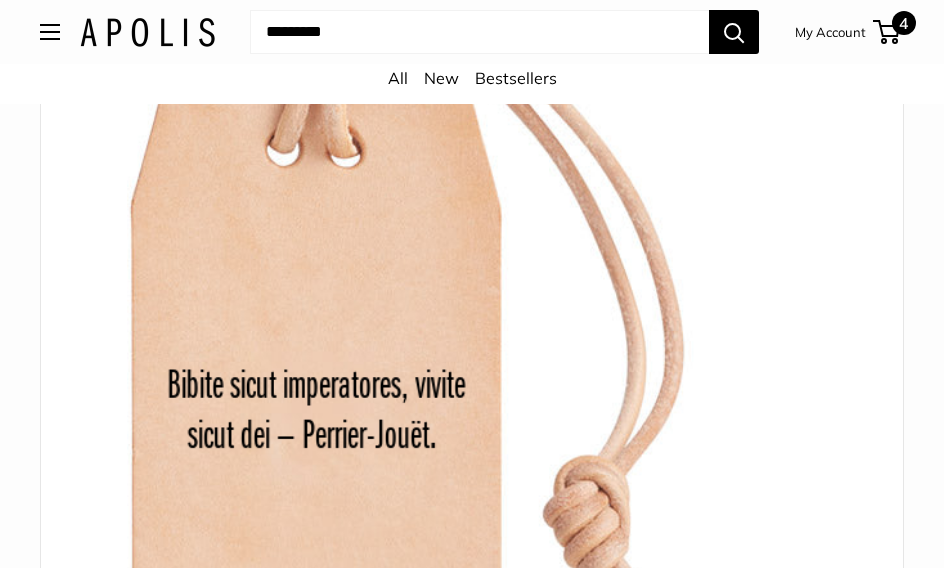 scroll, scrollTop: 223, scrollLeft: 0, axis: vertical 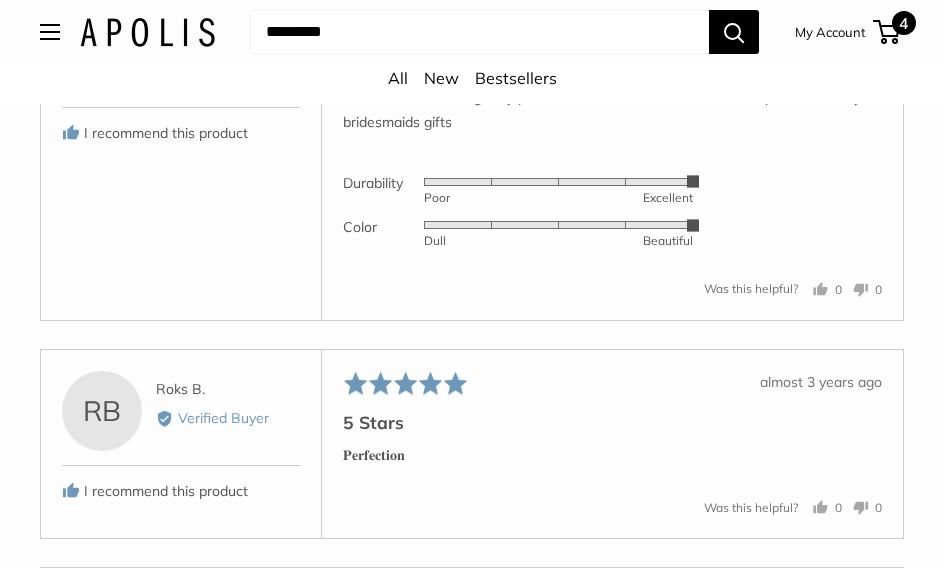 click on "4" at bounding box center [904, 23] 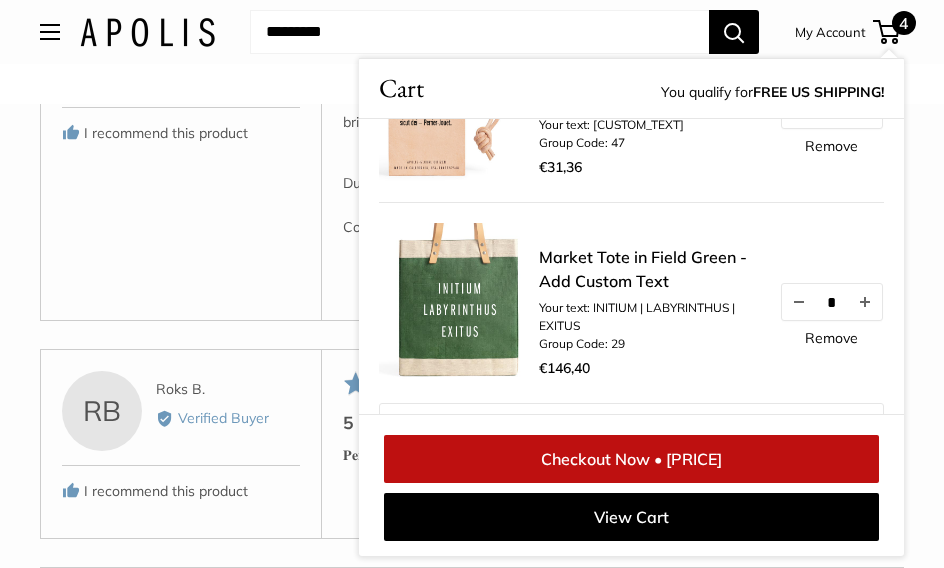 scroll, scrollTop: 110, scrollLeft: 0, axis: vertical 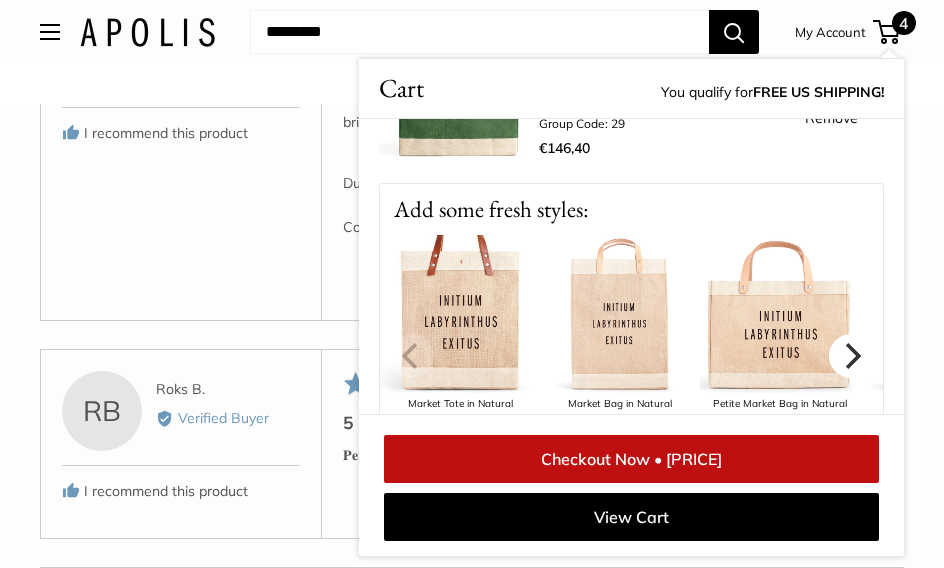 click 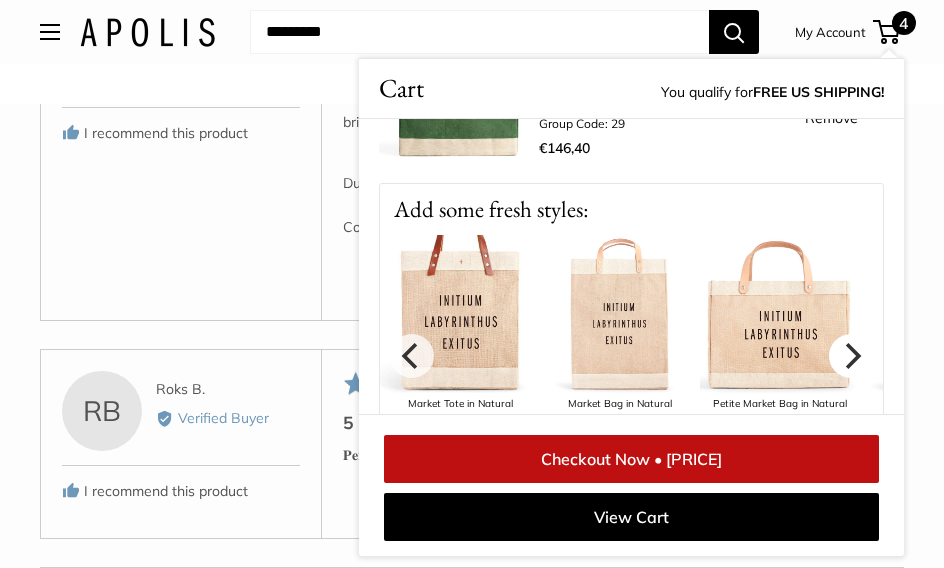 click 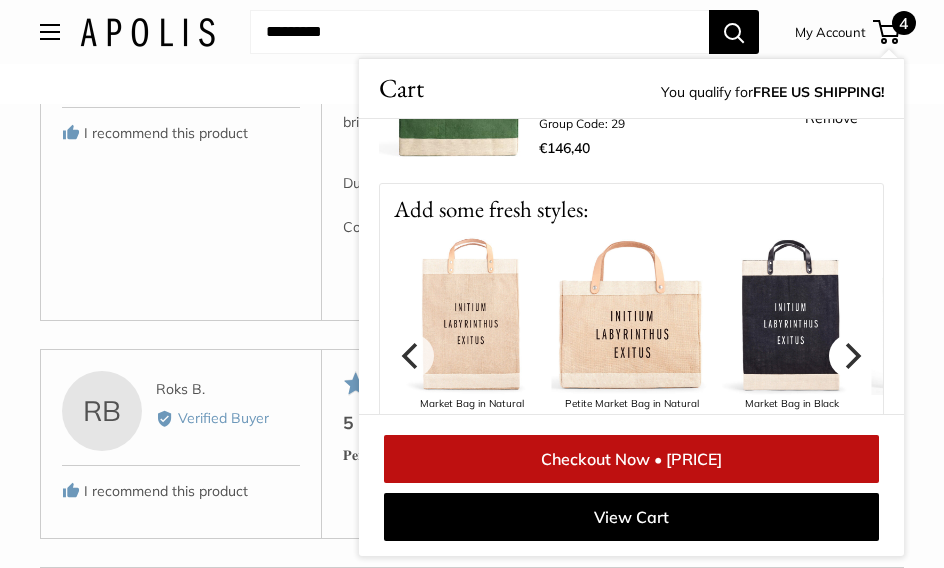 click 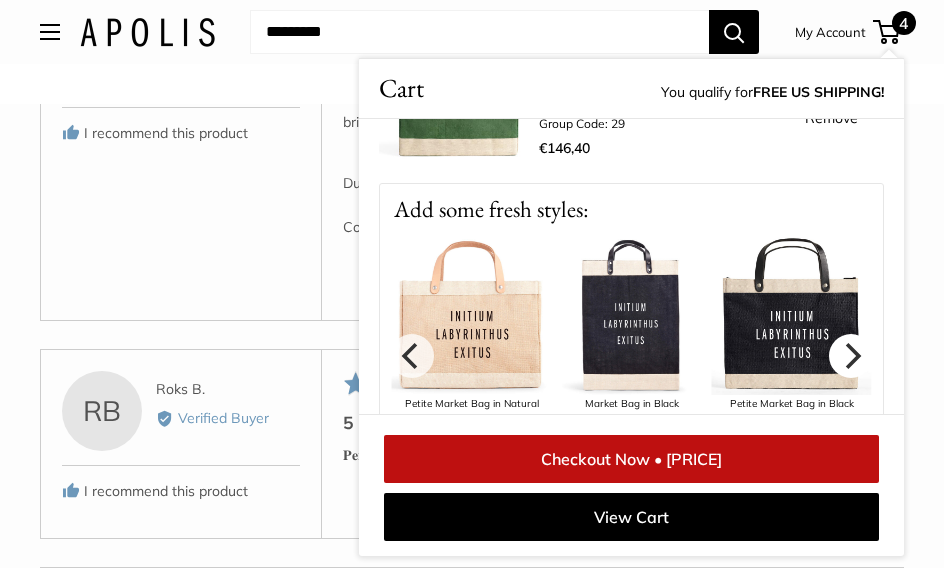 click 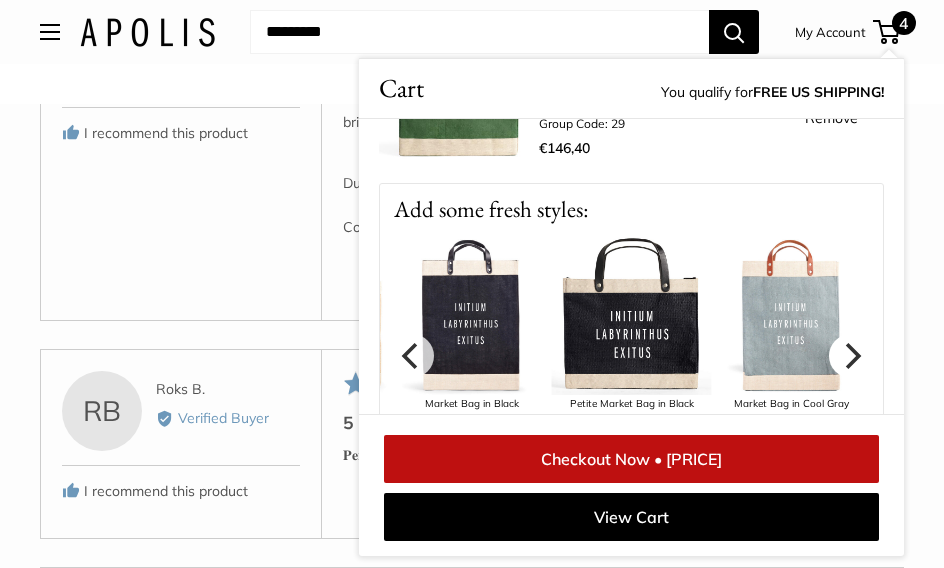 click 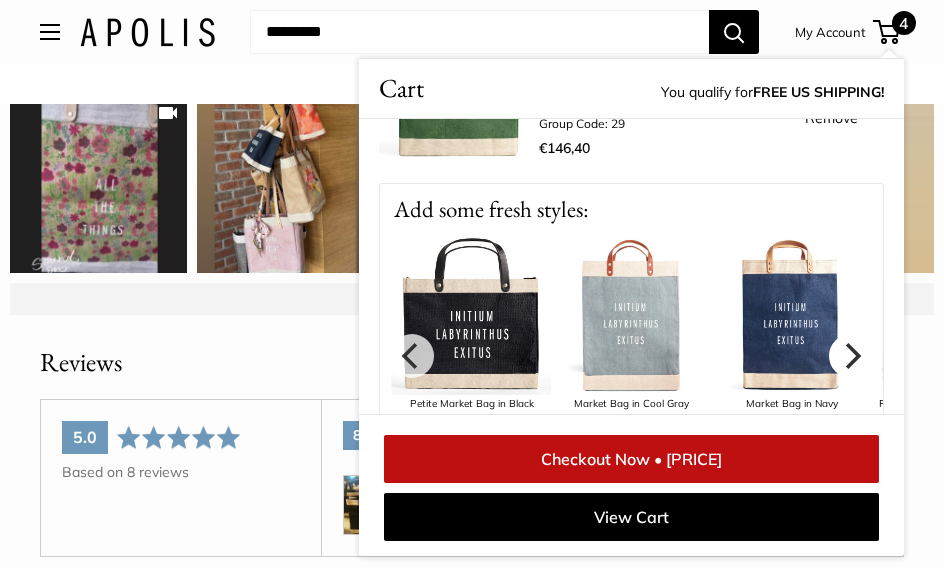 scroll, scrollTop: 3182, scrollLeft: 0, axis: vertical 